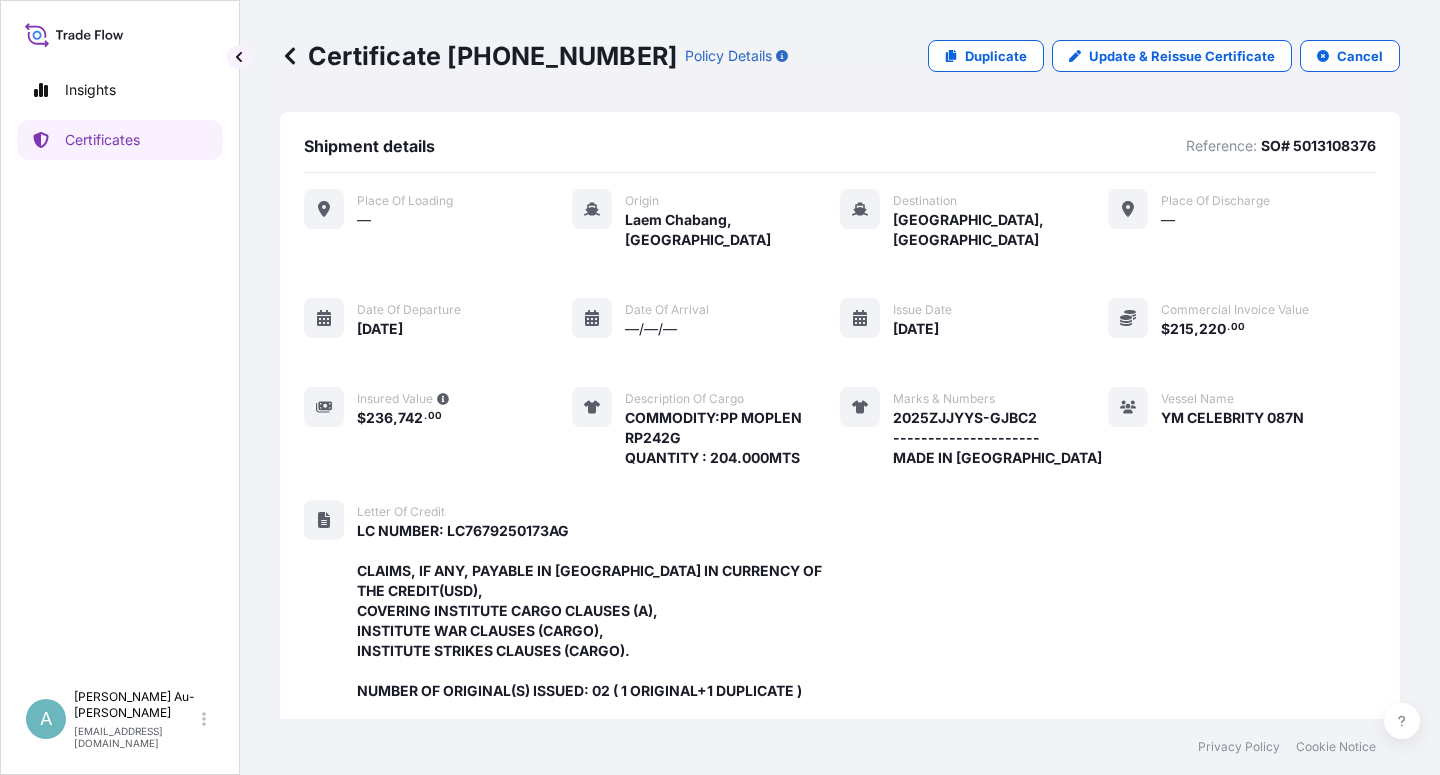 scroll, scrollTop: 0, scrollLeft: 0, axis: both 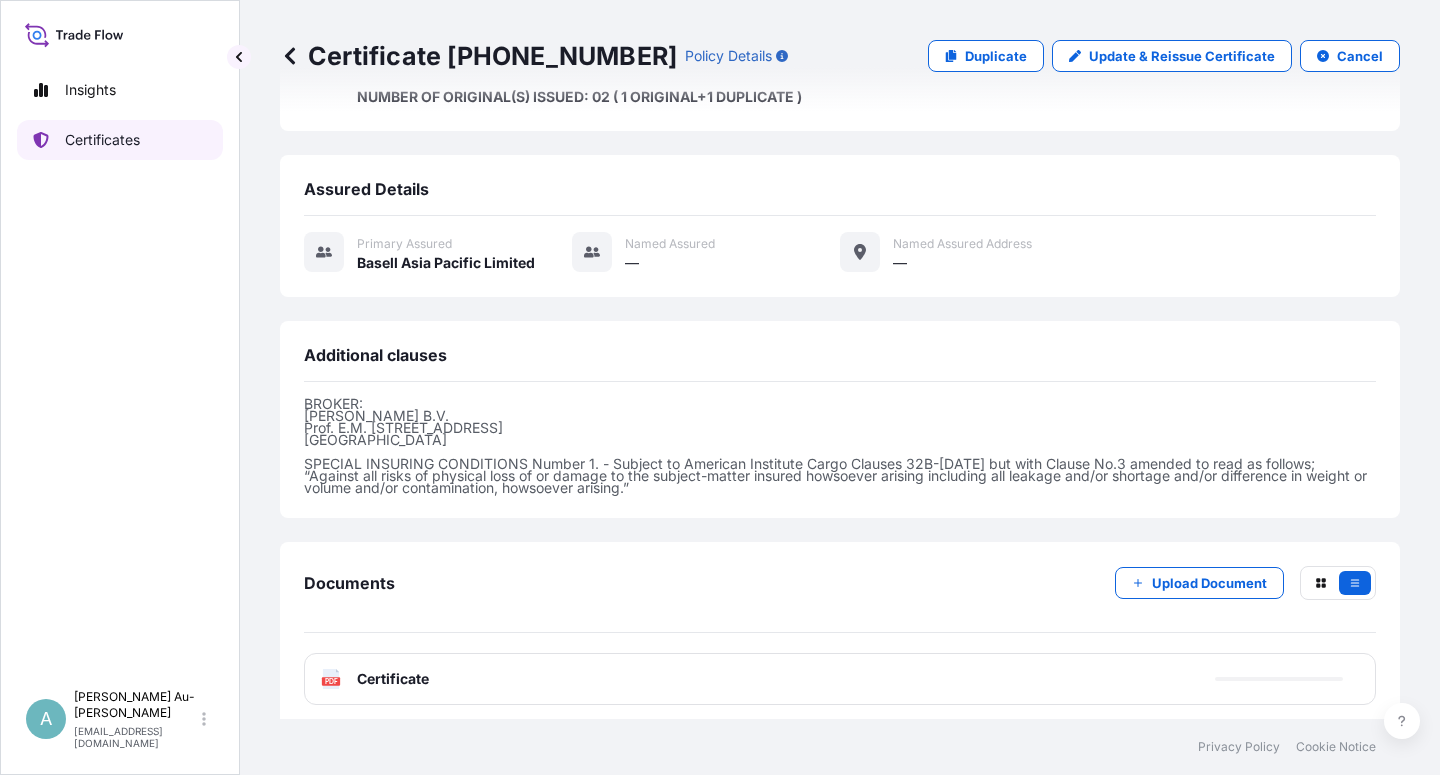 click on "Certificates" at bounding box center (102, 140) 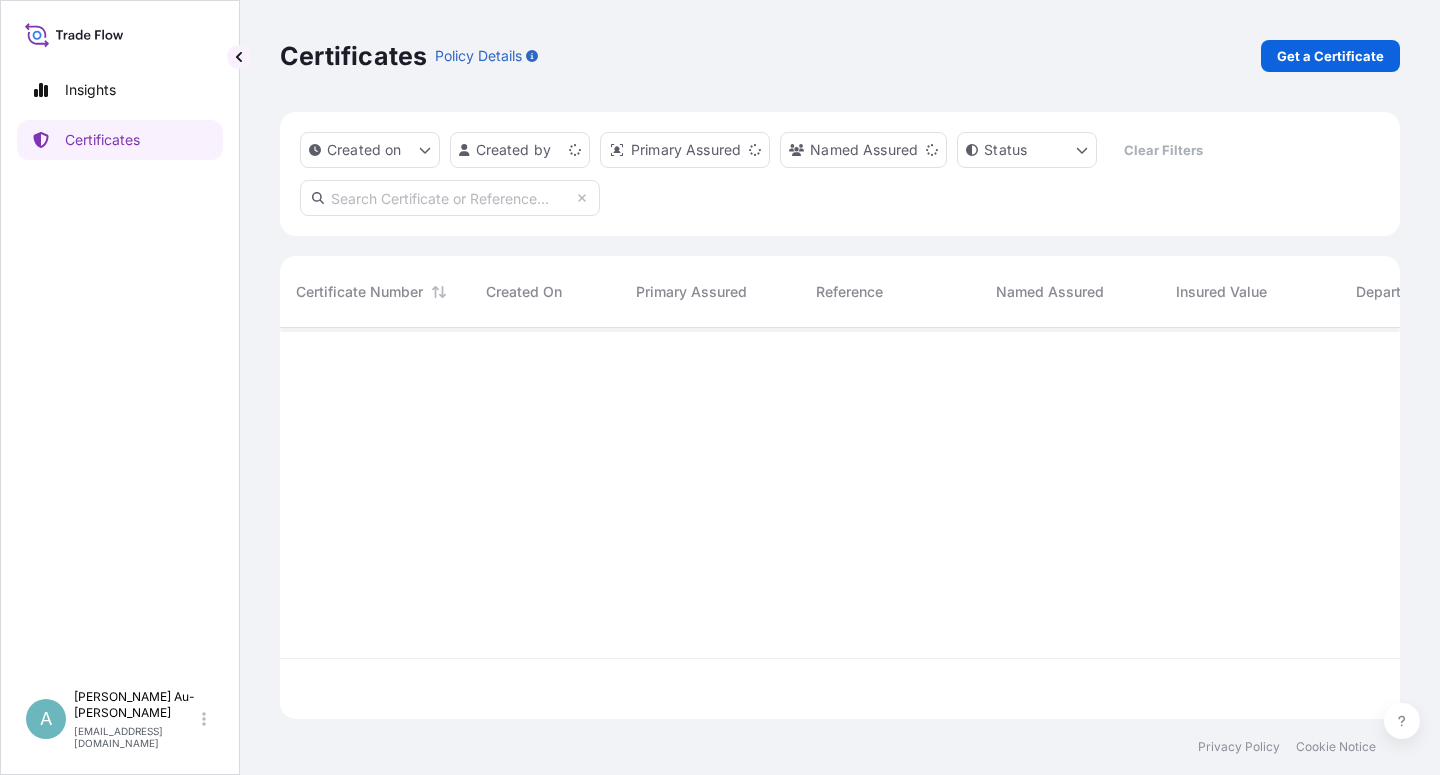 scroll, scrollTop: 18, scrollLeft: 18, axis: both 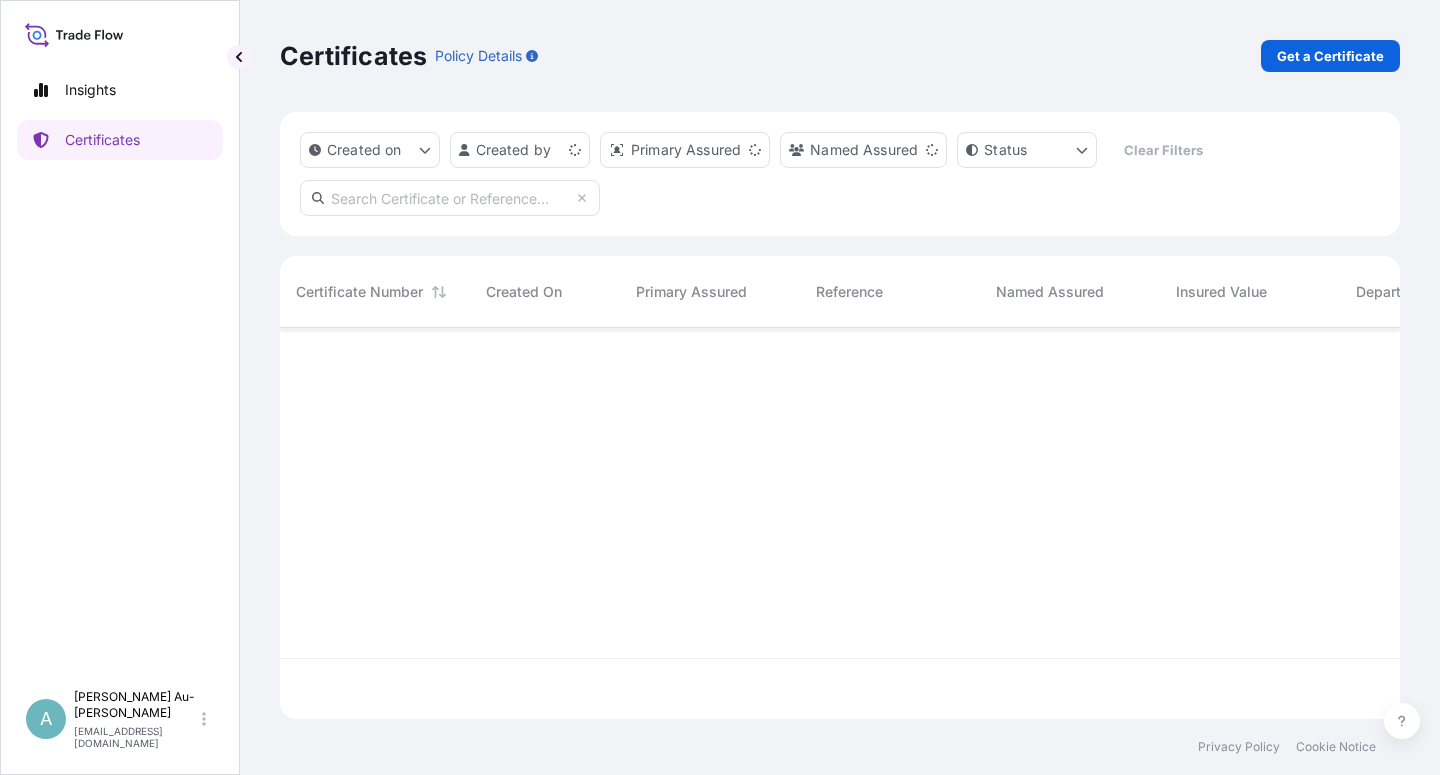 click at bounding box center (450, 198) 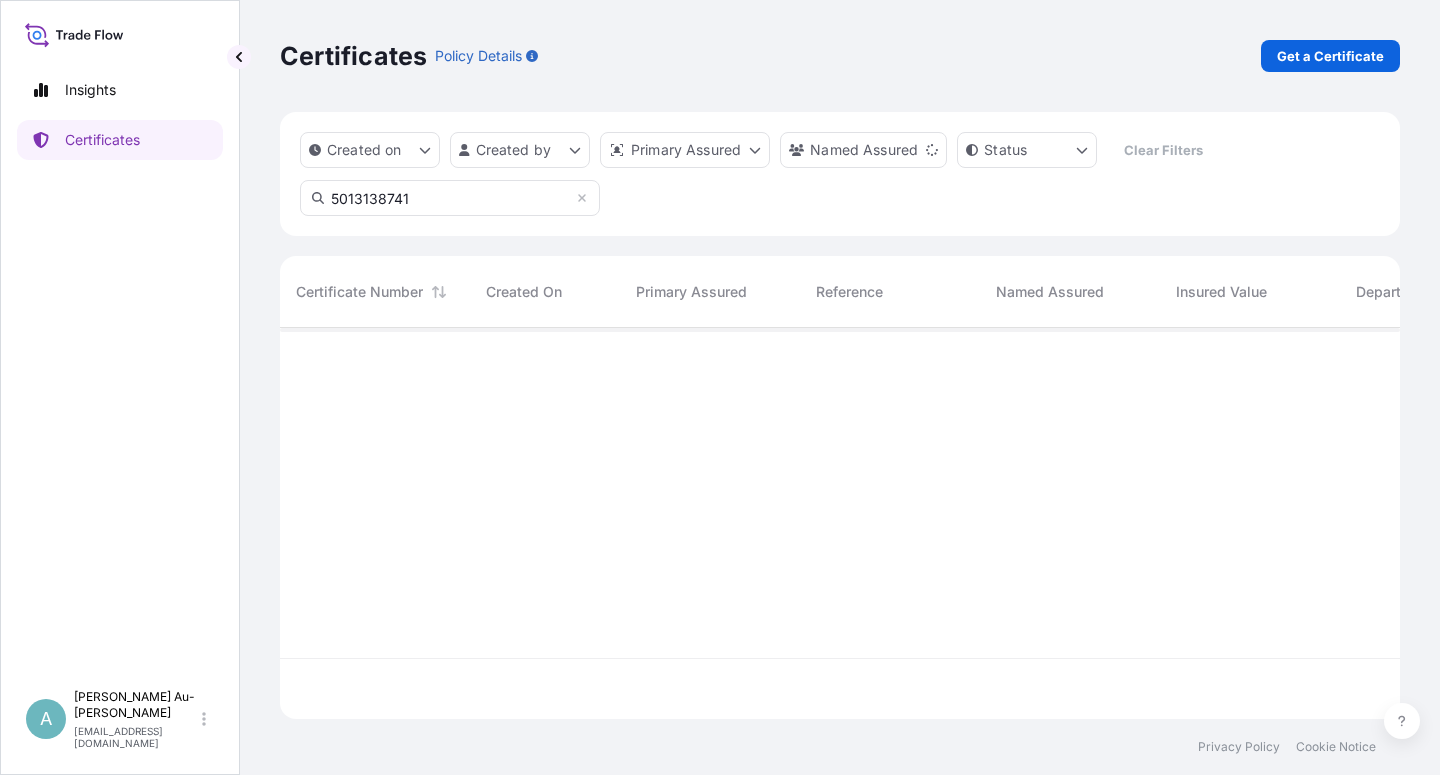 type on "5013138741" 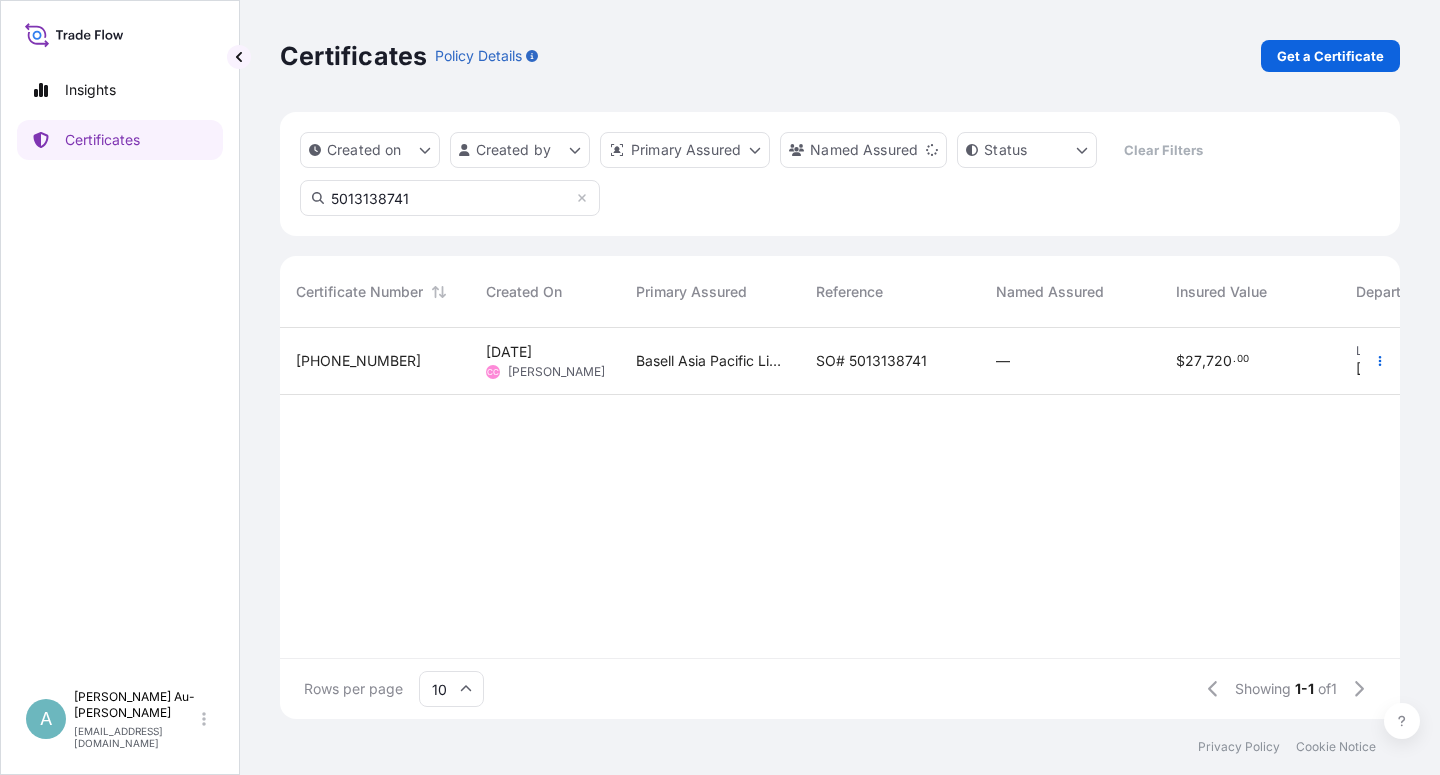 click on "Basell Asia Pacific Limited" at bounding box center (710, 361) 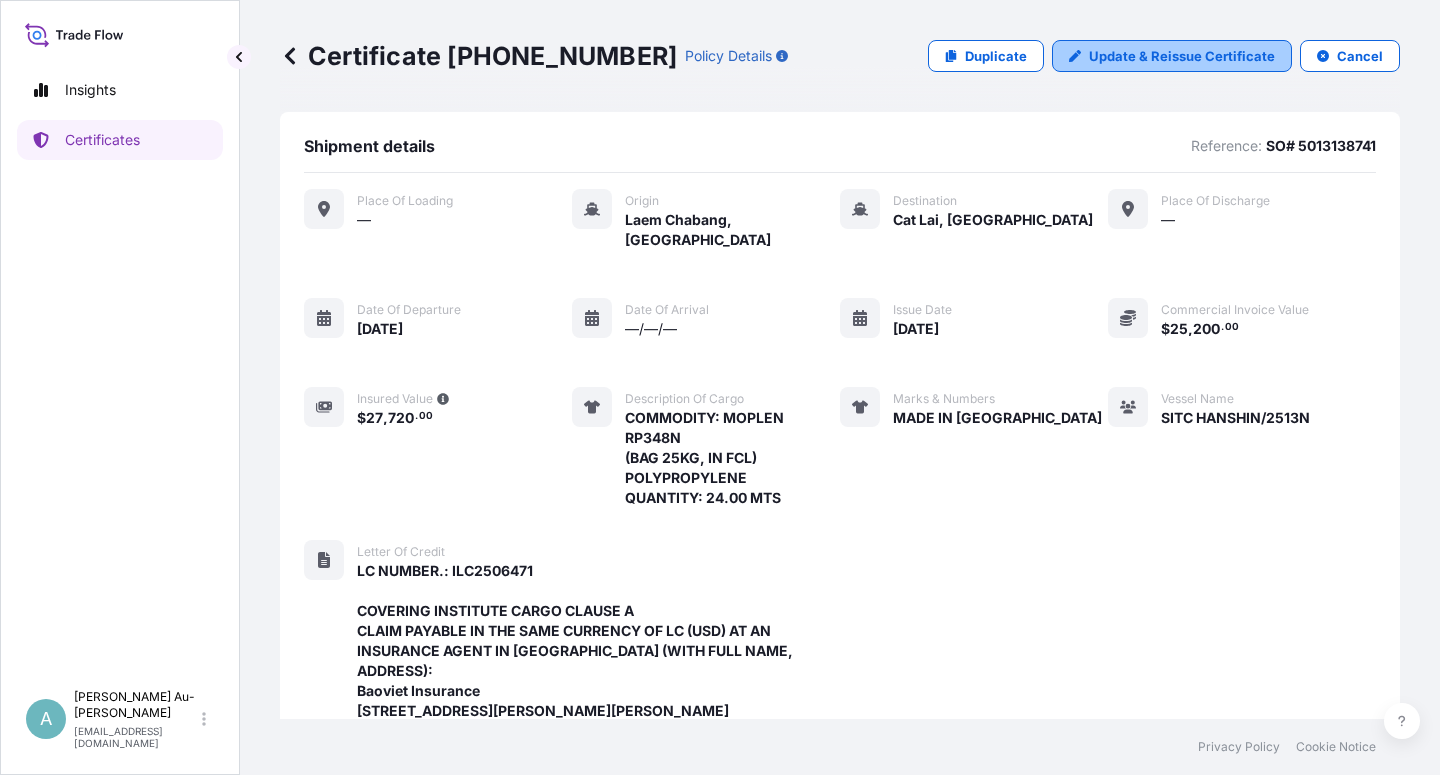 click on "Update & Reissue Certificate" at bounding box center [1182, 56] 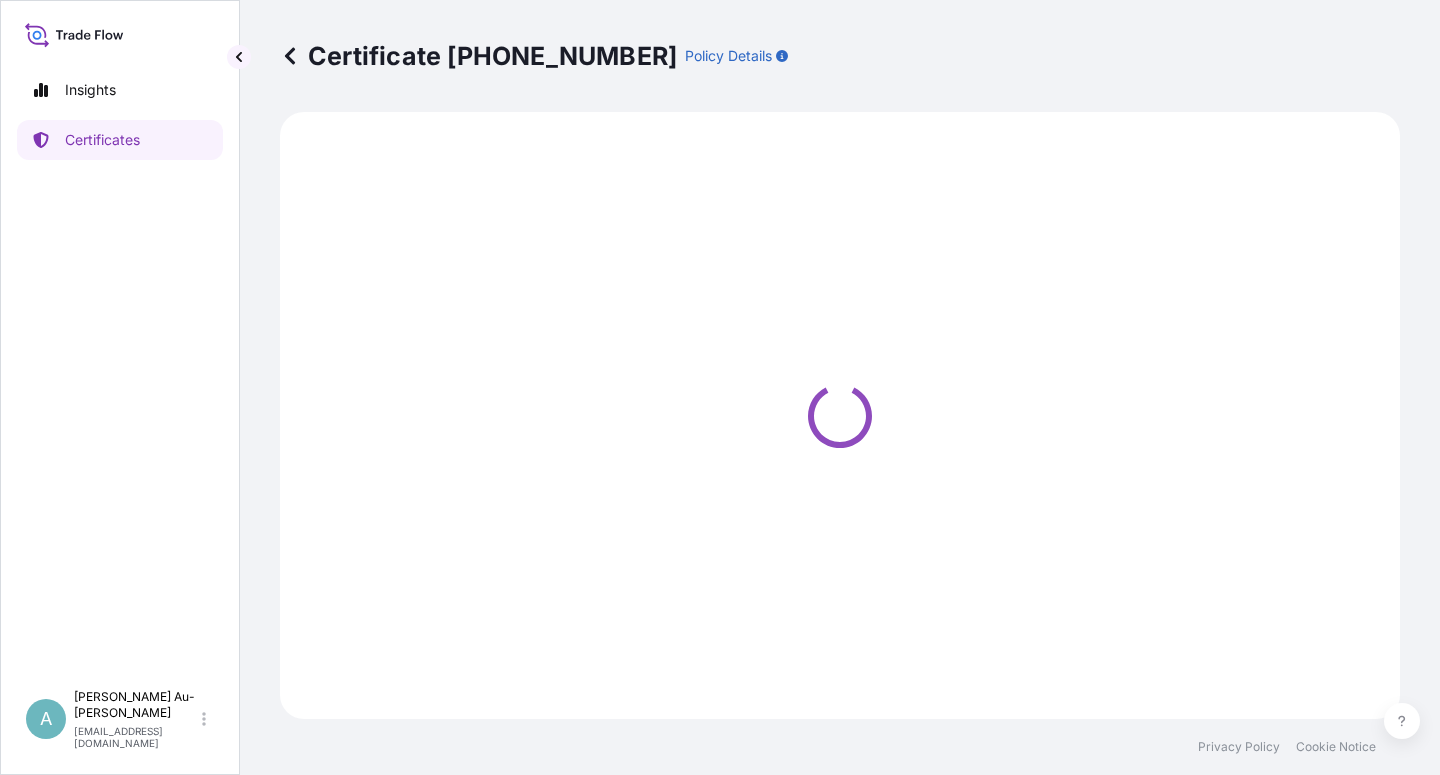 select on "Sea" 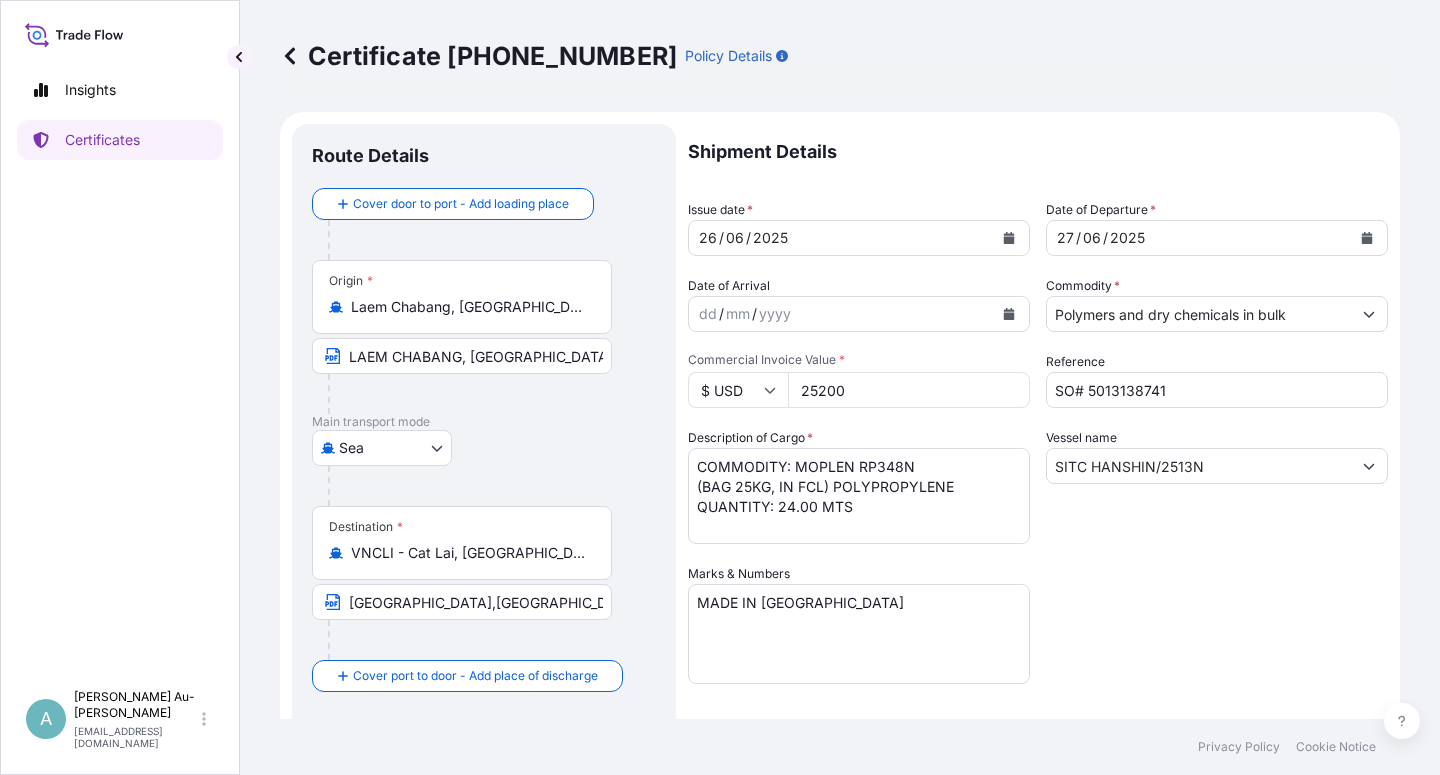 select on "32034" 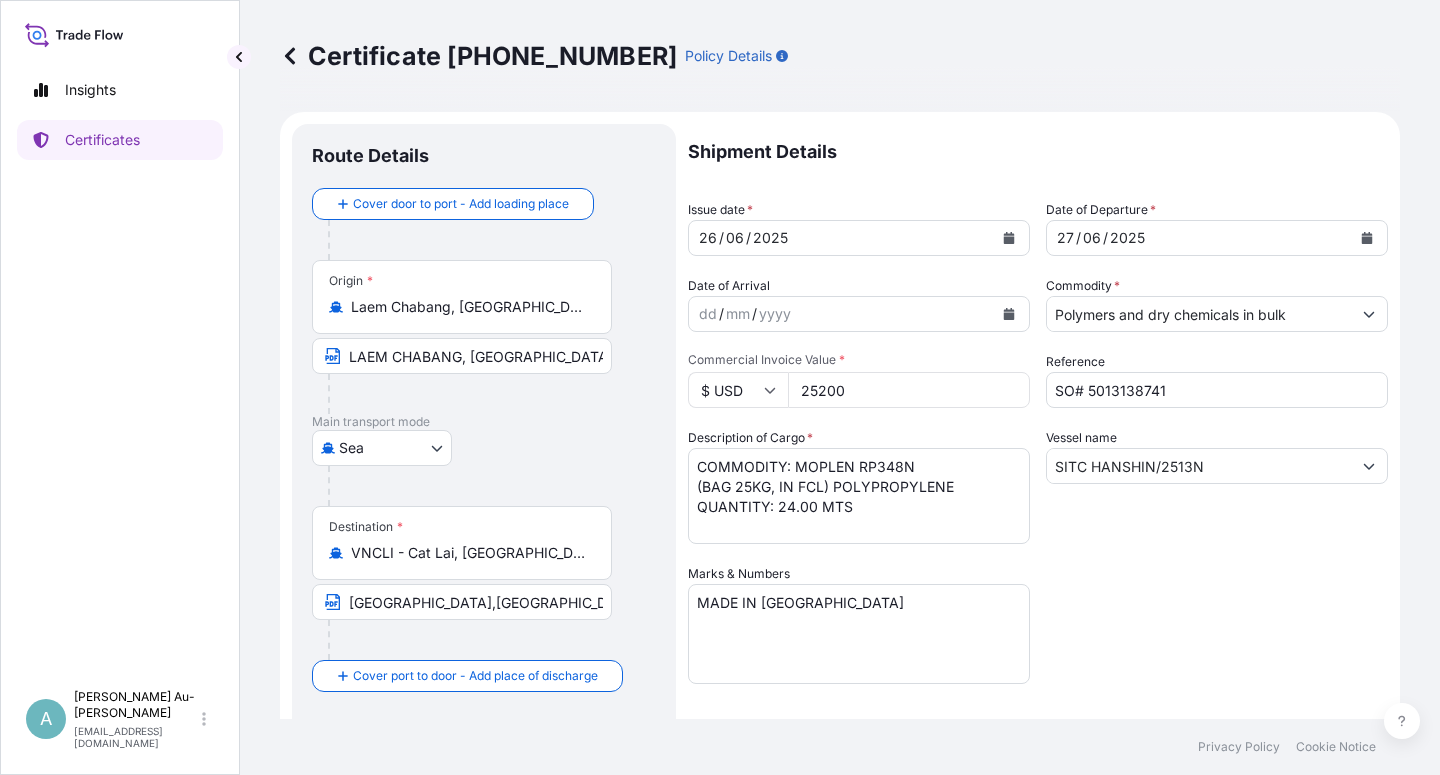 click at bounding box center [1009, 238] 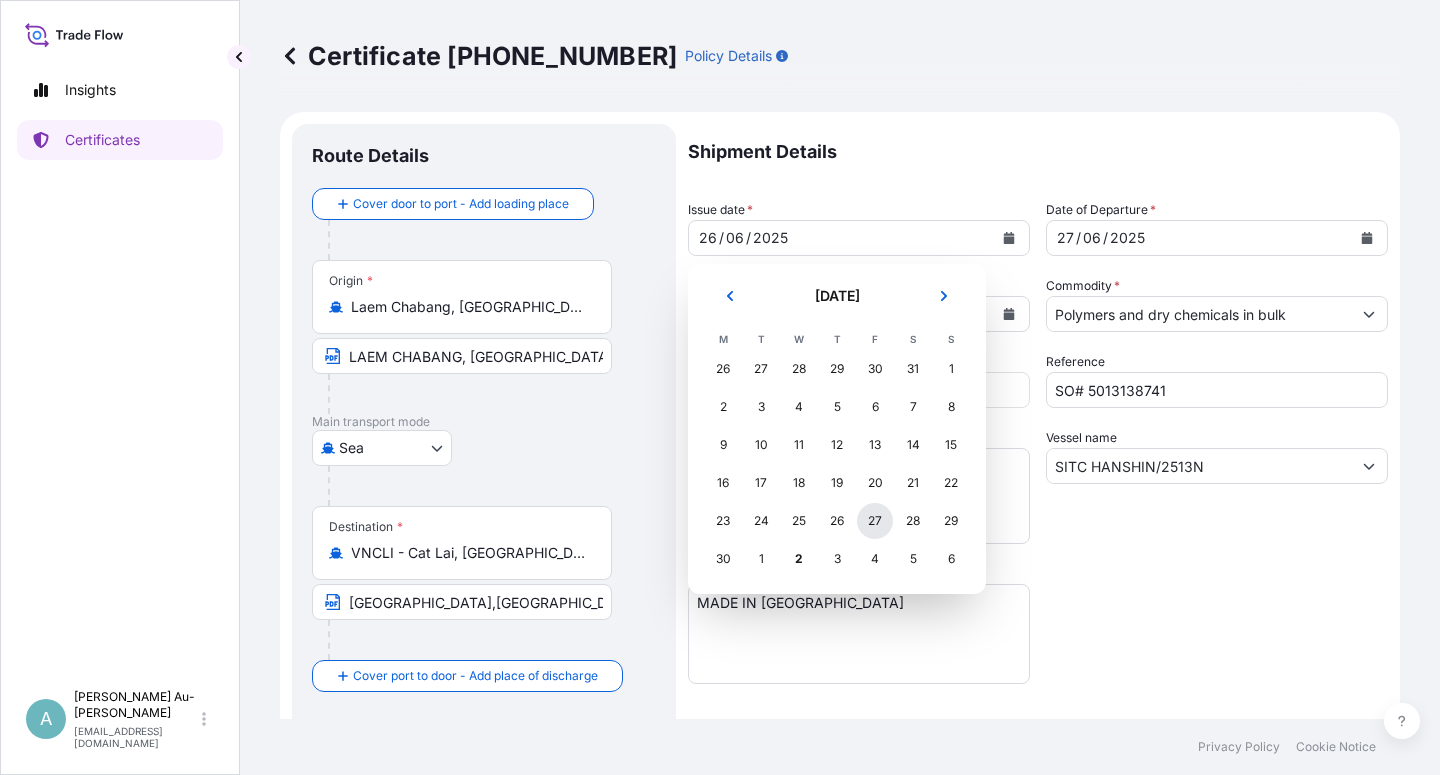 click on "27" at bounding box center (875, 521) 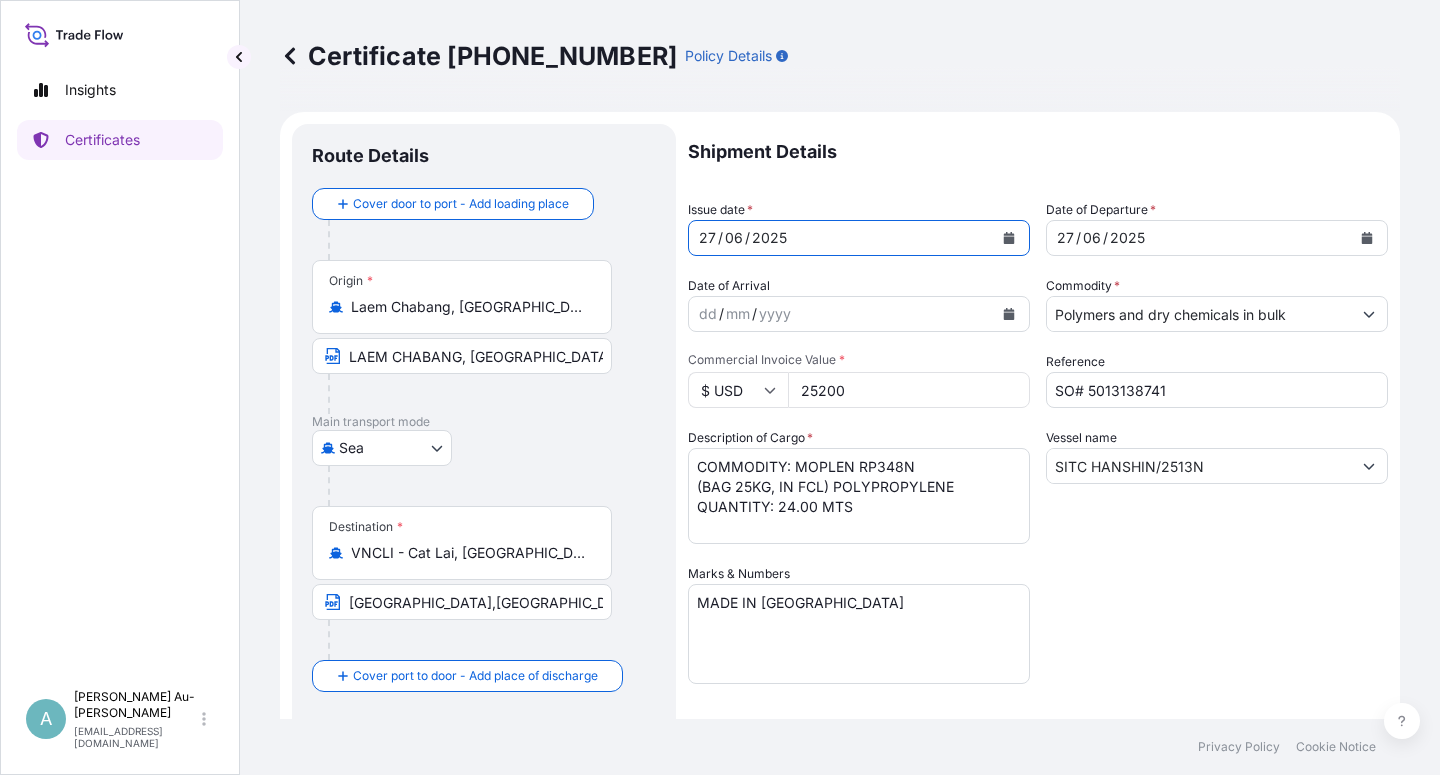click 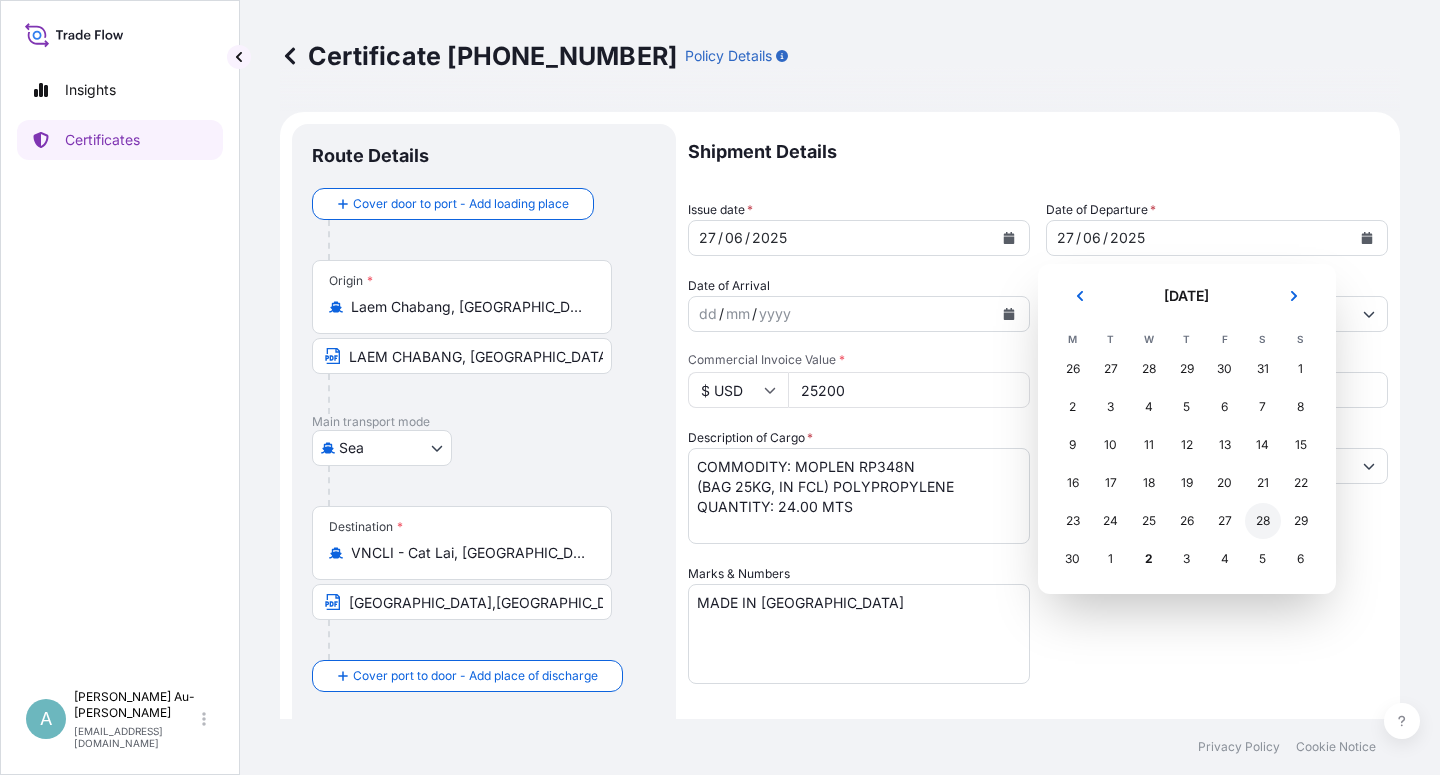 click on "28" at bounding box center (1263, 521) 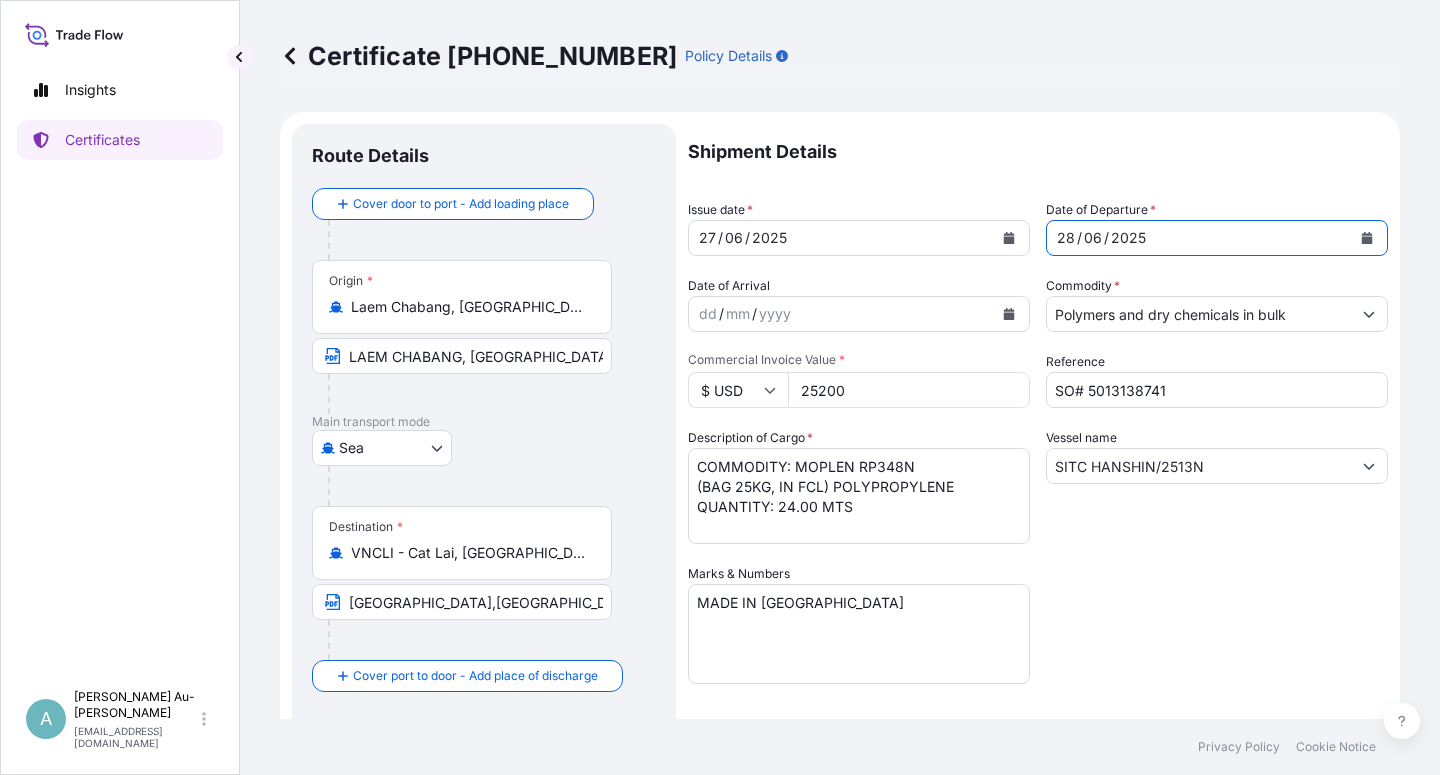 drag, startPoint x: 1162, startPoint y: 618, endPoint x: 1189, endPoint y: 609, distance: 28.460499 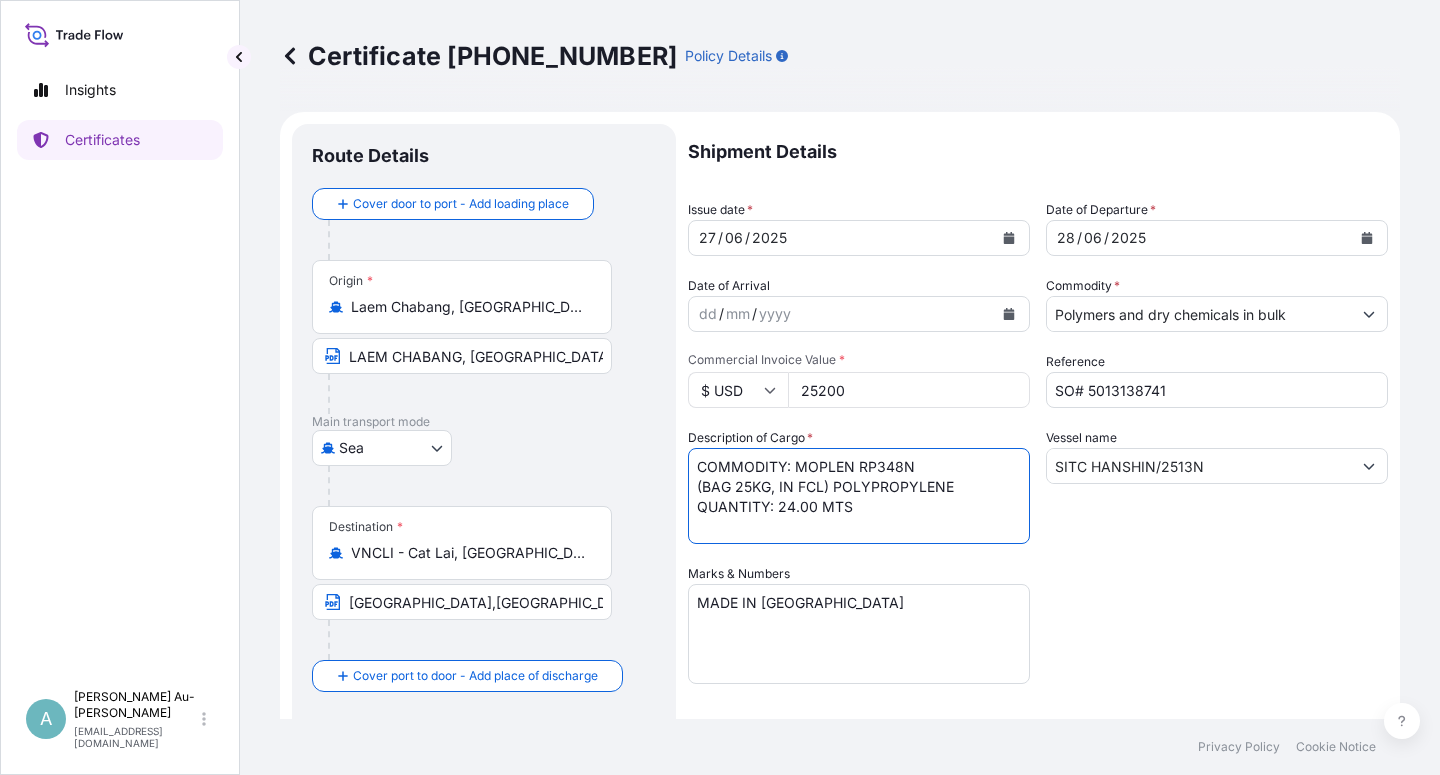 click on "COMMODITY: MOPLEN RP348N
(BAG 25KG, IN FCL) POLYPROPYLENE
QUANTITY: 24.00 MTS" at bounding box center (859, 496) 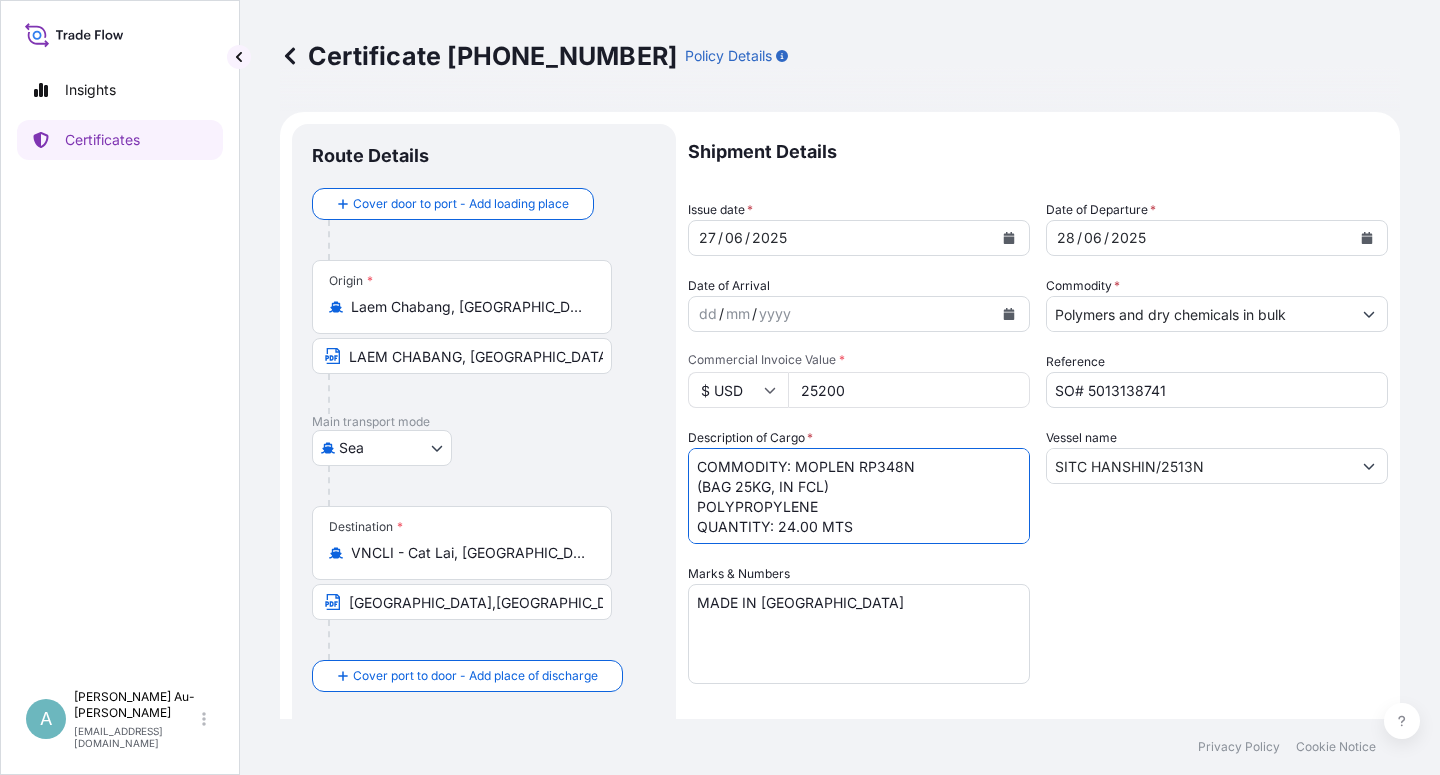 type on "COMMODITY: MOPLEN RP348N
(BAG 25KG, IN FCL)
POLYPROPYLENE
QUANTITY: 24.00 MTS" 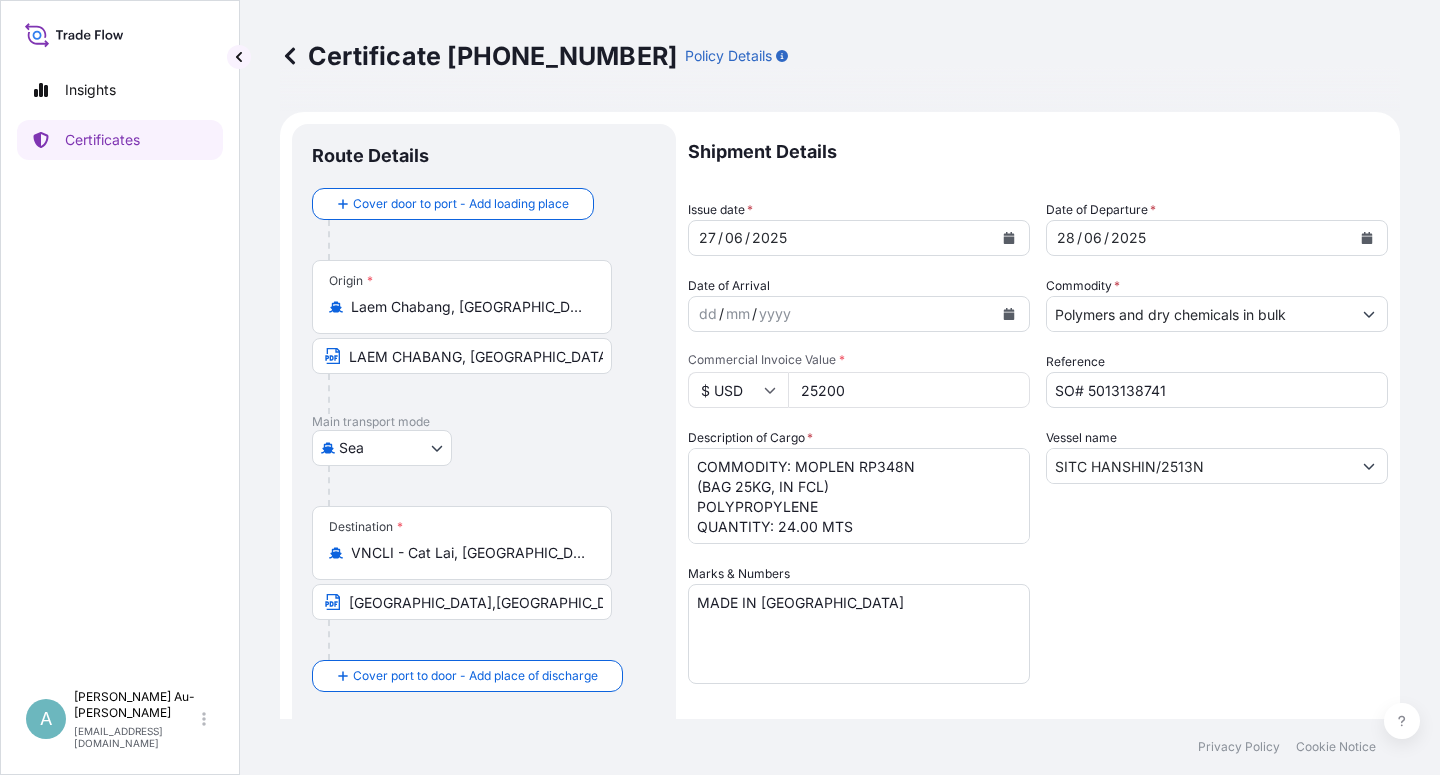 drag, startPoint x: 1177, startPoint y: 592, endPoint x: 1142, endPoint y: 590, distance: 35.057095 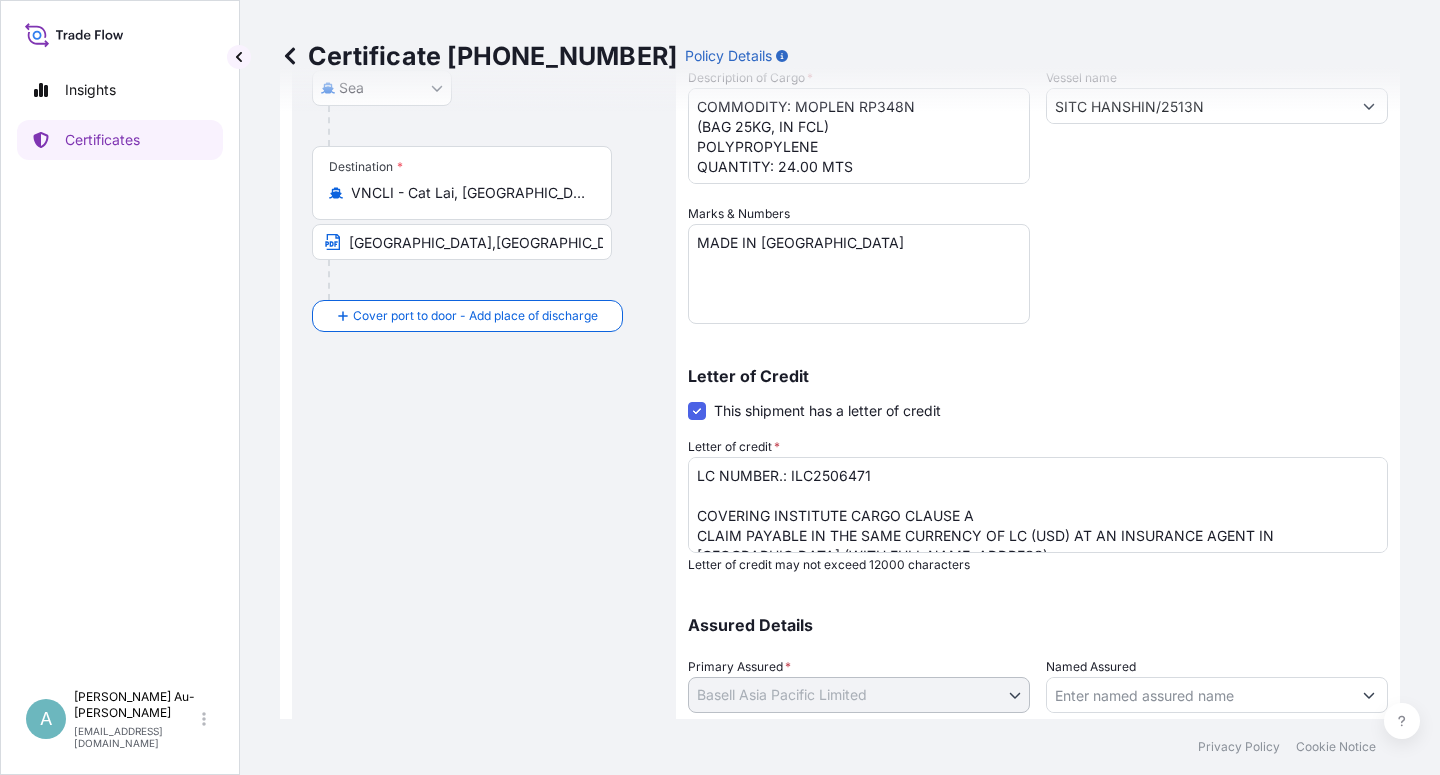 scroll, scrollTop: 490, scrollLeft: 0, axis: vertical 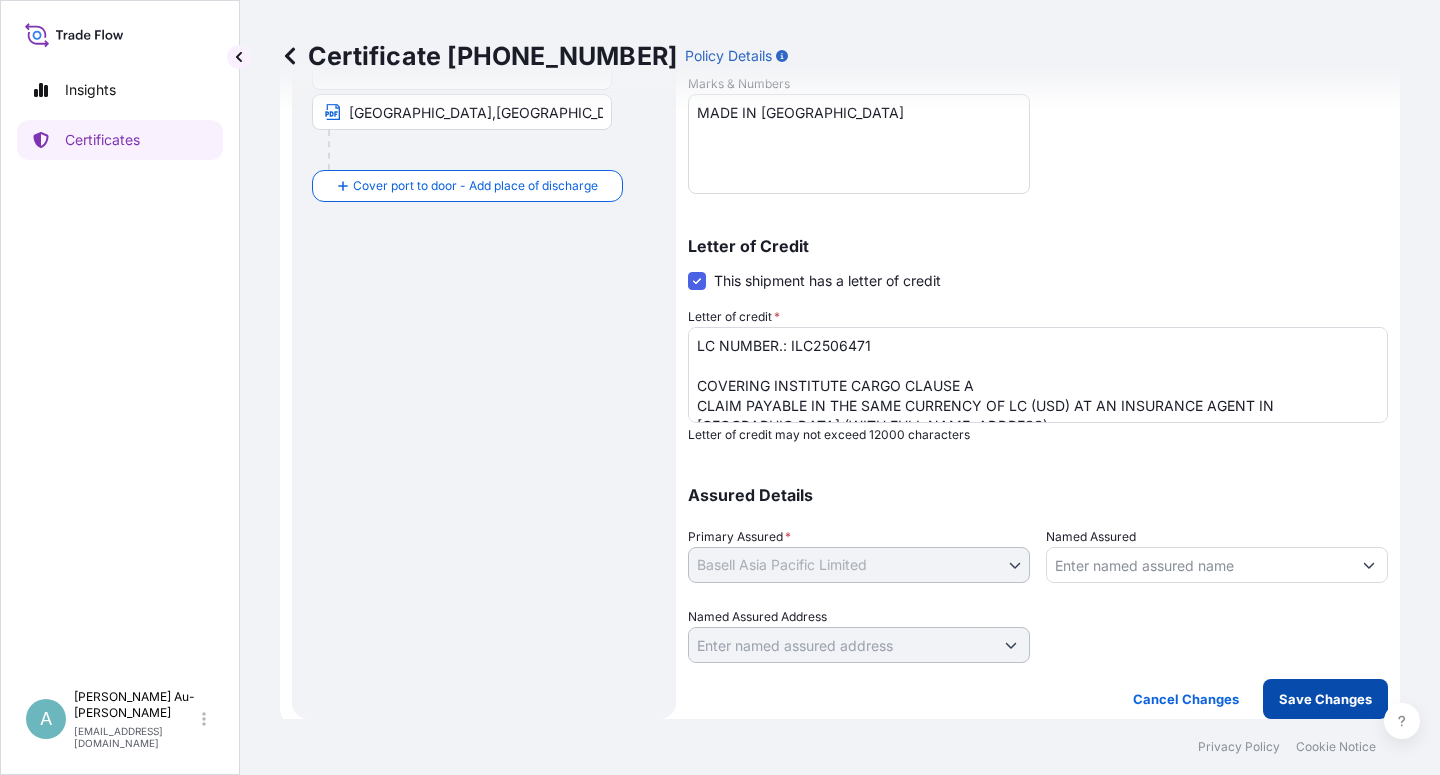click on "Save Changes" at bounding box center (1325, 699) 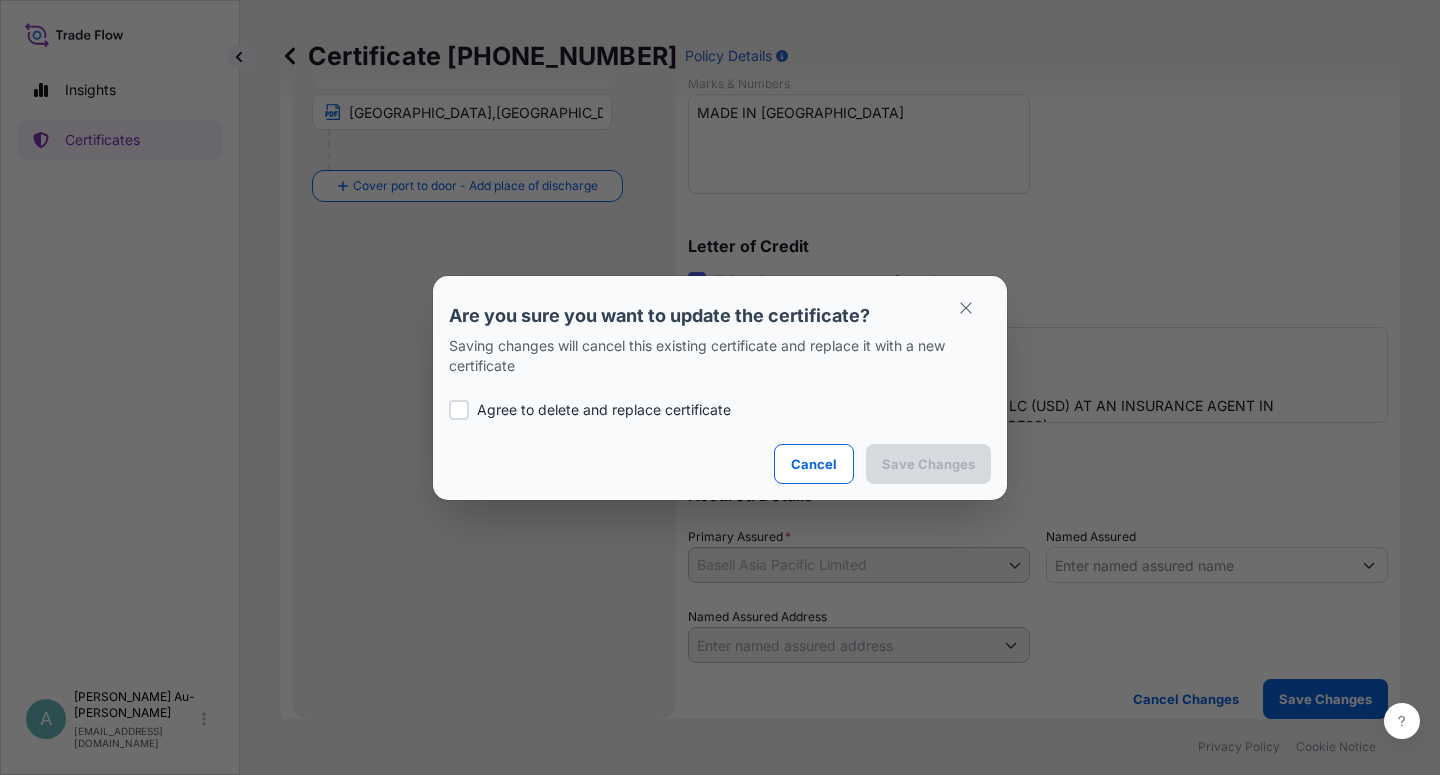 click at bounding box center [459, 410] 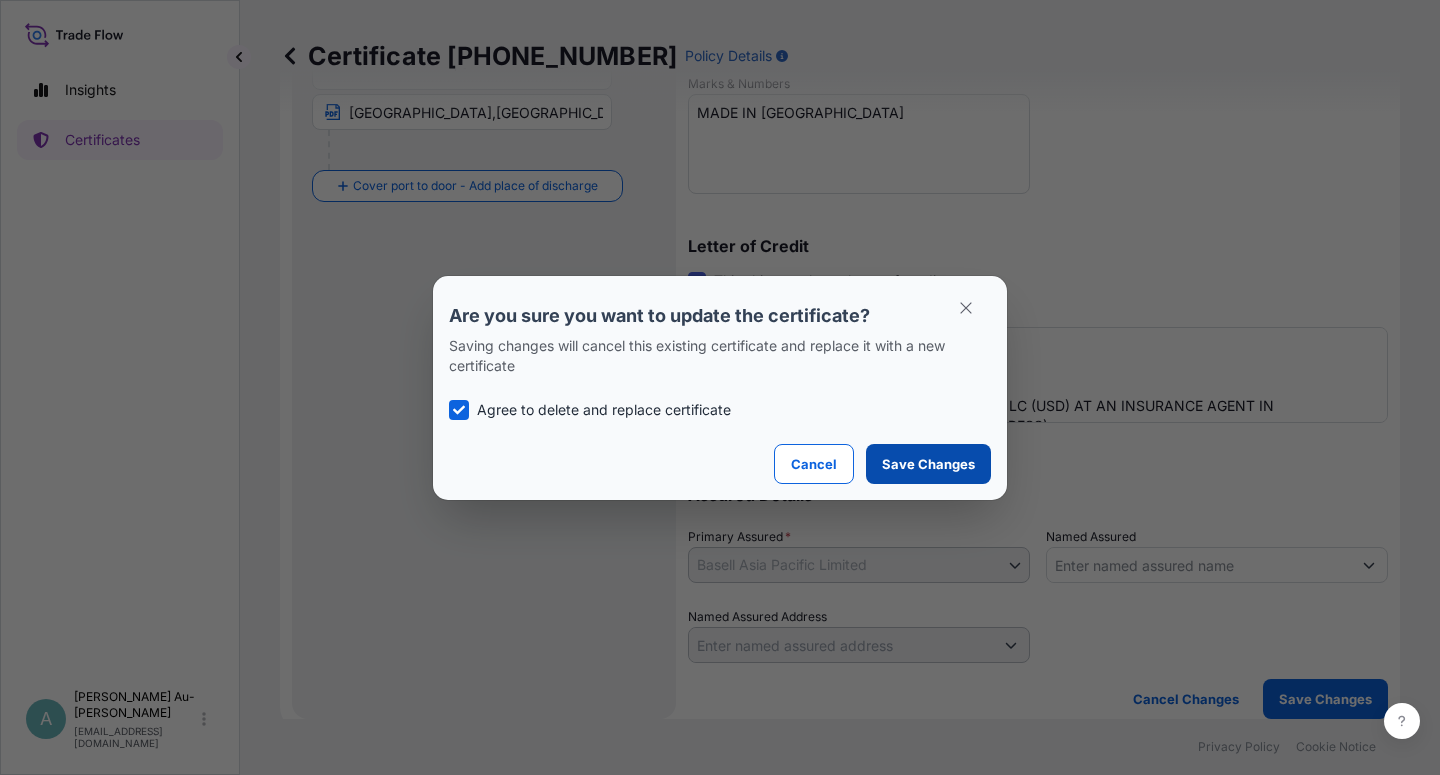 click on "Save Changes" at bounding box center (928, 464) 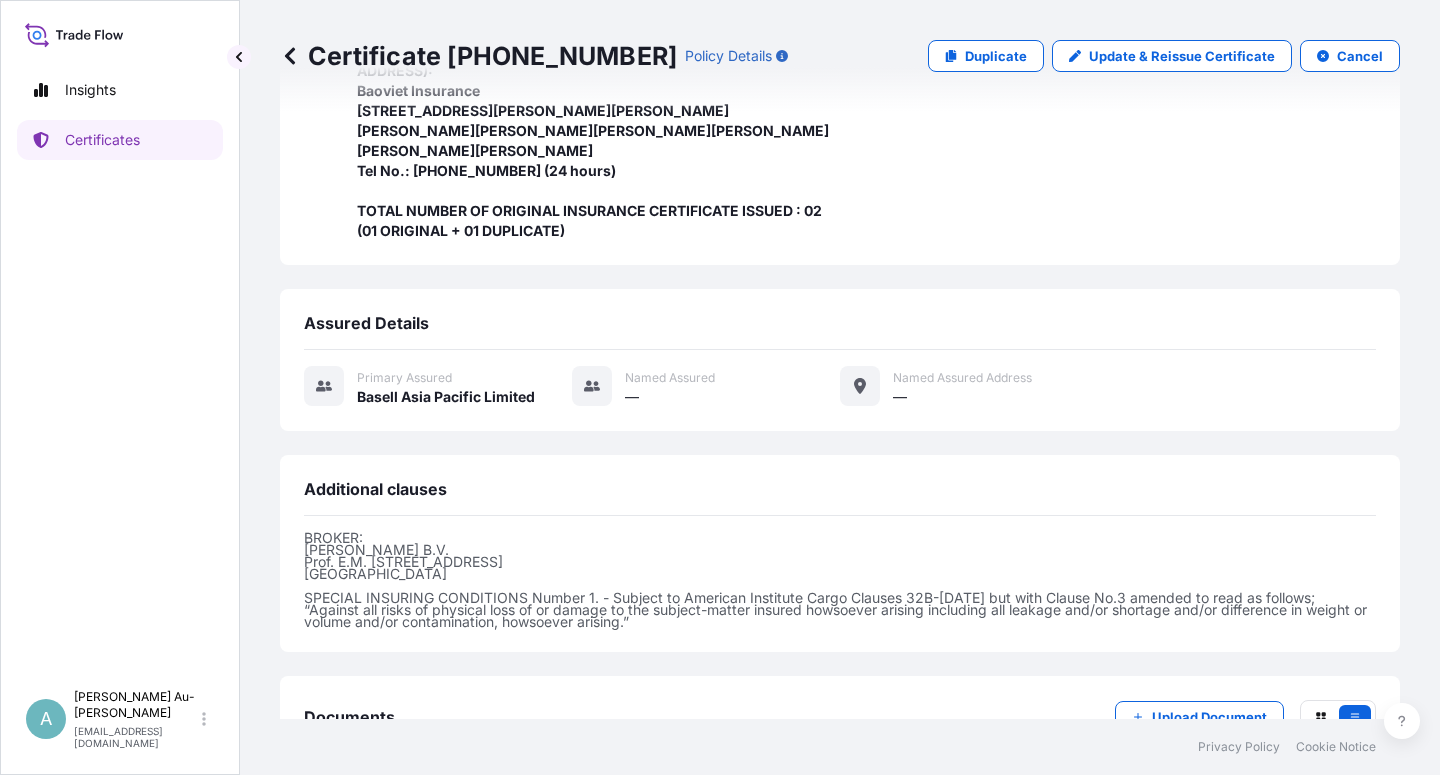 scroll, scrollTop: 714, scrollLeft: 0, axis: vertical 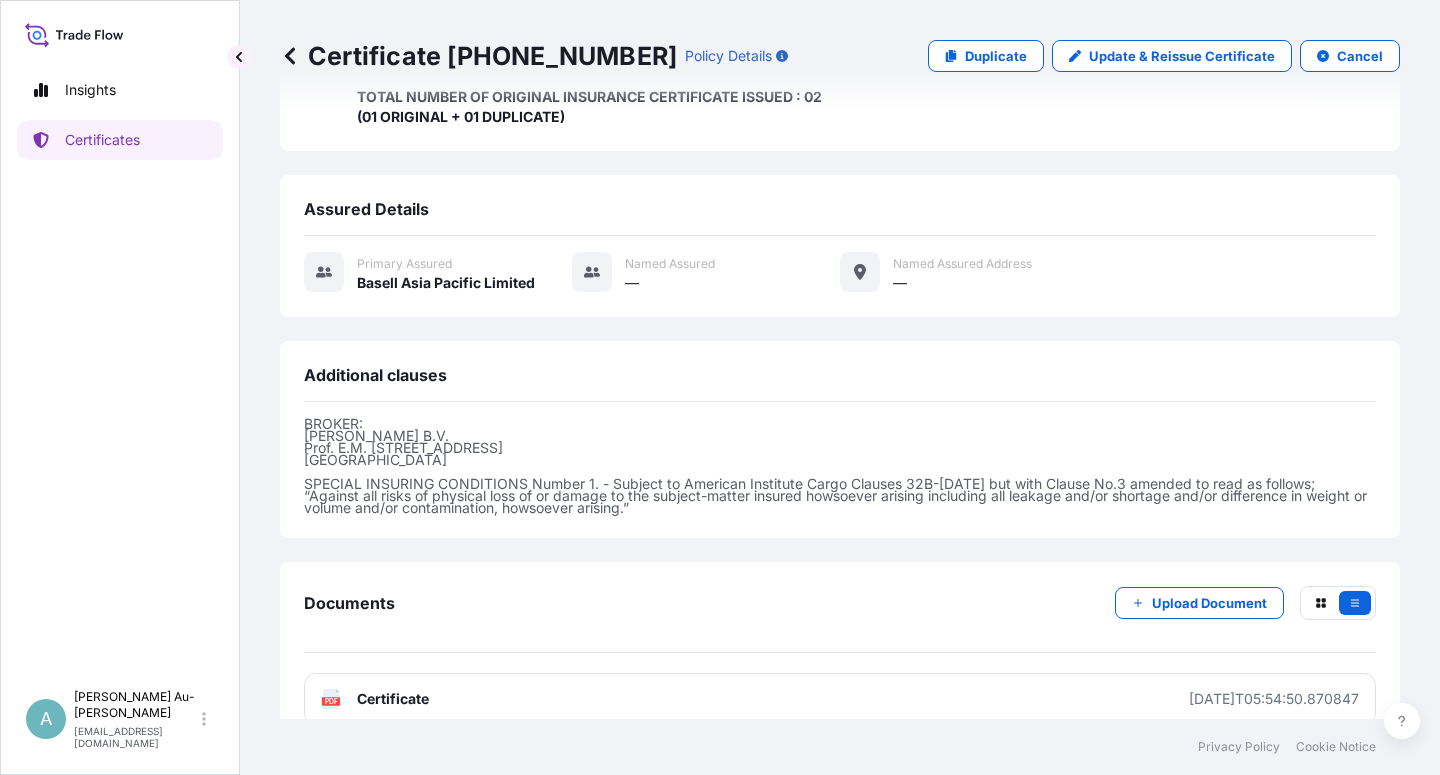 click on "PDF Certificate [DATE]T05:54:50.870847" at bounding box center [840, 699] 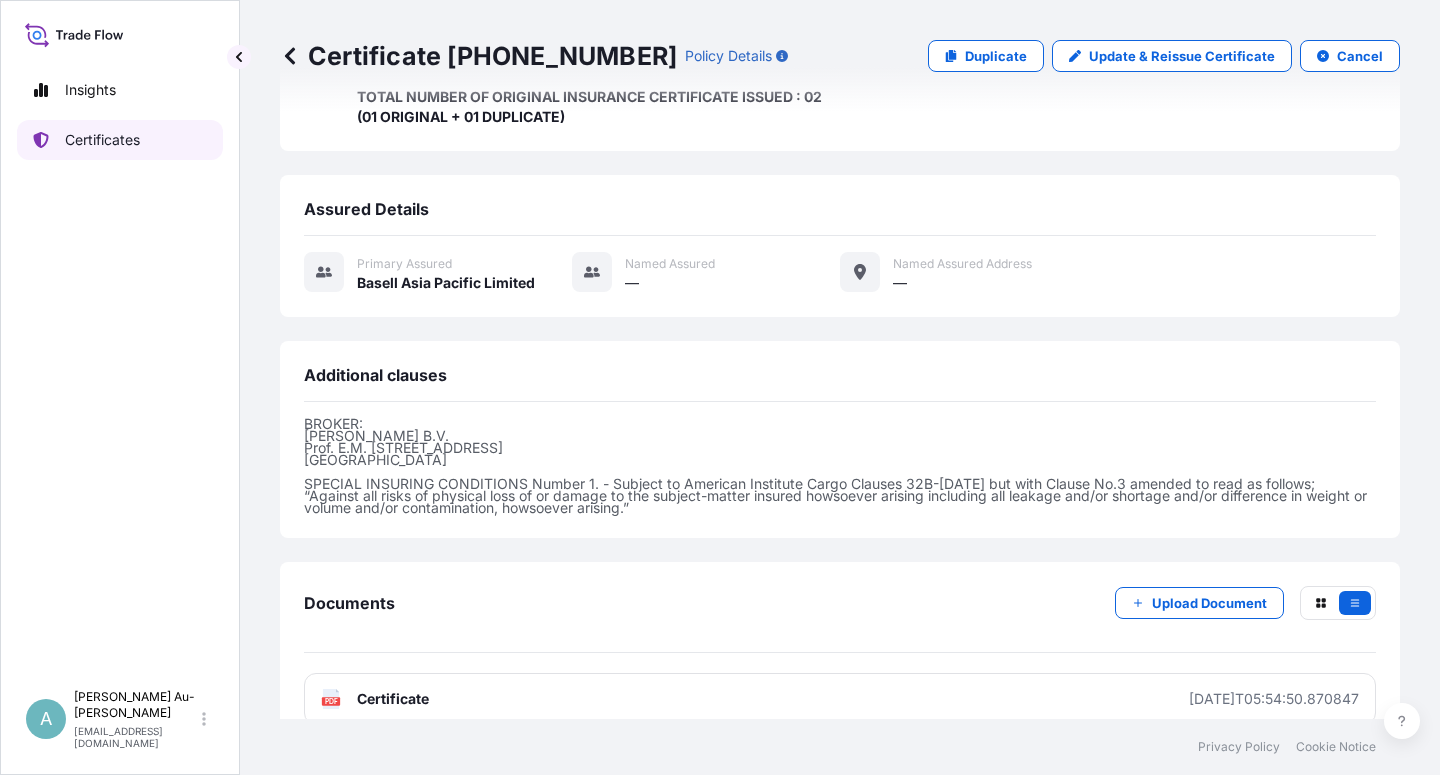 click on "Certificates" at bounding box center (102, 140) 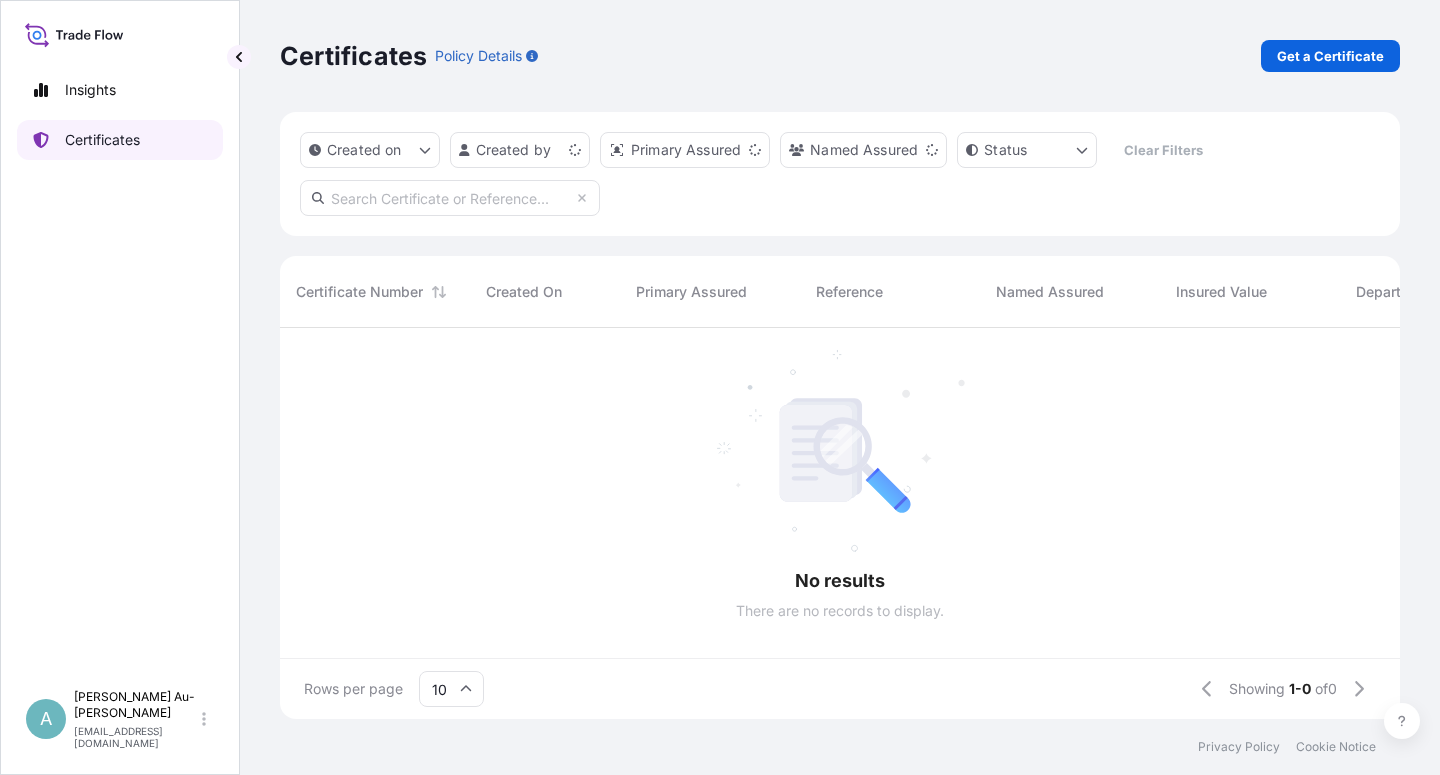 scroll, scrollTop: 0, scrollLeft: 0, axis: both 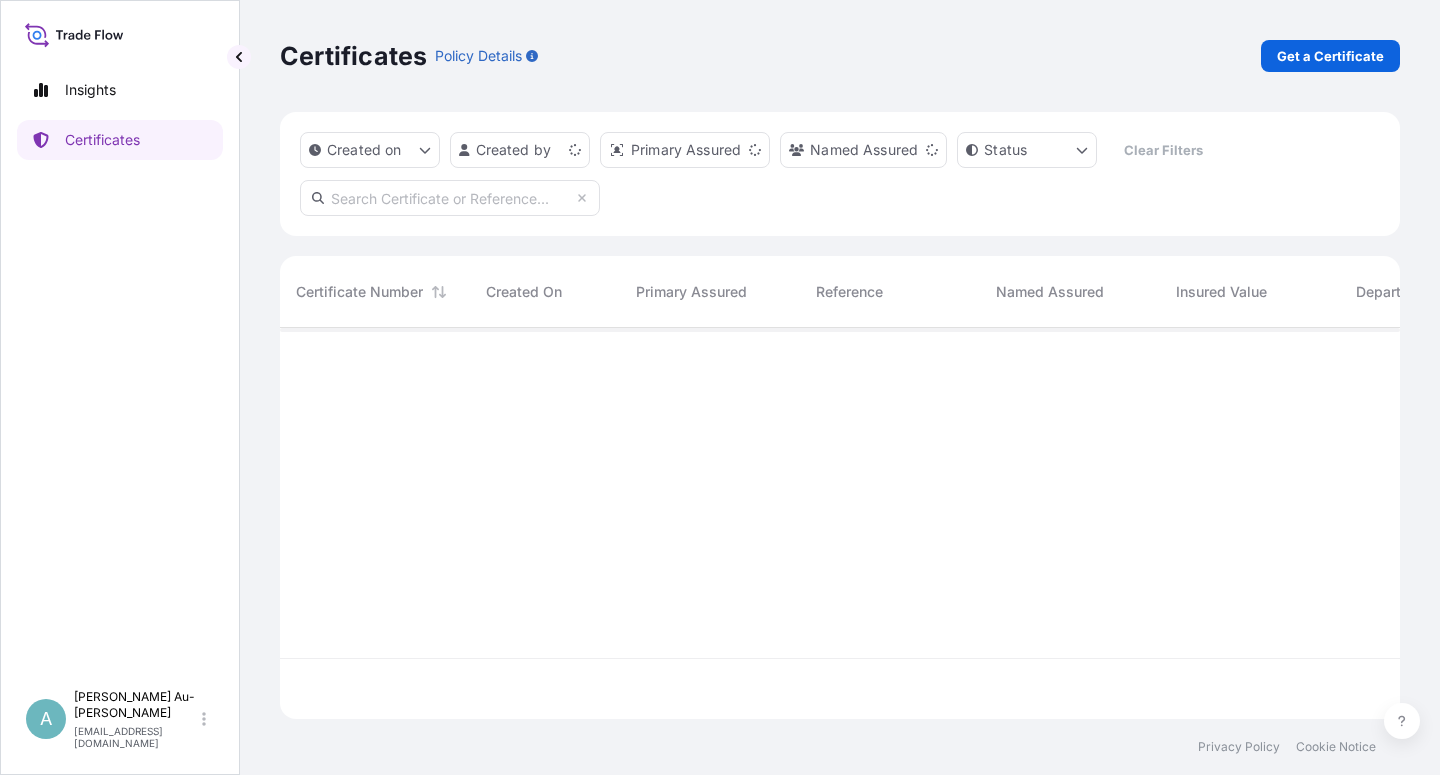 click at bounding box center (450, 198) 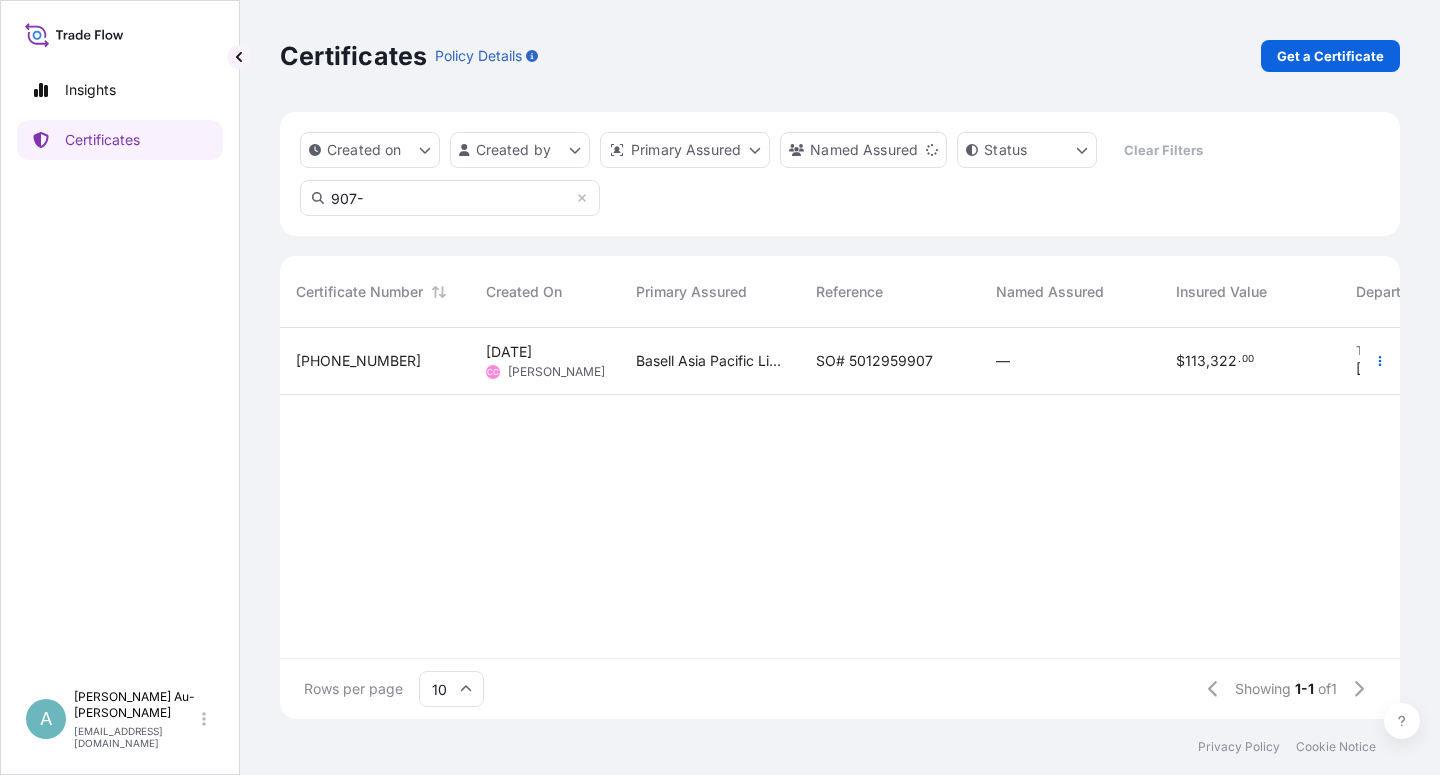 type on "907-" 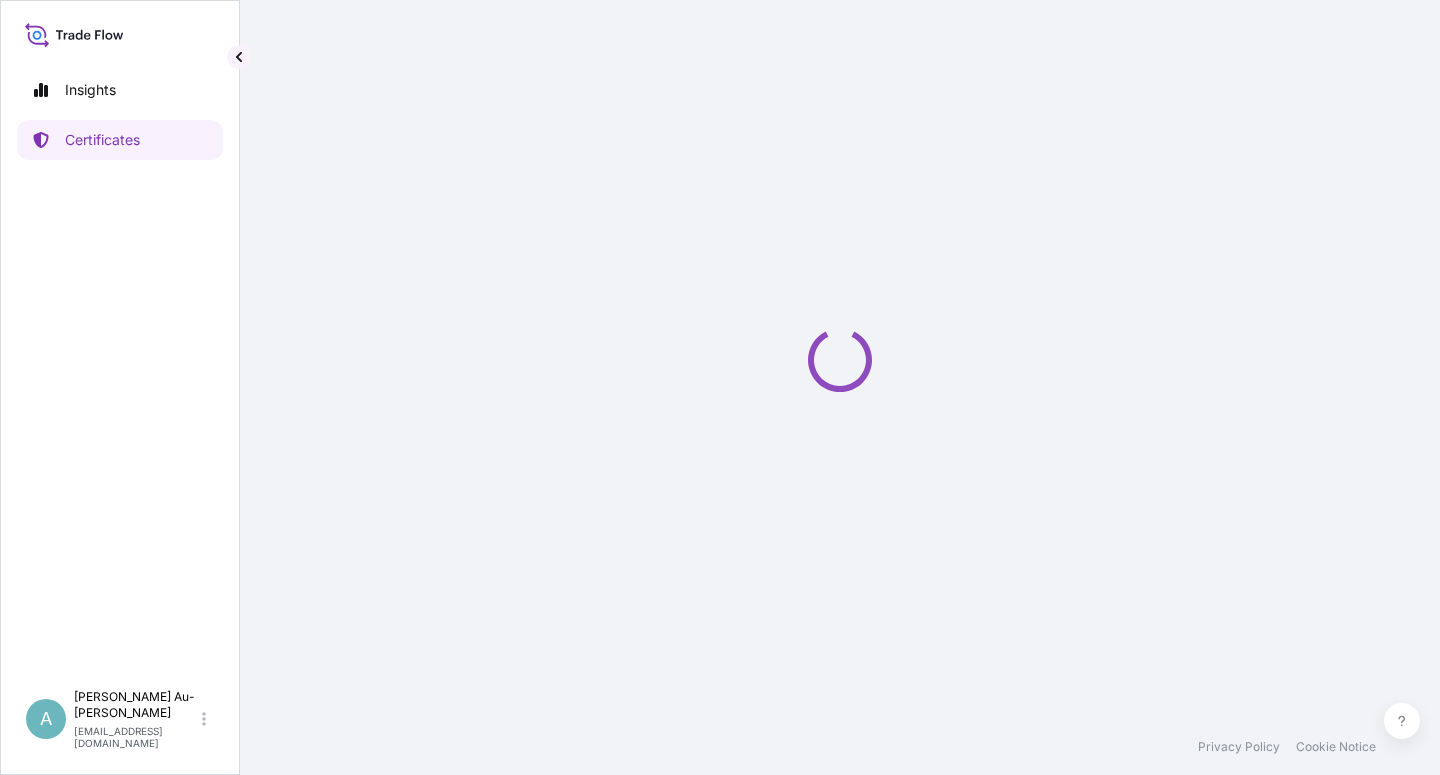 click 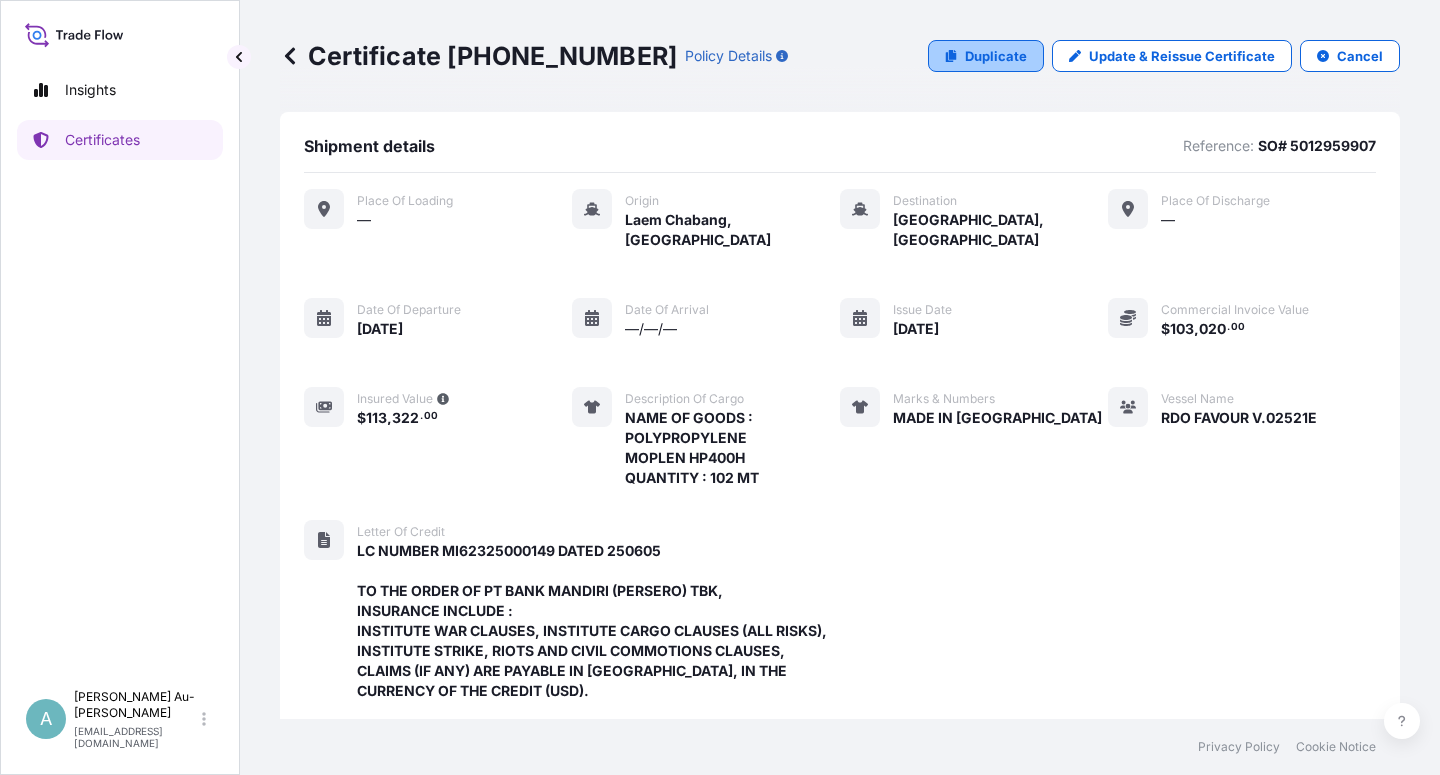 click on "Duplicate" at bounding box center [996, 56] 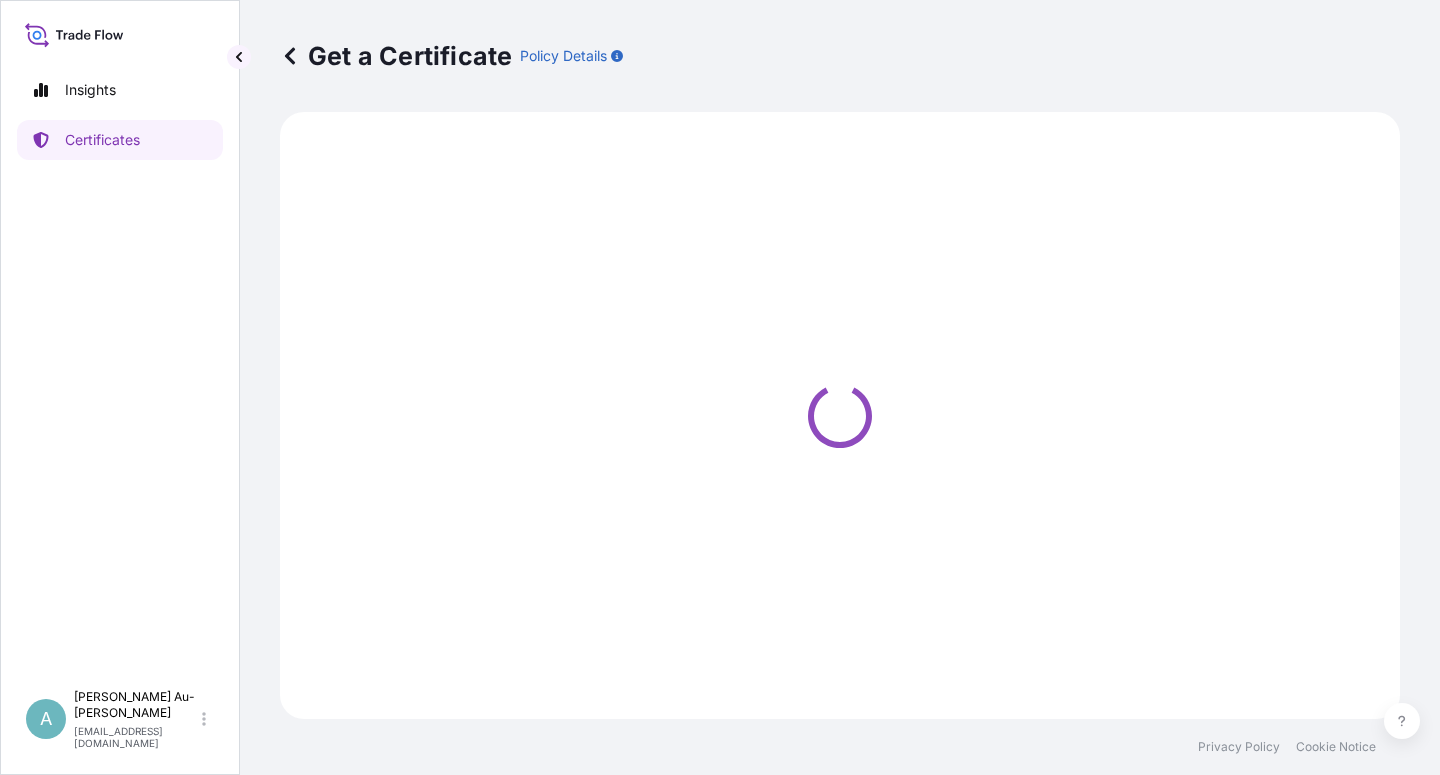 select on "Sea" 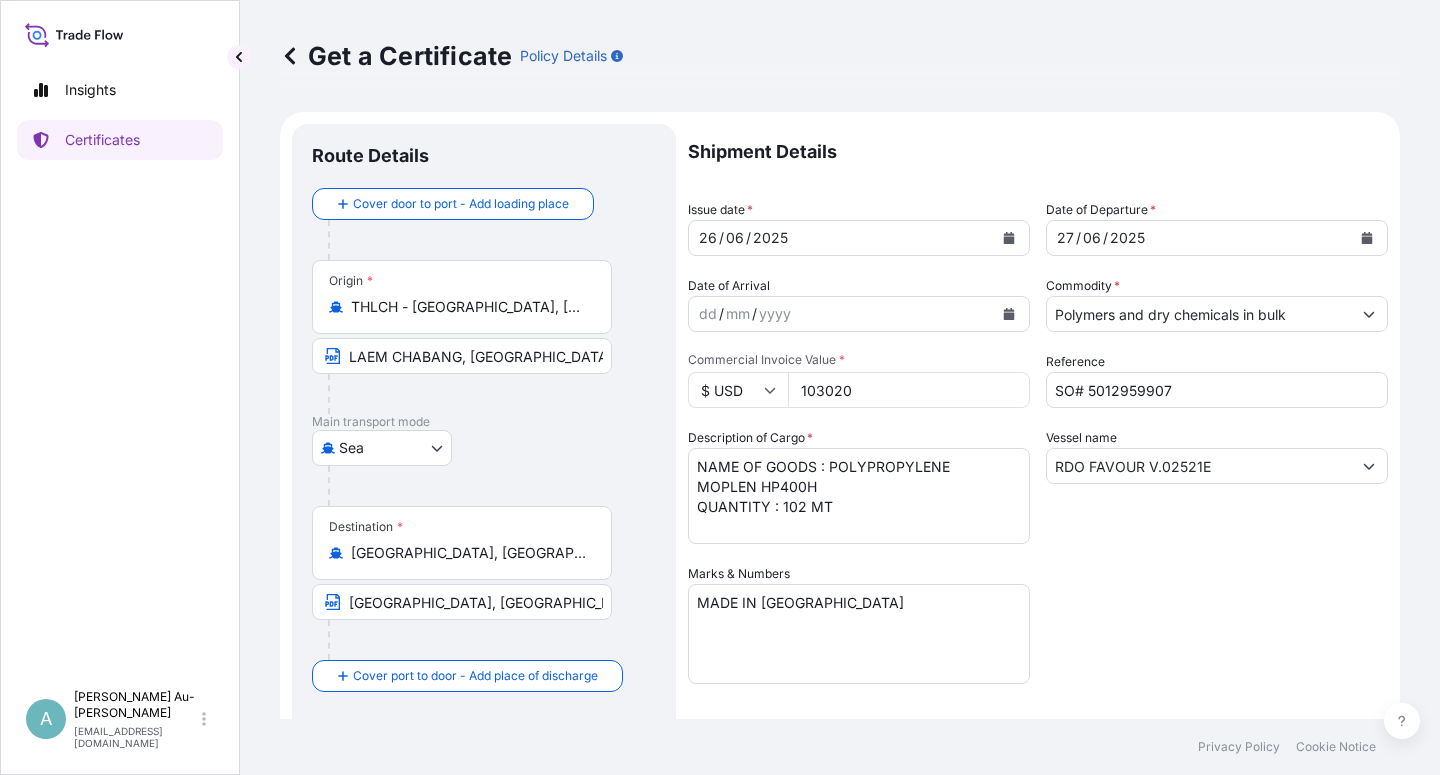 select on "32034" 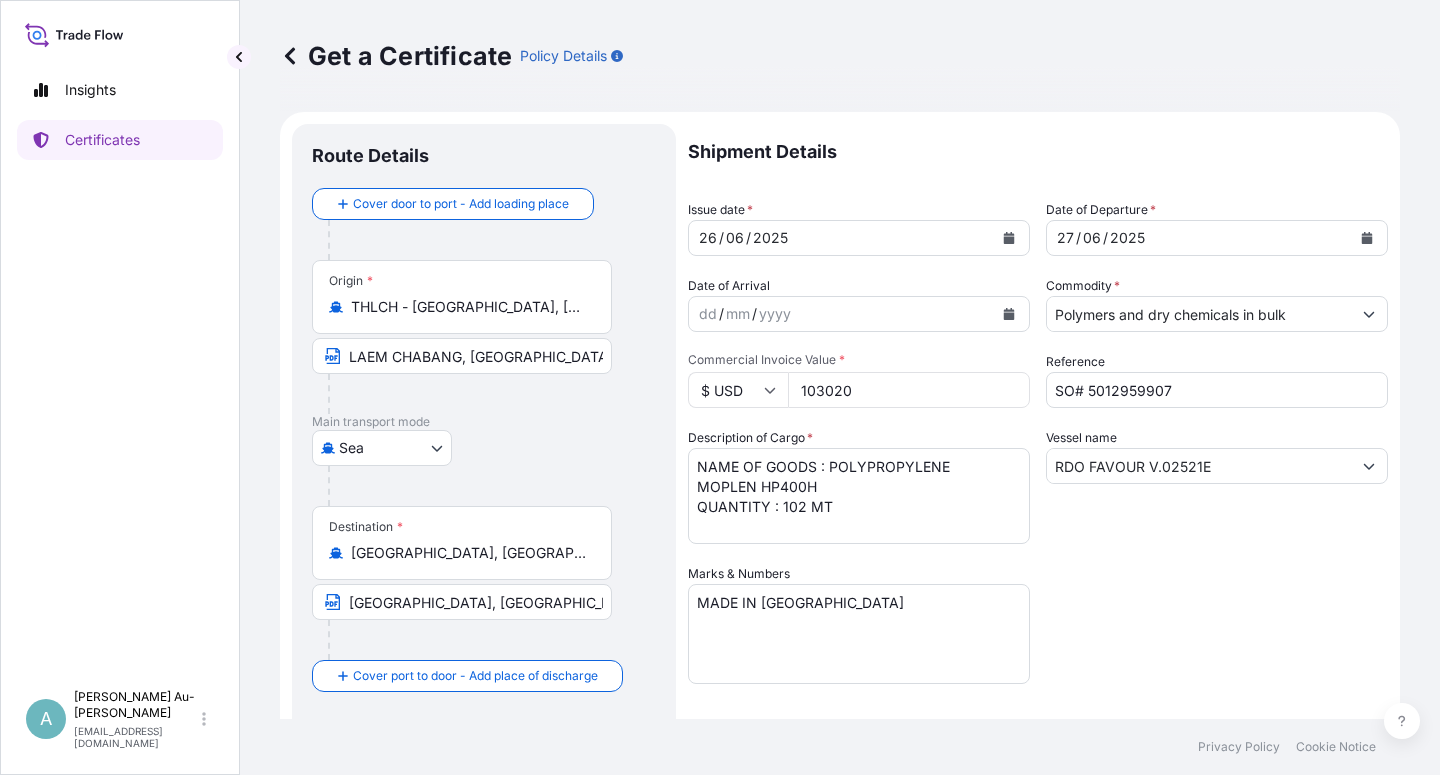click 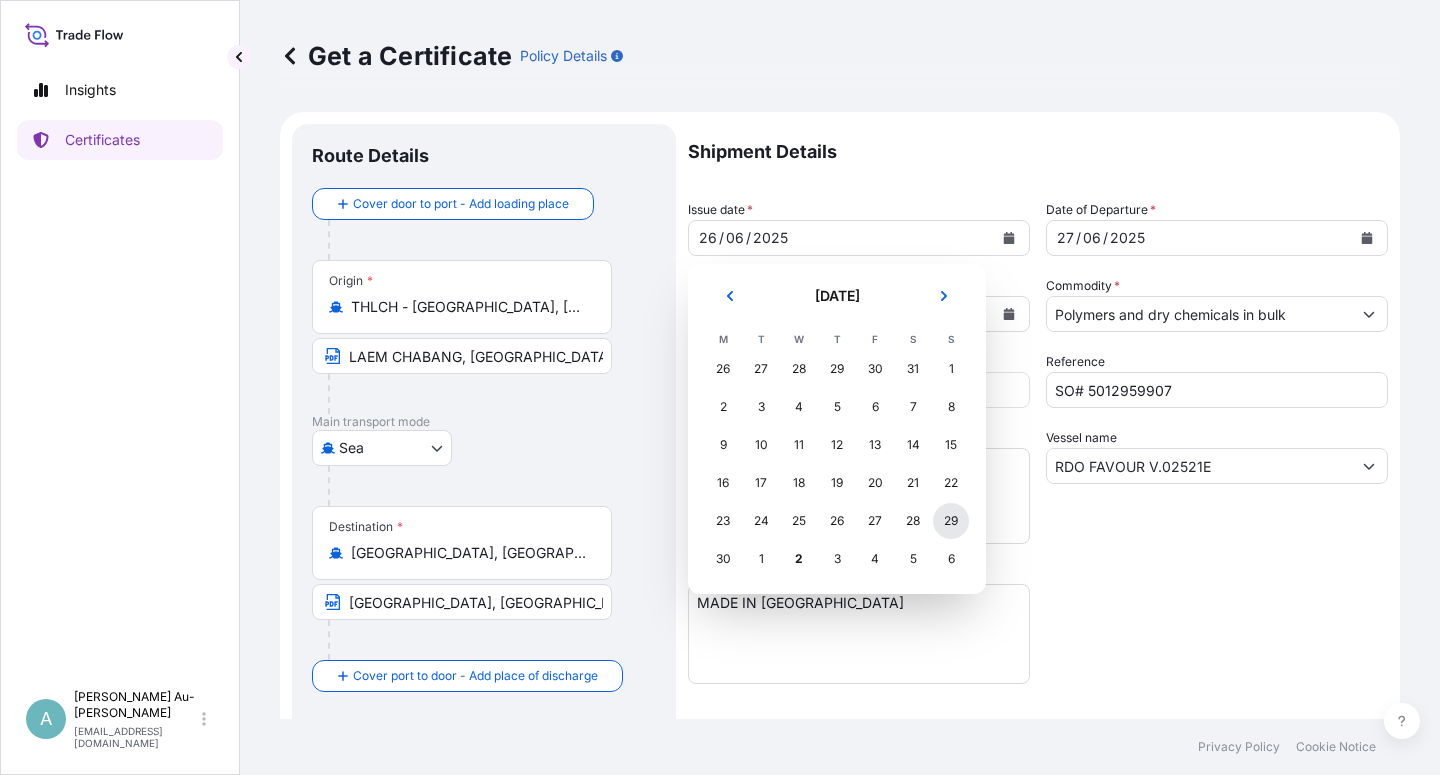 click on "29" at bounding box center [951, 521] 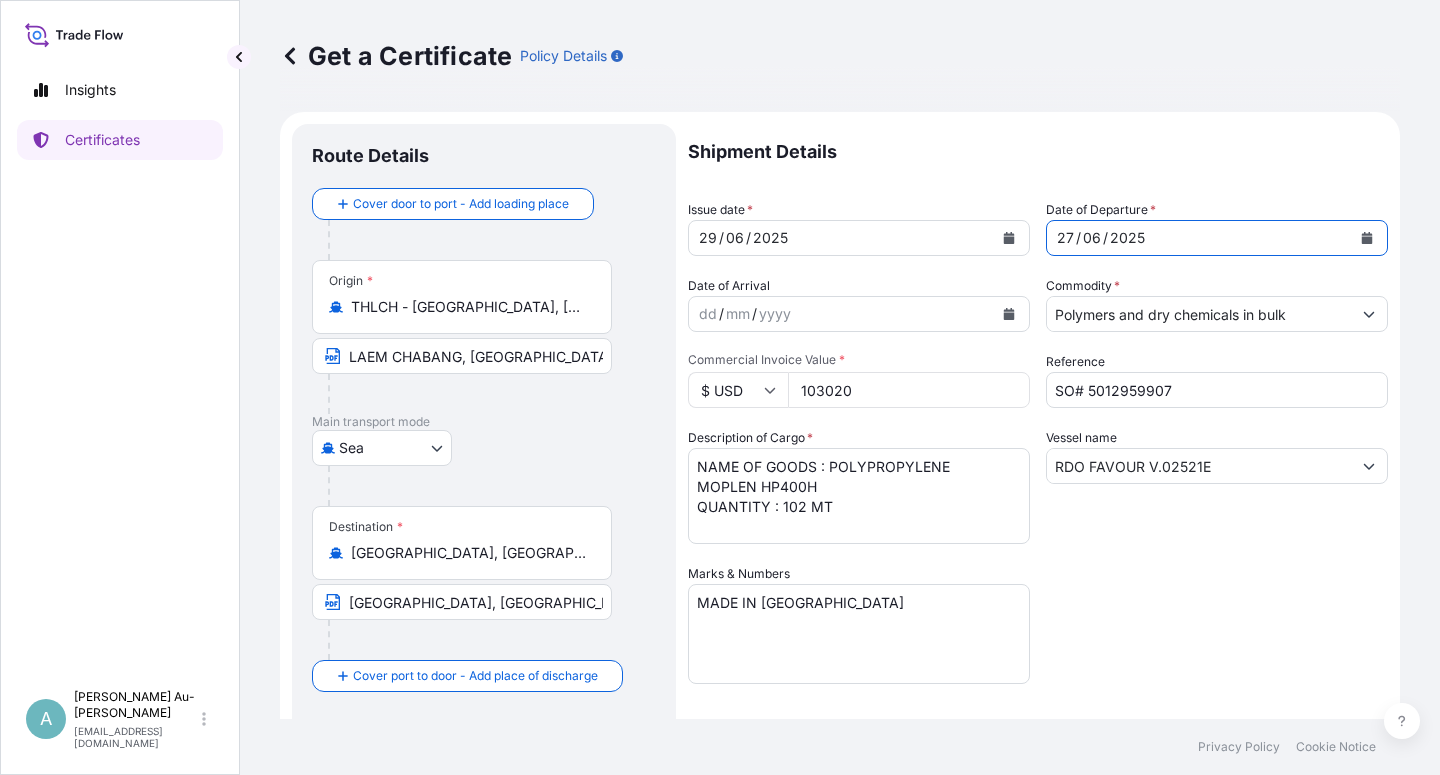 click at bounding box center (1367, 238) 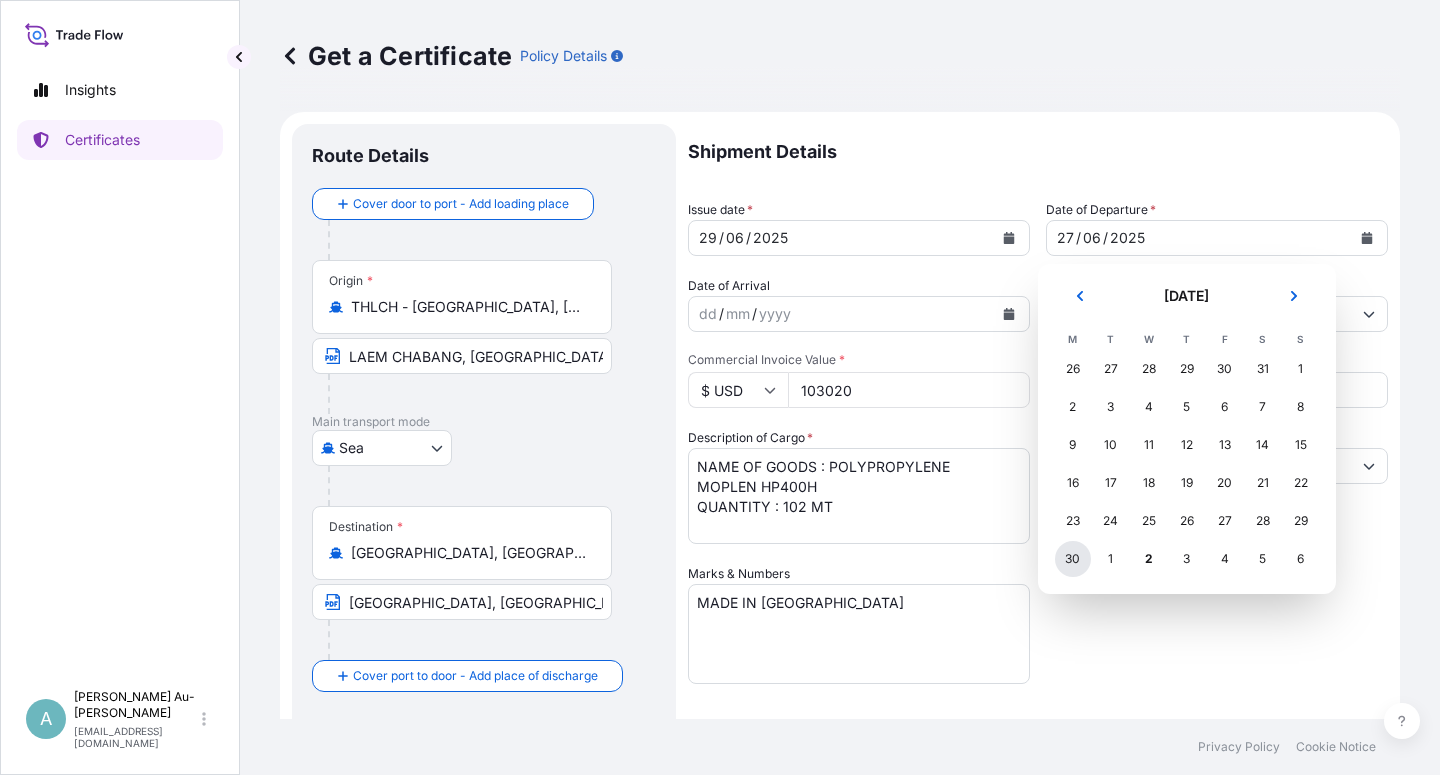 click on "30" at bounding box center [1073, 559] 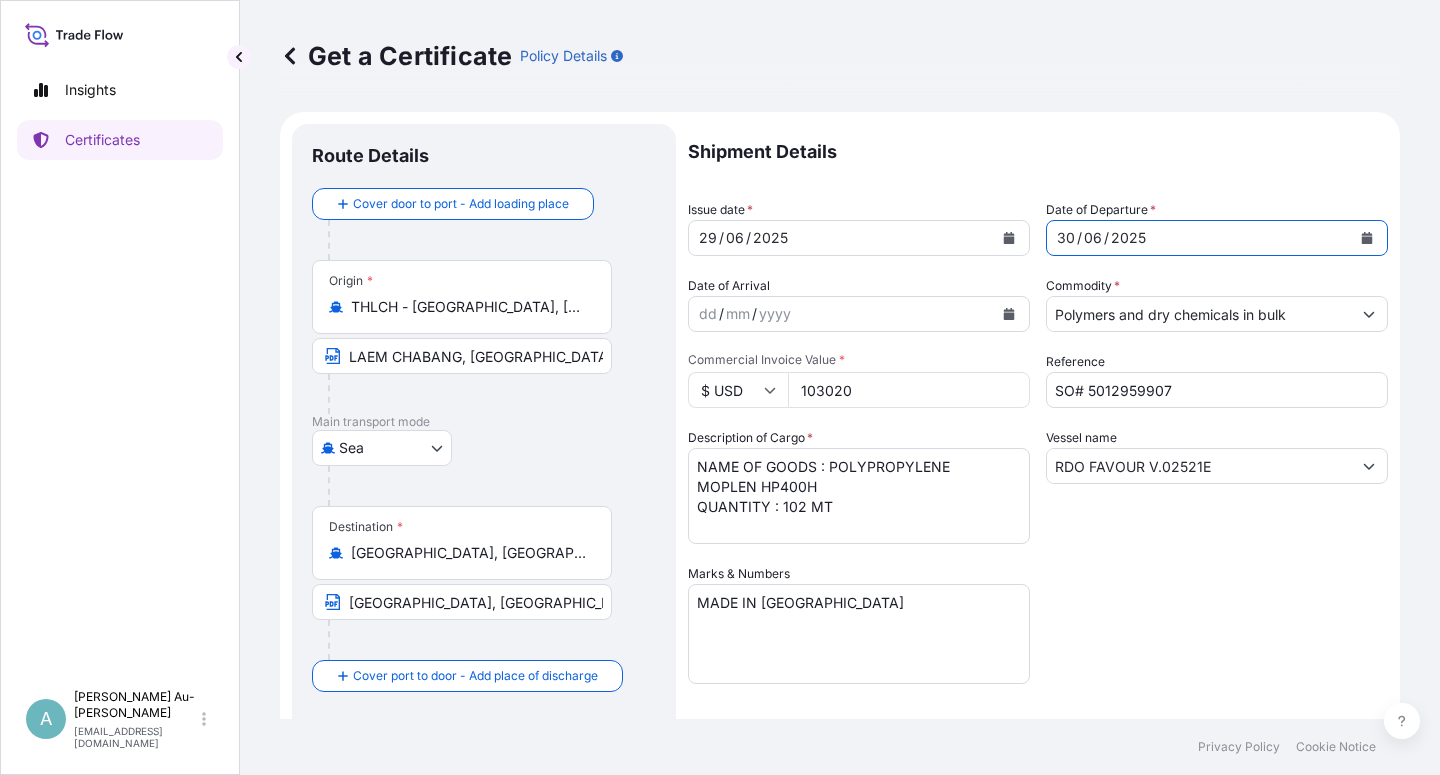click on "Shipment Details Issue date * [DATE] Date of Departure * [DATE] Date of Arrival dd / mm / yyyy Commodity * Polymers and dry chemicals in bulk Packing Category Commercial Invoice Value    * $ USD 103020 Reference SO# 5012959907 Description of Cargo * NAME OF GOODS : POLYPROPYLENE
MOPLEN HP400H
QUANTITY : 102 MT Vessel name RDO FAVOUR V.02521E Marks & Numbers MADE IN [GEOGRAPHIC_DATA] Letter of Credit This shipment has a letter of credit Letter of credit * LC NUMBER MI62325000149 DATED 250605
TO THE ORDER OF PT BANK MANDIRI (PERSERO) TBK,
INSURANCE INCLUDE :
INSTITUTE WAR CLAUSES, INSTITUTE CARGO CLAUSES (ALL RISKS),
INSTITUTE STRIKE, RIOTS AND CIVIL COMMOTIONS CLAUSES,
CLAIMS (IF ANY) ARE PAYABLE IN [GEOGRAPHIC_DATA], IN THE CURRENCY OF THE CREDIT (USD).
NUMBER OF ORIGINAL(S) ISSUED: 01 ( 01 ORIGINAL )
Letter of credit may not exceed 12000 characters Assured Details Primary Assured * Basell Asia Pacific Limited Basell Asia Pacific Limited Named Assured Named Assured Address" at bounding box center (1038, 638) 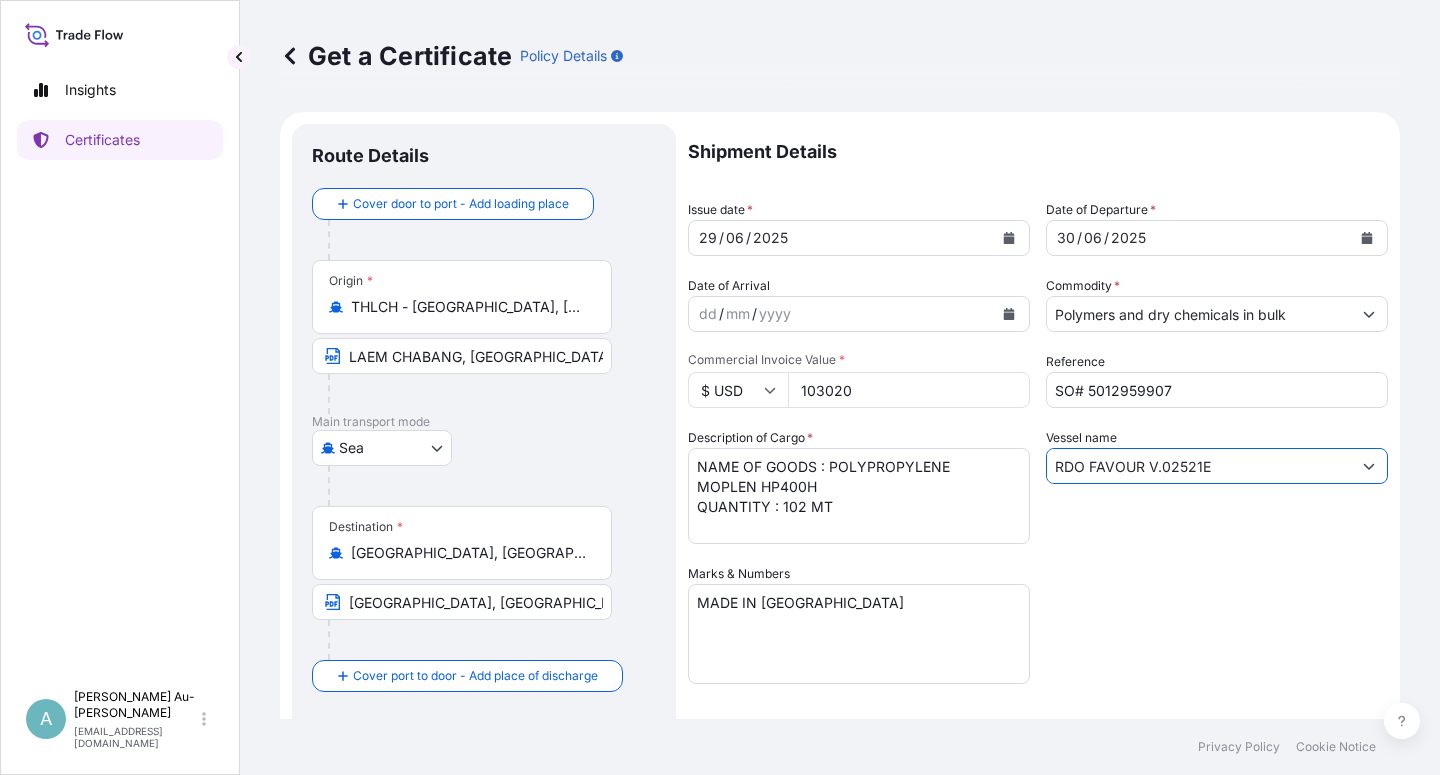 drag, startPoint x: 1206, startPoint y: 477, endPoint x: 1023, endPoint y: 491, distance: 183.53474 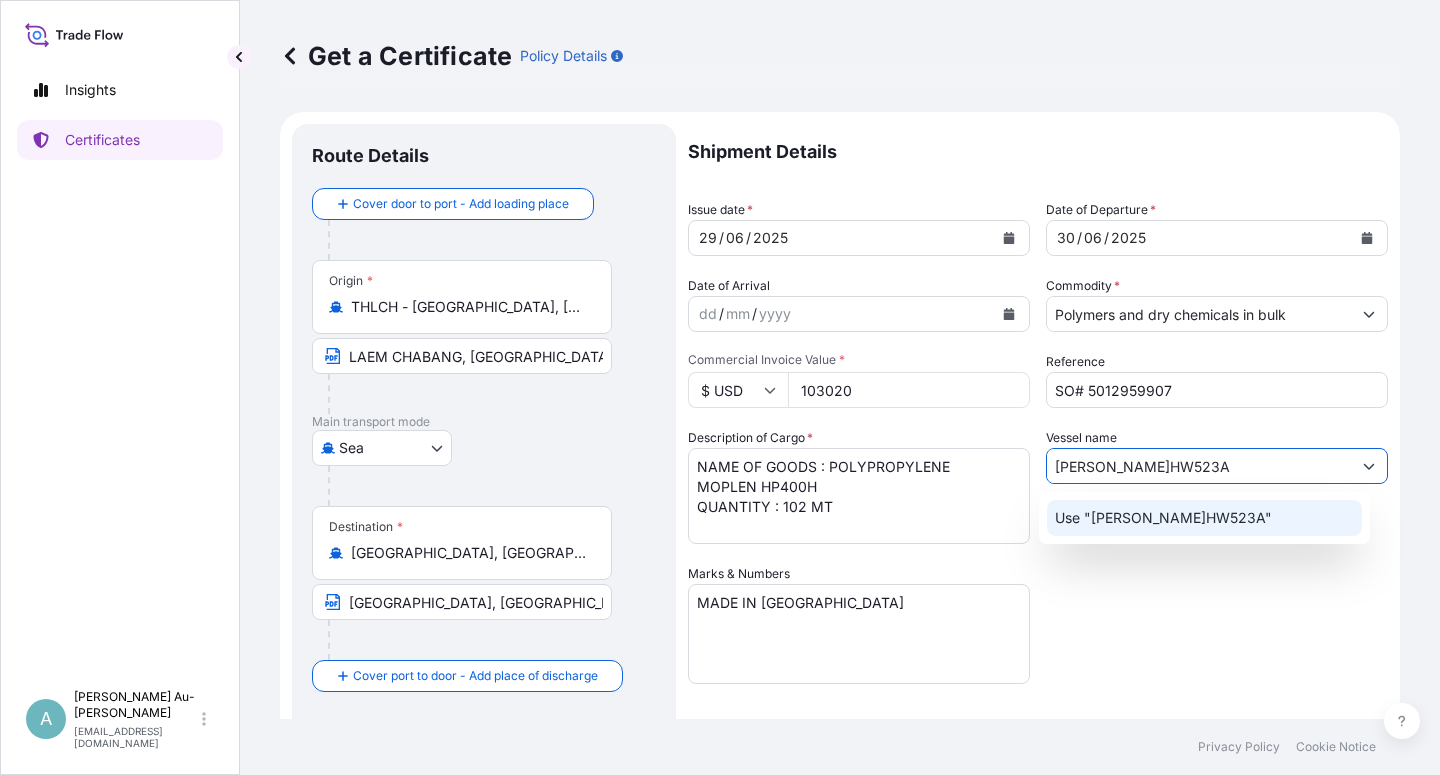 type on "[PERSON_NAME]HW523A" 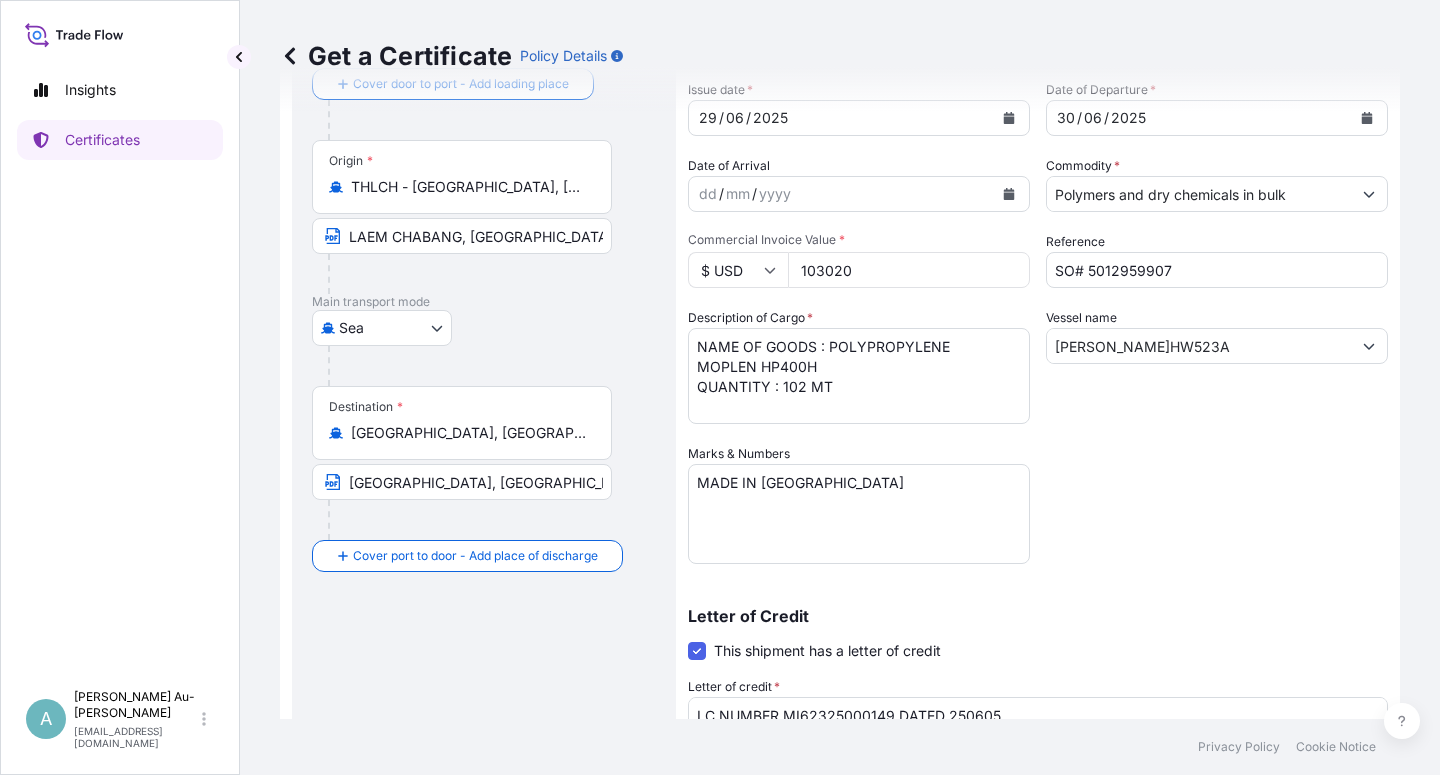 scroll, scrollTop: 490, scrollLeft: 0, axis: vertical 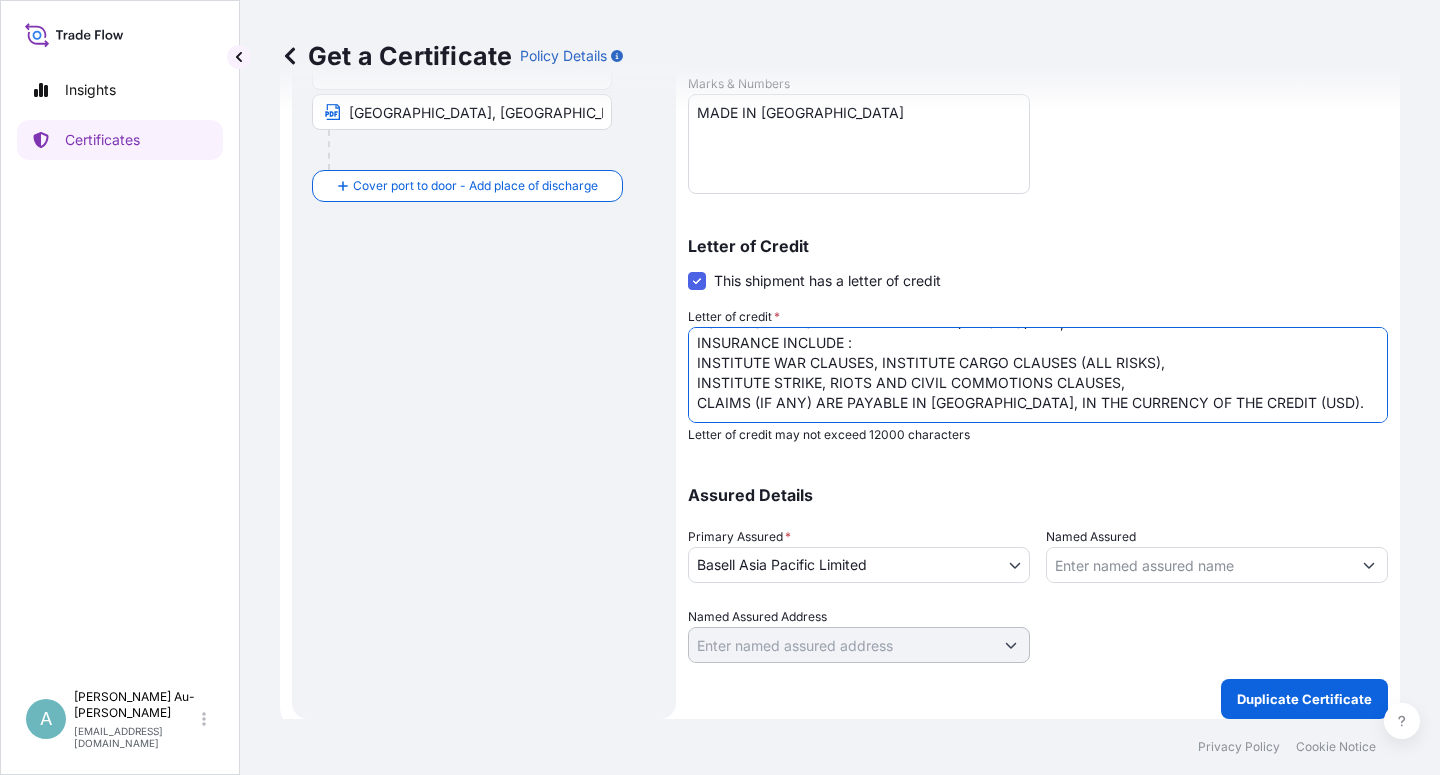 click on "LC NUMBER MI62325000149 DATED 250605
TO THE ORDER OF PT BANK MANDIRI (PERSERO) TBK,
INSURANCE INCLUDE :
INSTITUTE WAR CLAUSES, INSTITUTE CARGO CLAUSES (ALL RISKS),
INSTITUTE STRIKE, RIOTS AND CIVIL COMMOTIONS CLAUSES,
CLAIMS (IF ANY) ARE PAYABLE IN [GEOGRAPHIC_DATA], IN THE CURRENCY OF THE CREDIT (USD).
NUMBER OF ORIGINAL(S) ISSUED: 01 ( 01 ORIGINAL )" at bounding box center [1038, 375] 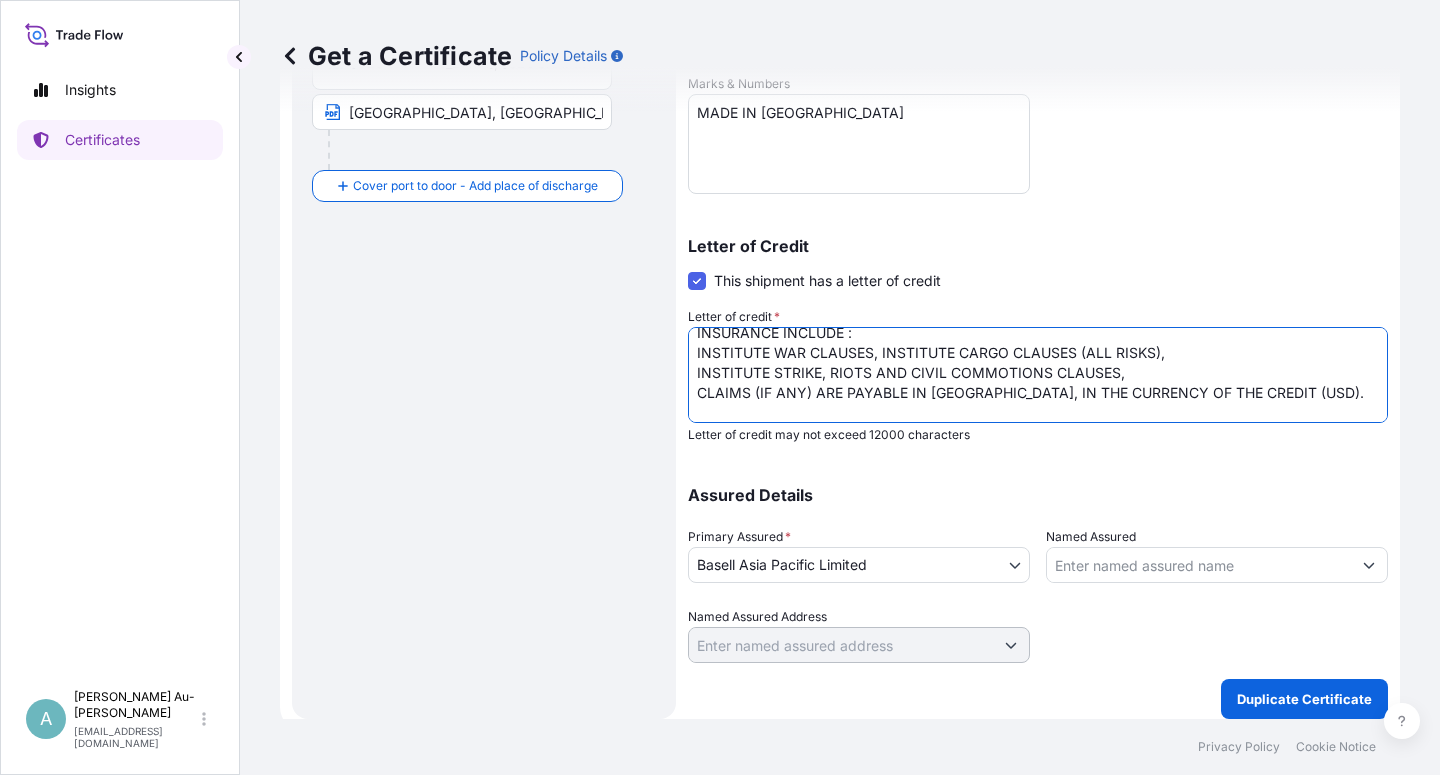 paste on "FULL NAME
AND ACTUAL ADDRESS OF INSURANCE COMPANY'S CLAIM AGENT IN
[GEOGRAPHIC_DATA]" 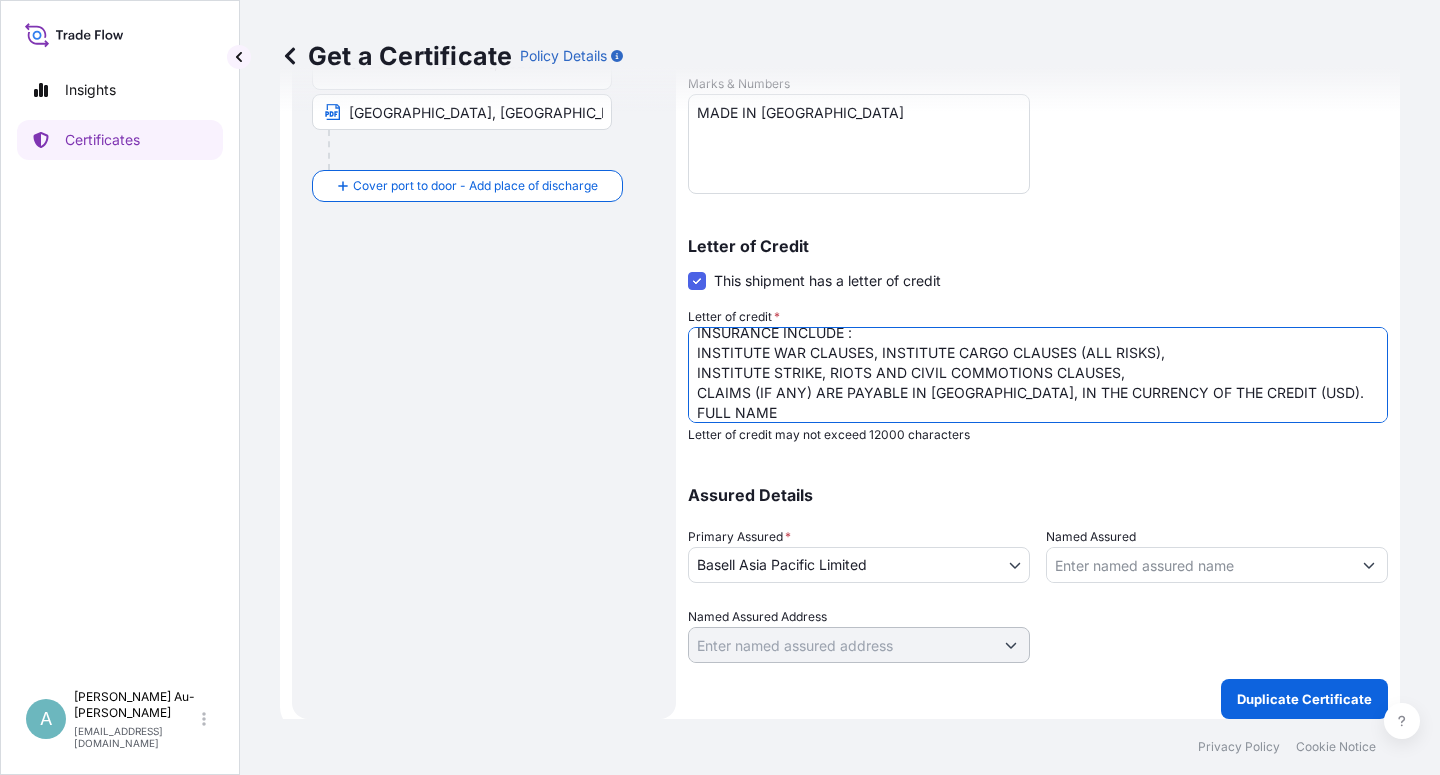 scroll, scrollTop: 113, scrollLeft: 0, axis: vertical 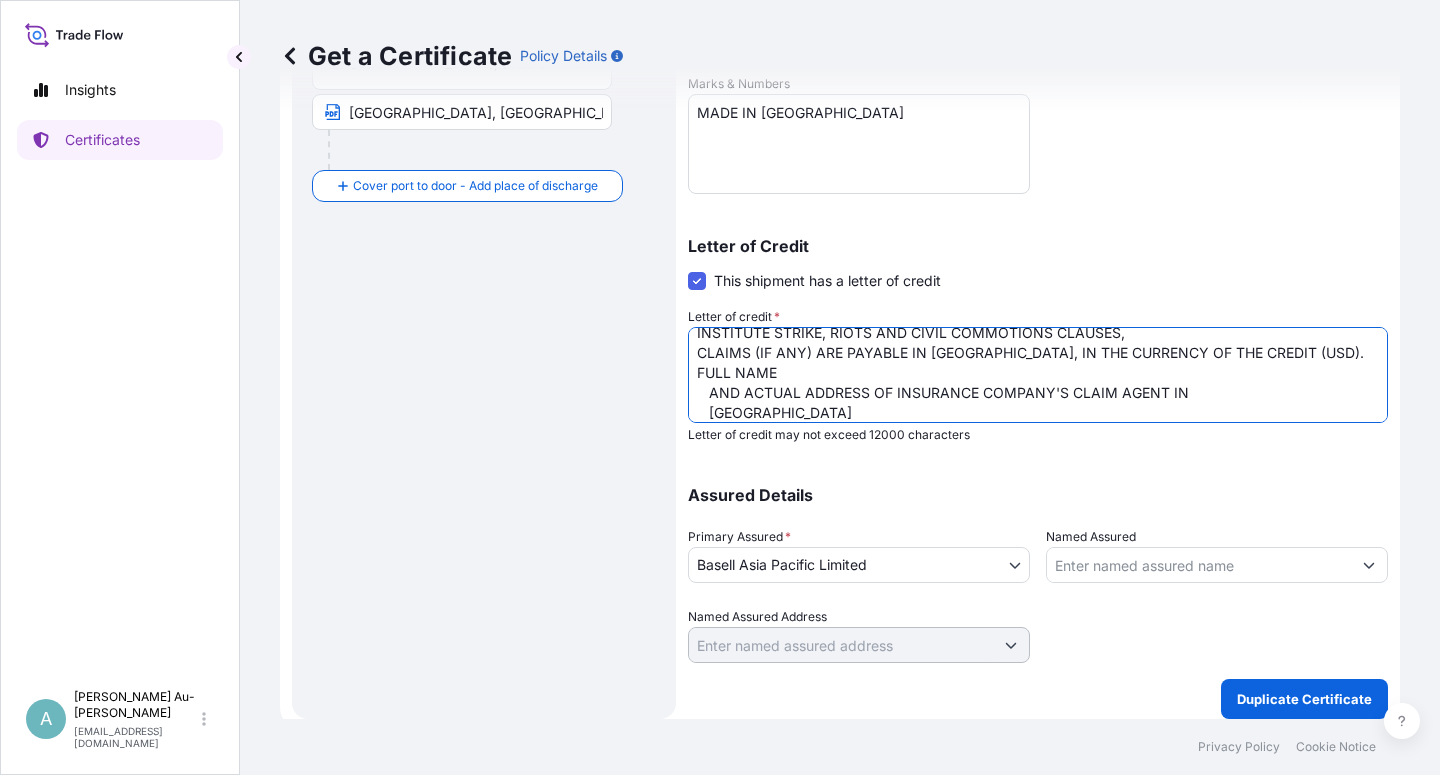 click on "LC NUMBER MI62325000149 DATED 250605
TO THE ORDER OF PT BANK MANDIRI (PERSERO) TBK,
INSURANCE INCLUDE :
INSTITUTE WAR CLAUSES, INSTITUTE CARGO CLAUSES (ALL RISKS),
INSTITUTE STRIKE, RIOTS AND CIVIL COMMOTIONS CLAUSES,
CLAIMS (IF ANY) ARE PAYABLE IN [GEOGRAPHIC_DATA], IN THE CURRENCY OF THE CREDIT (USD).
NUMBER OF ORIGINAL(S) ISSUED: 01 ( 01 ORIGINAL )" at bounding box center [1038, 375] 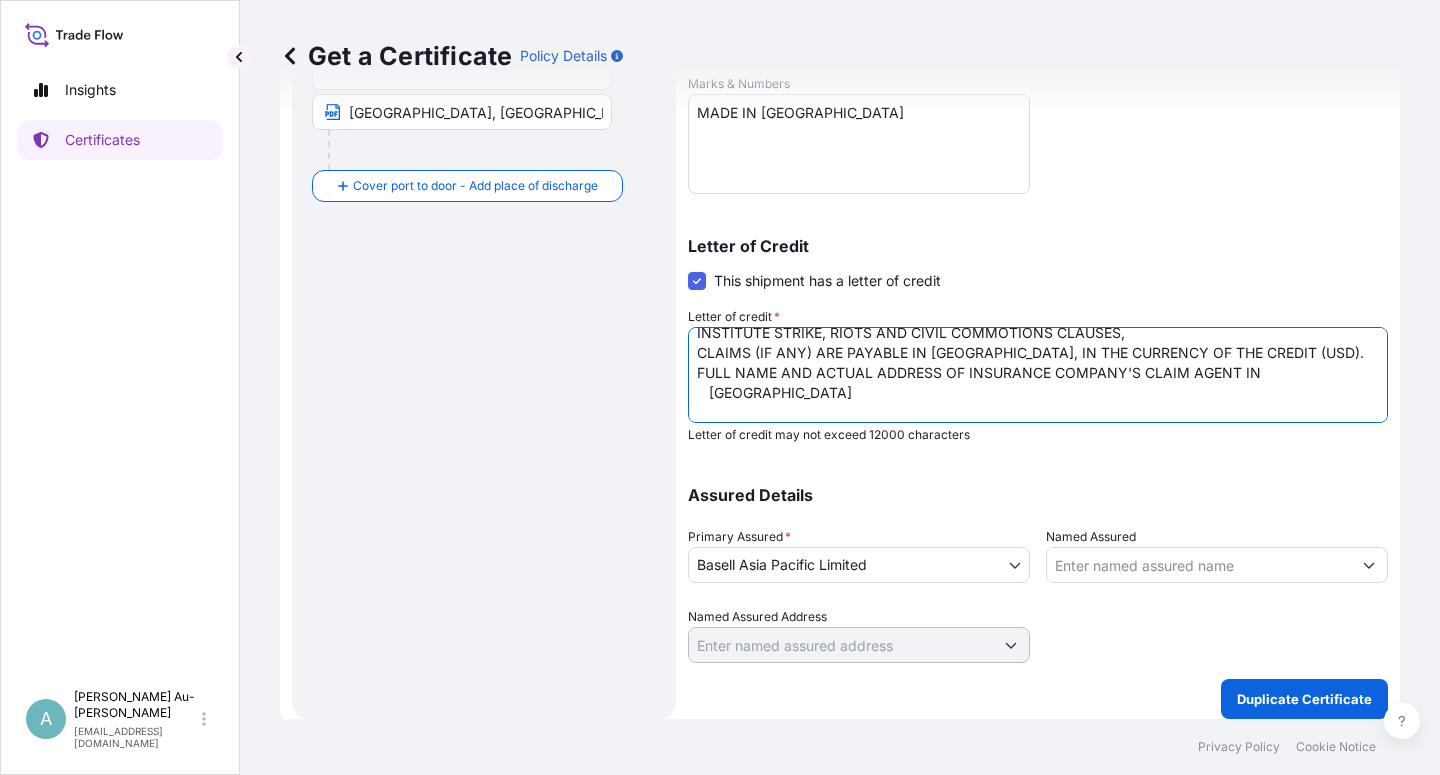 click on "LC NUMBER MI62325000149 DATED 250605
TO THE ORDER OF PT BANK MANDIRI (PERSERO) TBK,
INSURANCE INCLUDE :
INSTITUTE WAR CLAUSES, INSTITUTE CARGO CLAUSES (ALL RISKS),
INSTITUTE STRIKE, RIOTS AND CIVIL COMMOTIONS CLAUSES,
CLAIMS (IF ANY) ARE PAYABLE IN [GEOGRAPHIC_DATA], IN THE CURRENCY OF THE CREDIT (USD).
NUMBER OF ORIGINAL(S) ISSUED: 01 ( 01 ORIGINAL )" at bounding box center (1038, 375) 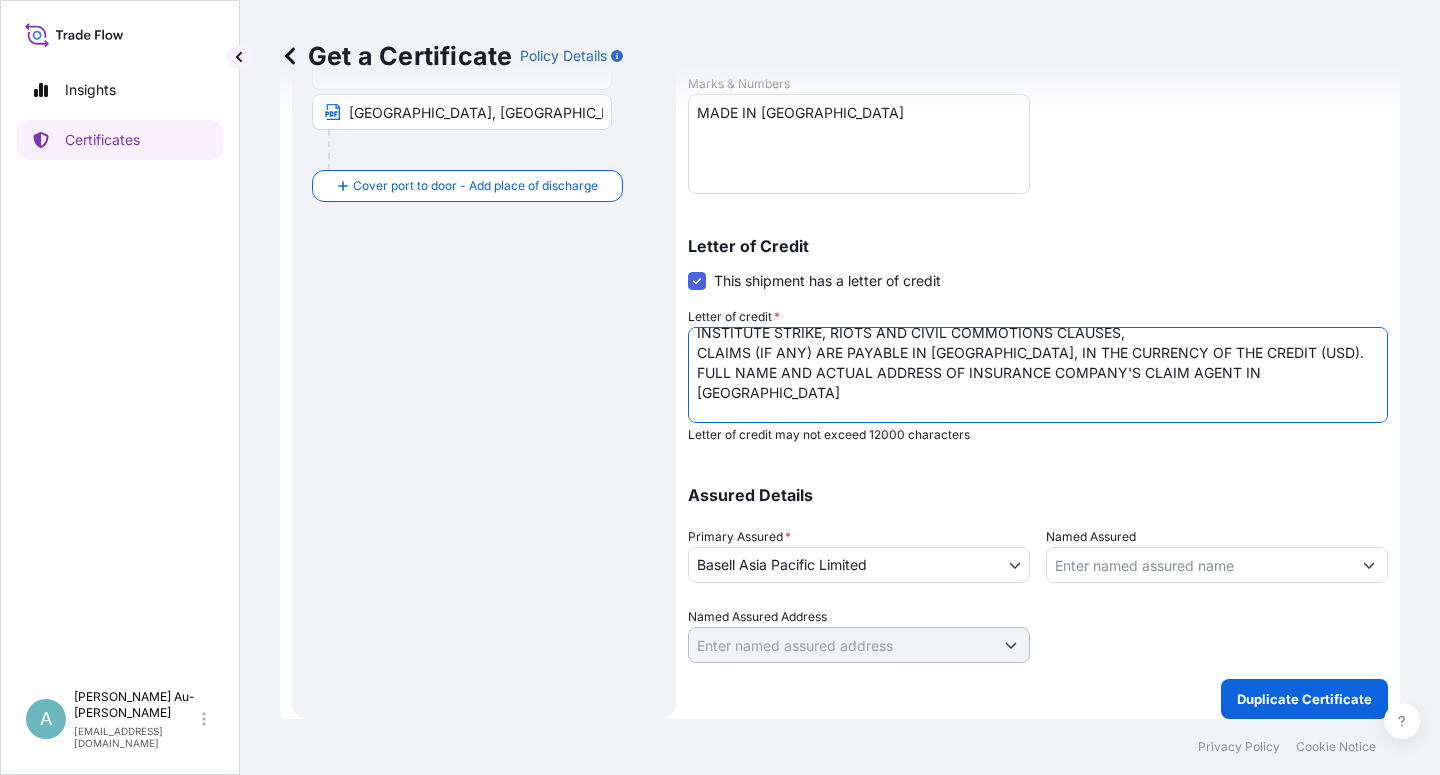 click on "LC NUMBER MI62325000149 DATED 250605
TO THE ORDER OF PT BANK MANDIRI (PERSERO) TBK,
INSURANCE INCLUDE :
INSTITUTE WAR CLAUSES, INSTITUTE CARGO CLAUSES (ALL RISKS),
INSTITUTE STRIKE, RIOTS AND CIVIL COMMOTIONS CLAUSES,
CLAIMS (IF ANY) ARE PAYABLE IN [GEOGRAPHIC_DATA], IN THE CURRENCY OF THE CREDIT (USD).
NUMBER OF ORIGINAL(S) ISSUED: 01 ( 01 ORIGINAL )" at bounding box center (1038, 375) 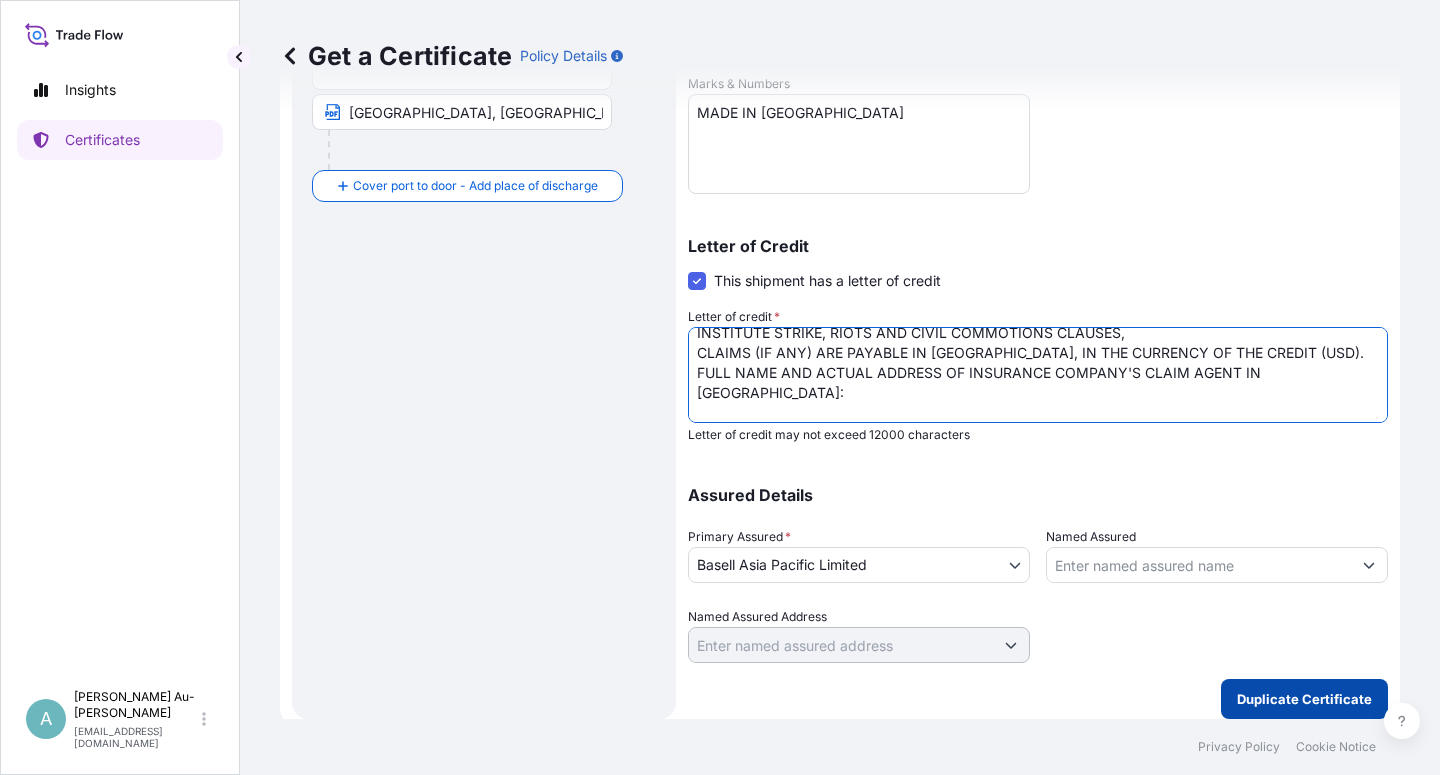 type on "LC NUMBER MI62325000149 DATED 250605
TO THE ORDER OF PT BANK MANDIRI (PERSERO) TBK,
INSURANCE INCLUDE :
INSTITUTE WAR CLAUSES, INSTITUTE CARGO CLAUSES (ALL RISKS),
INSTITUTE STRIKE, RIOTS AND CIVIL COMMOTIONS CLAUSES,
CLAIMS (IF ANY) ARE PAYABLE IN [GEOGRAPHIC_DATA], IN THE CURRENCY OF THE CREDIT (USD).
FULL NAME AND ACTUAL ADDRESS OF INSURANCE COMPANY'S CLAIM AGENT IN [GEOGRAPHIC_DATA]:
NUMBER OF ORIGINAL(S) ISSUED: 01 ( 01 ORIGINAL )" 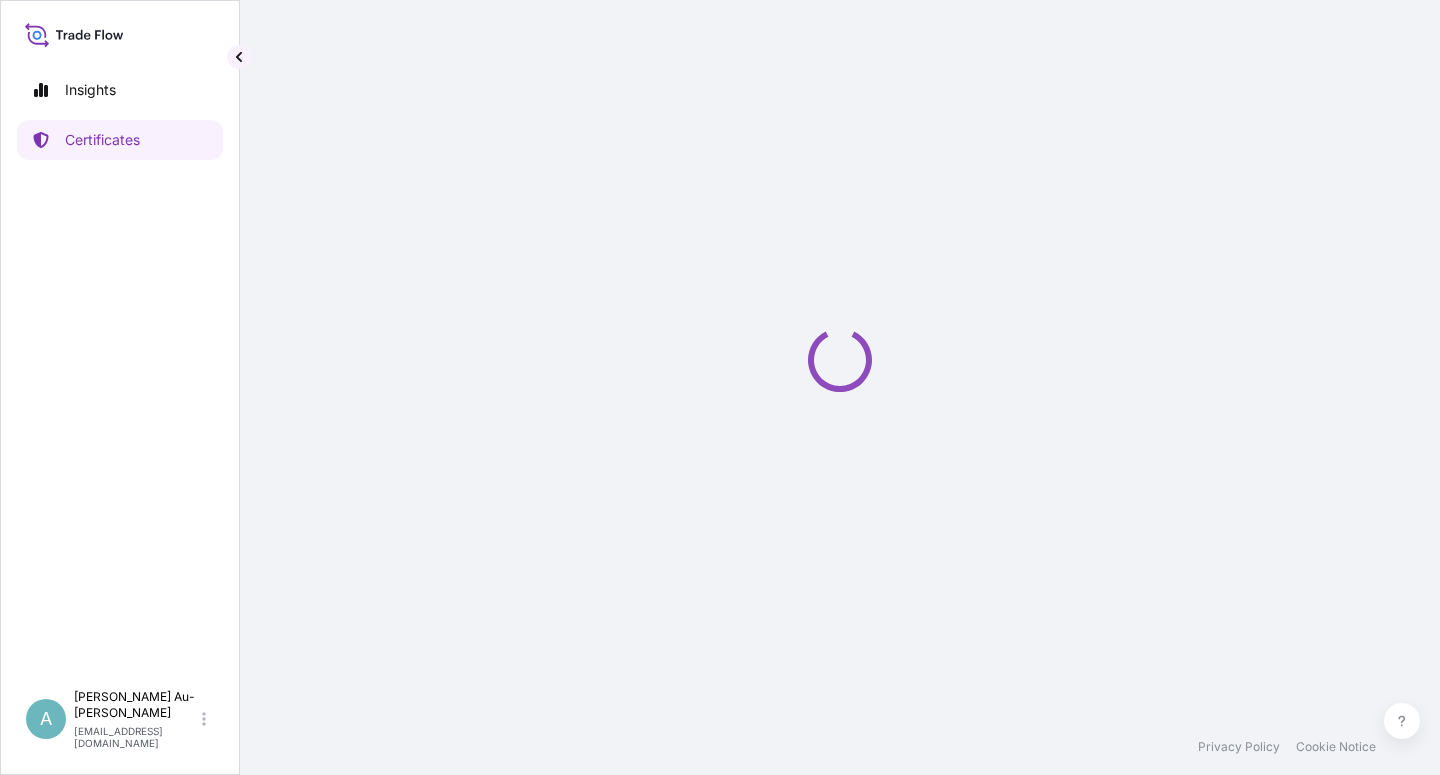 scroll, scrollTop: 0, scrollLeft: 0, axis: both 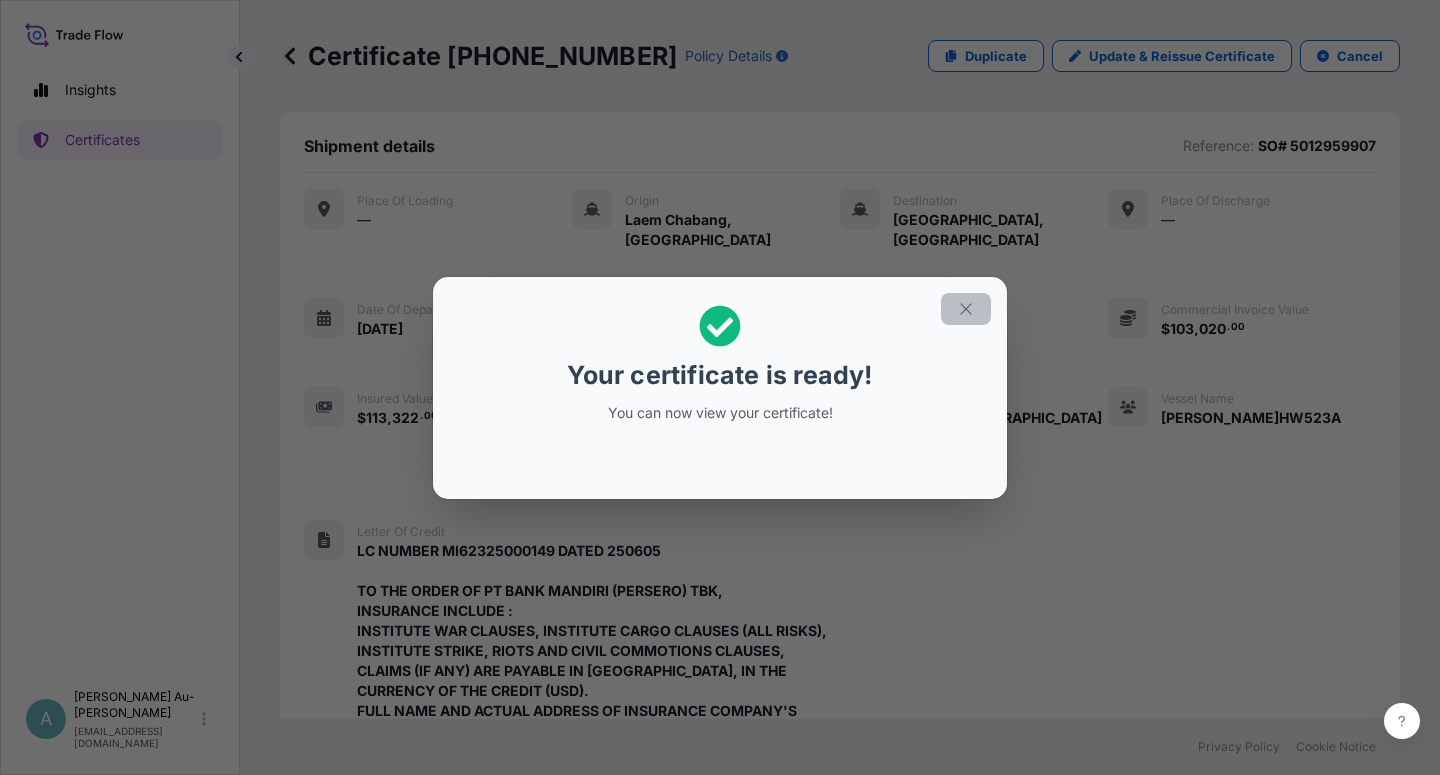 click at bounding box center [966, 309] 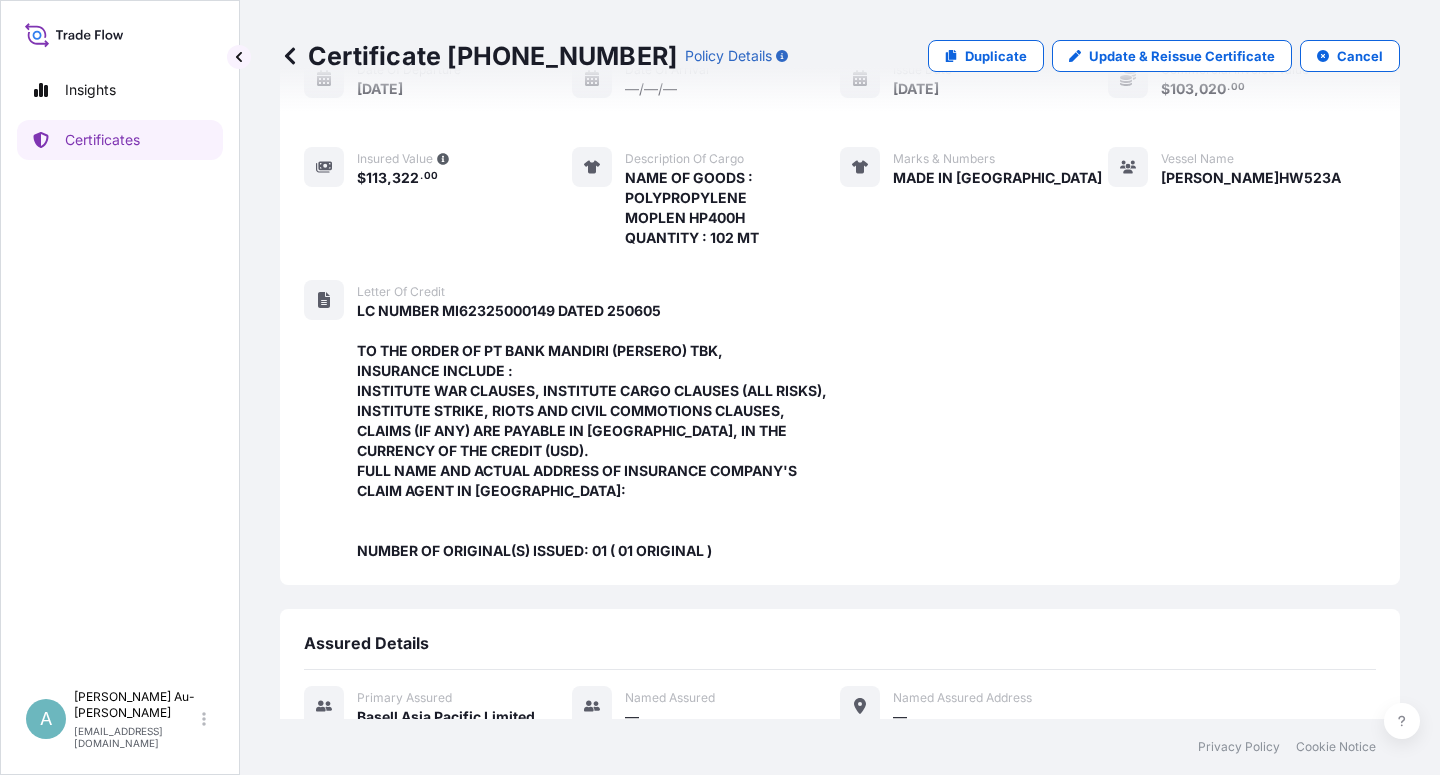 scroll, scrollTop: 694, scrollLeft: 0, axis: vertical 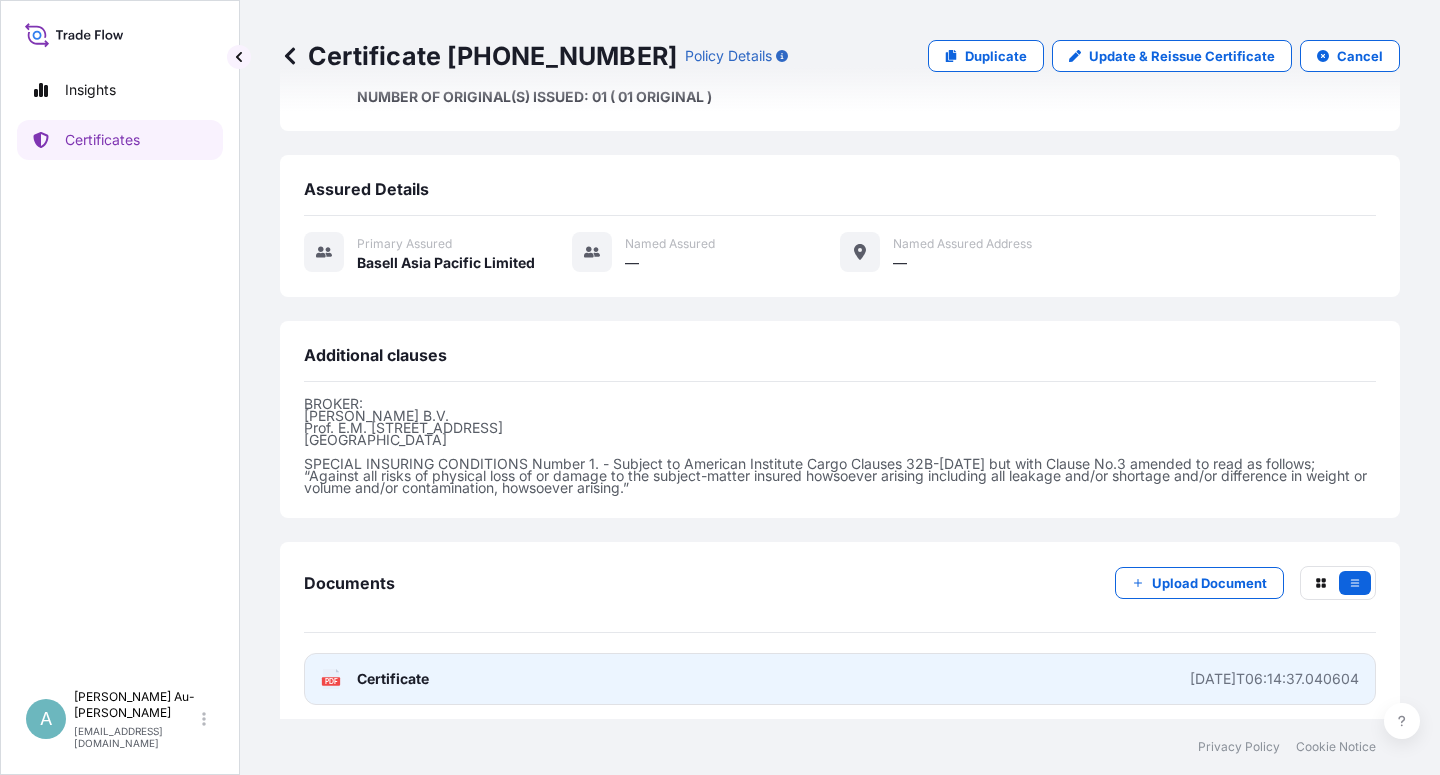 click on "Certificate" at bounding box center (393, 679) 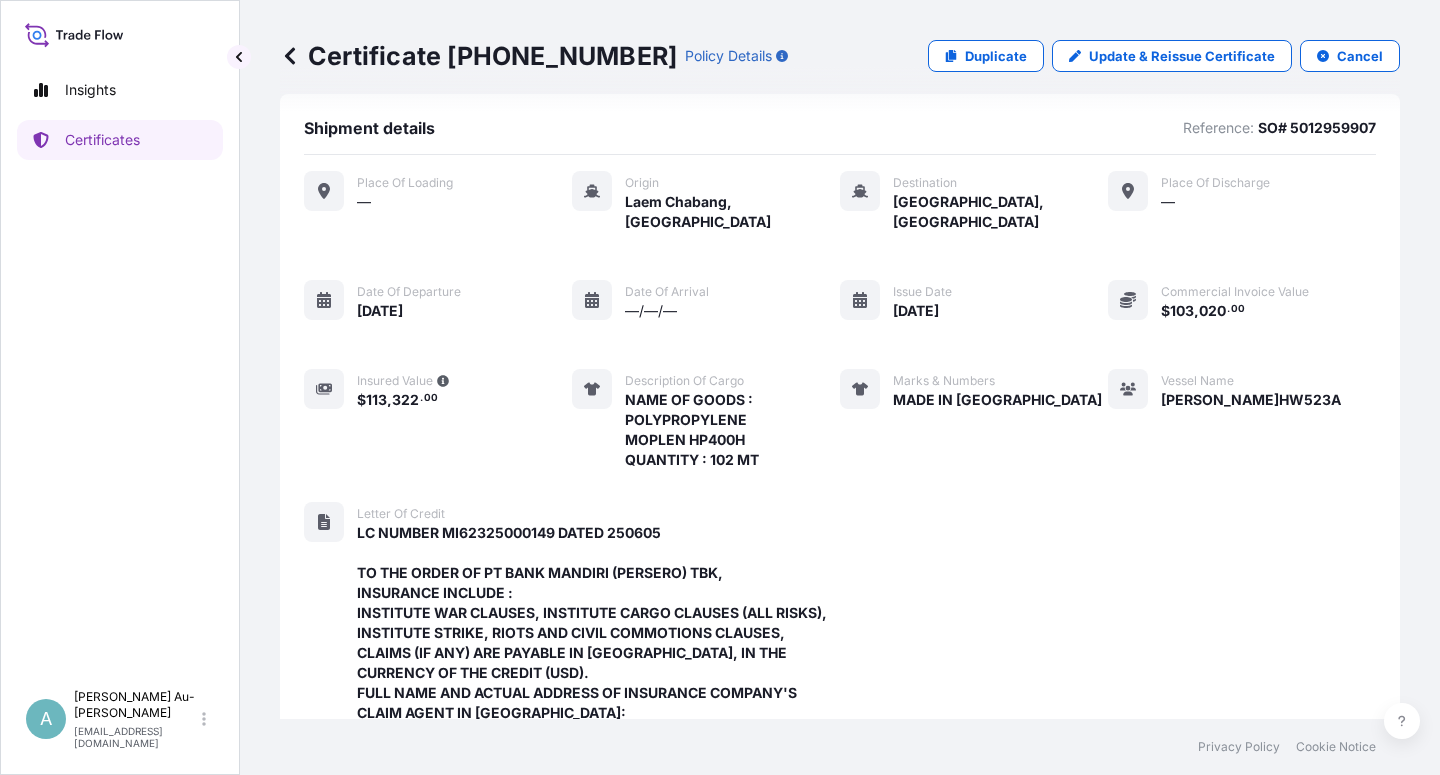scroll, scrollTop: 0, scrollLeft: 0, axis: both 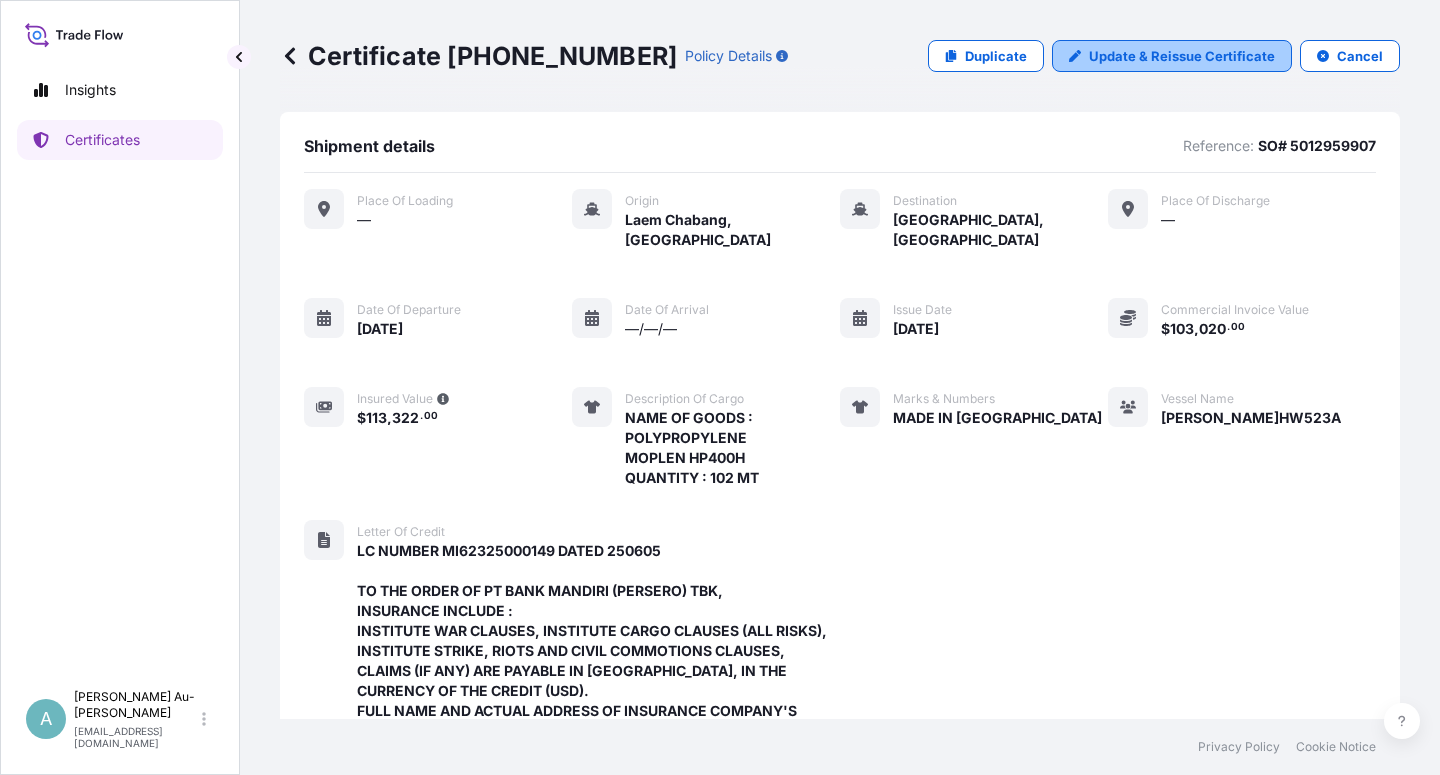 click on "Update & Reissue Certificate" at bounding box center (1182, 56) 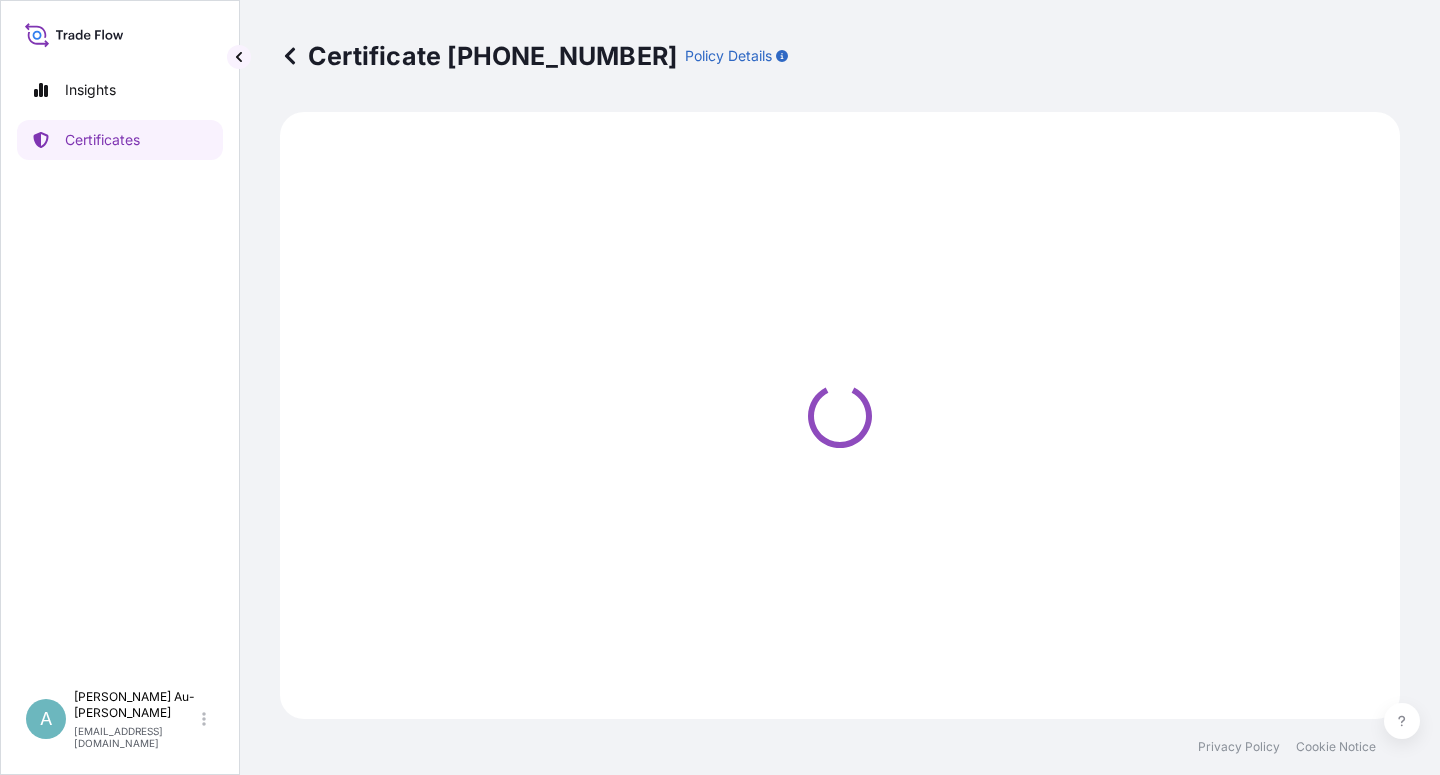 select on "Sea" 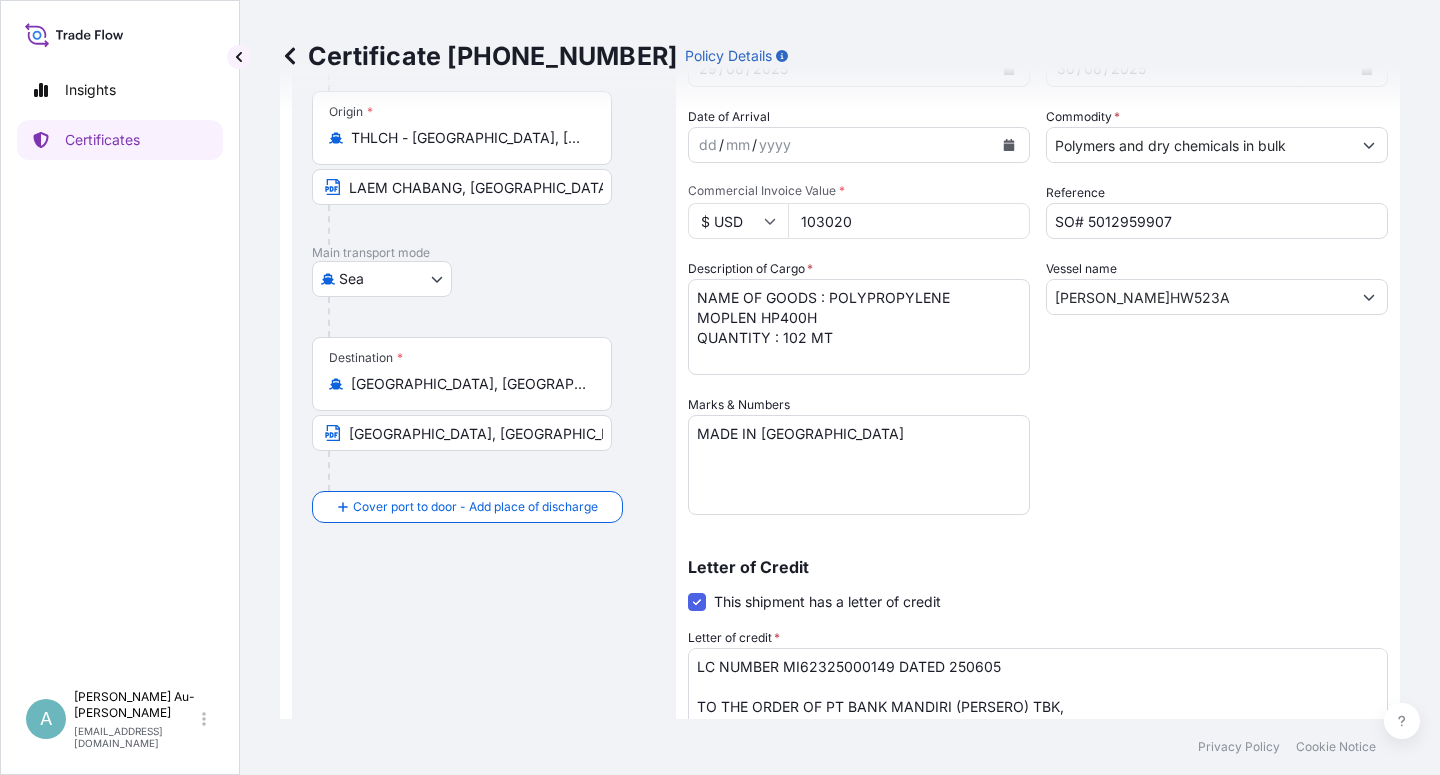 select on "32034" 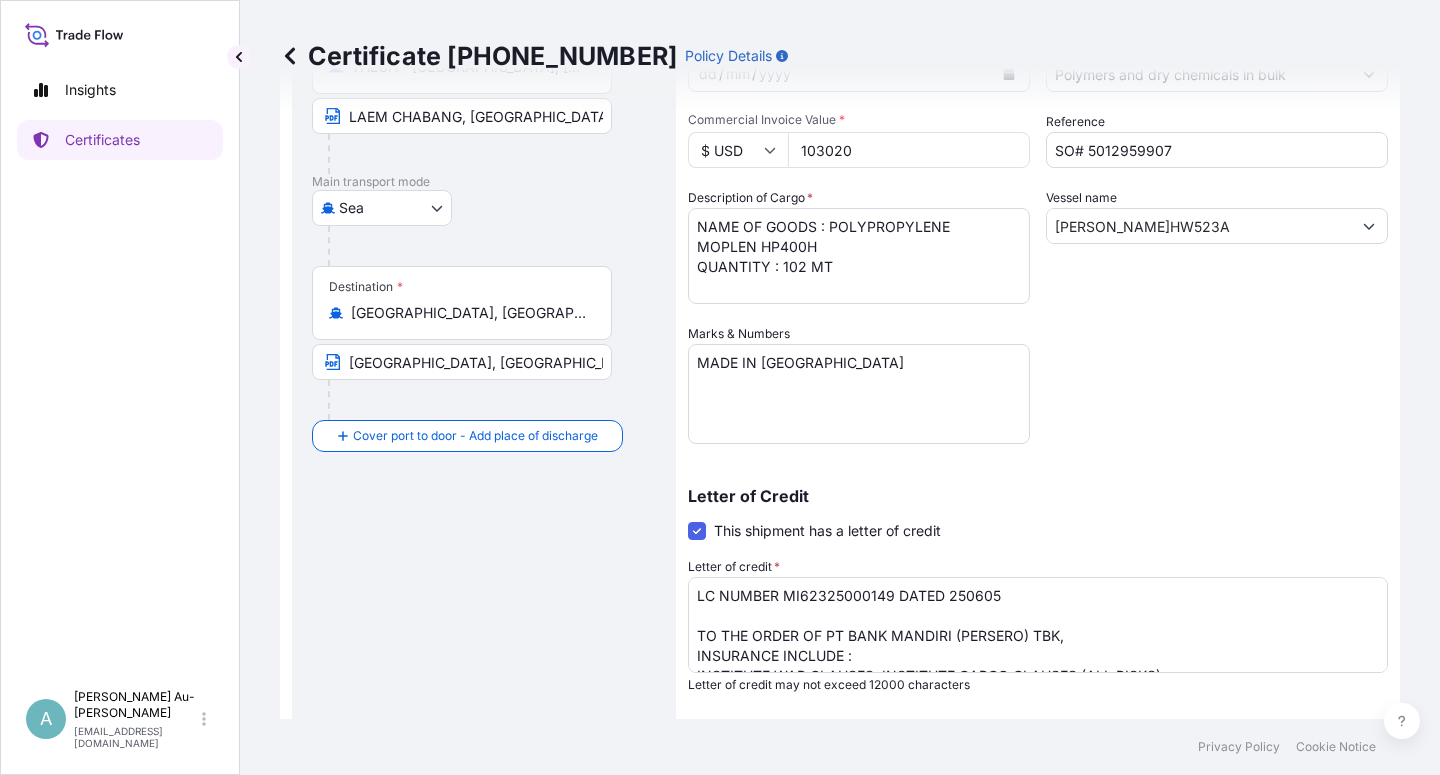 scroll, scrollTop: 490, scrollLeft: 0, axis: vertical 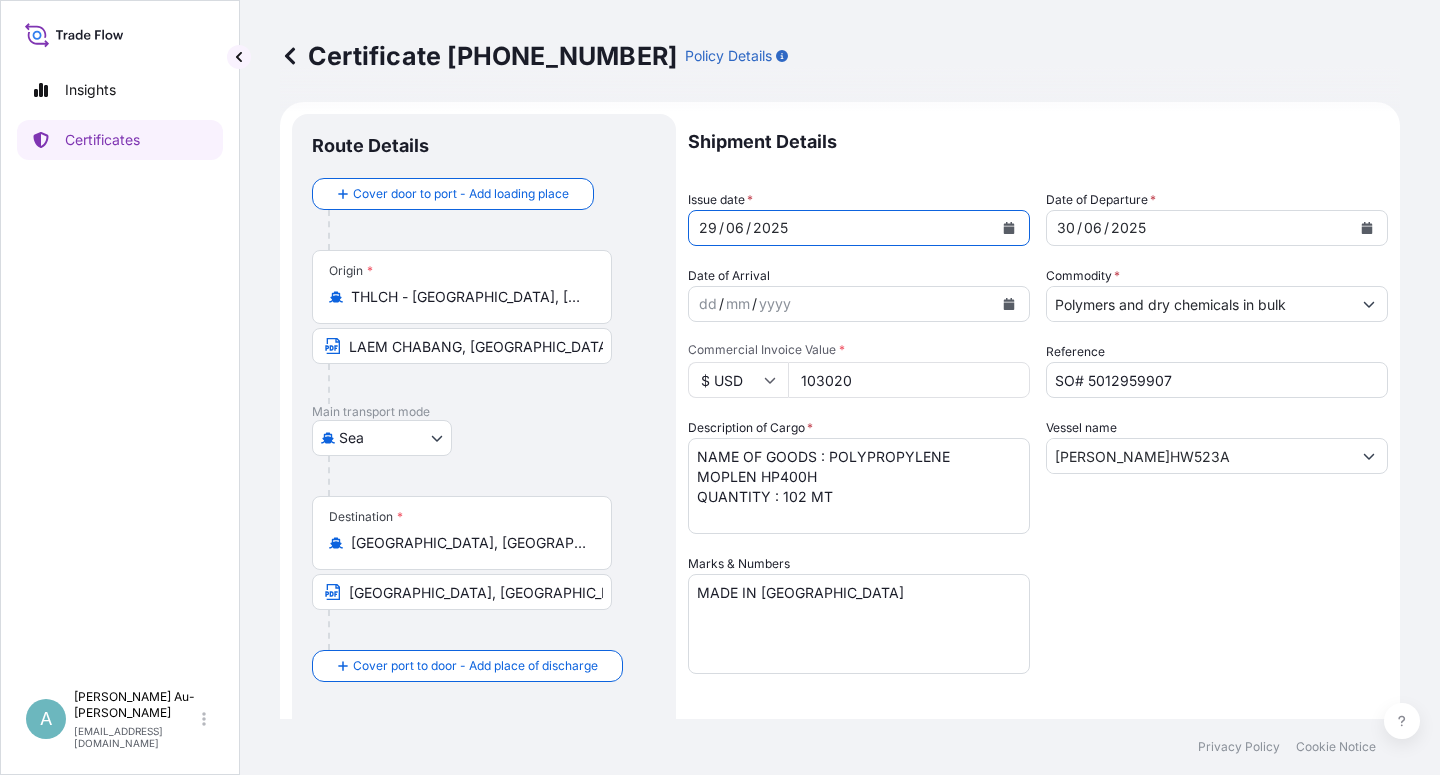 click 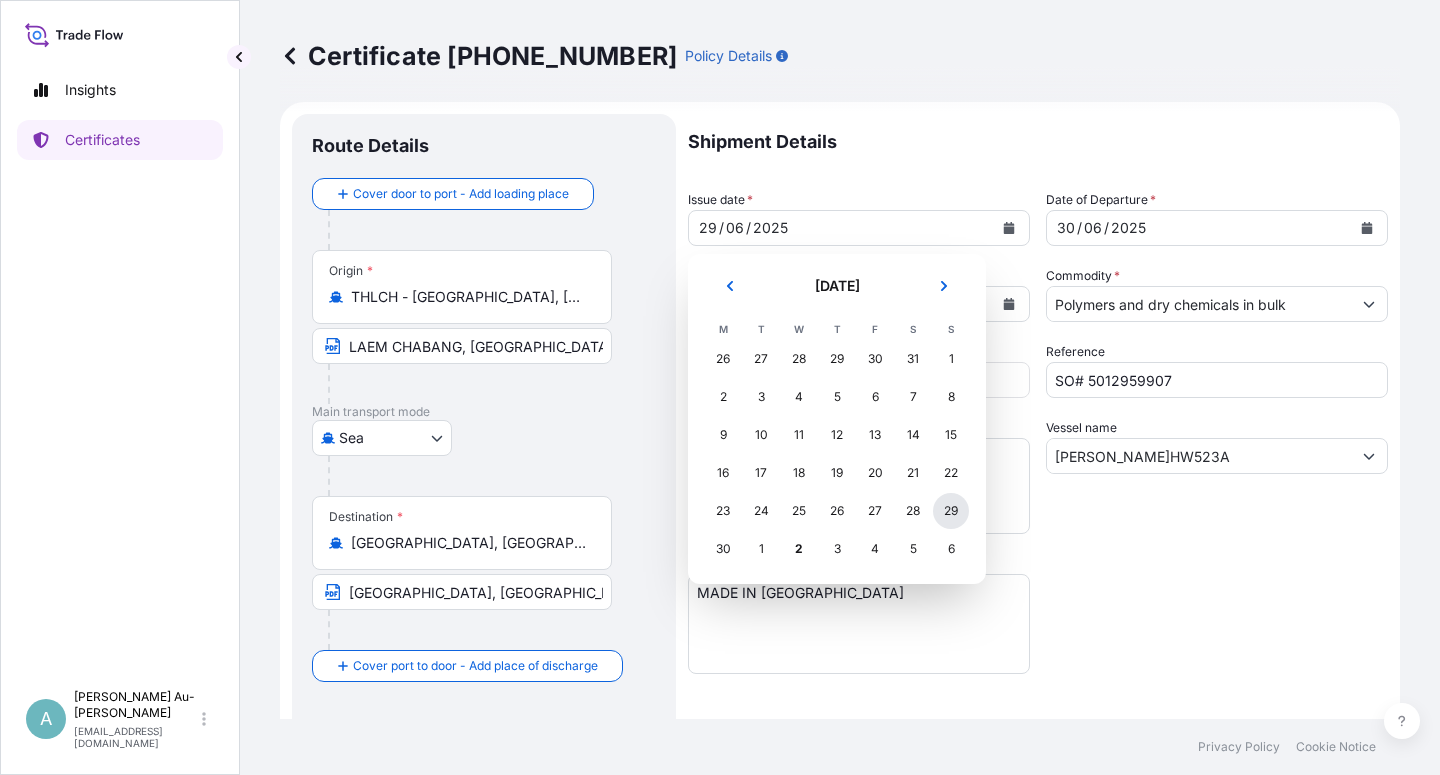 click on "29" at bounding box center (951, 511) 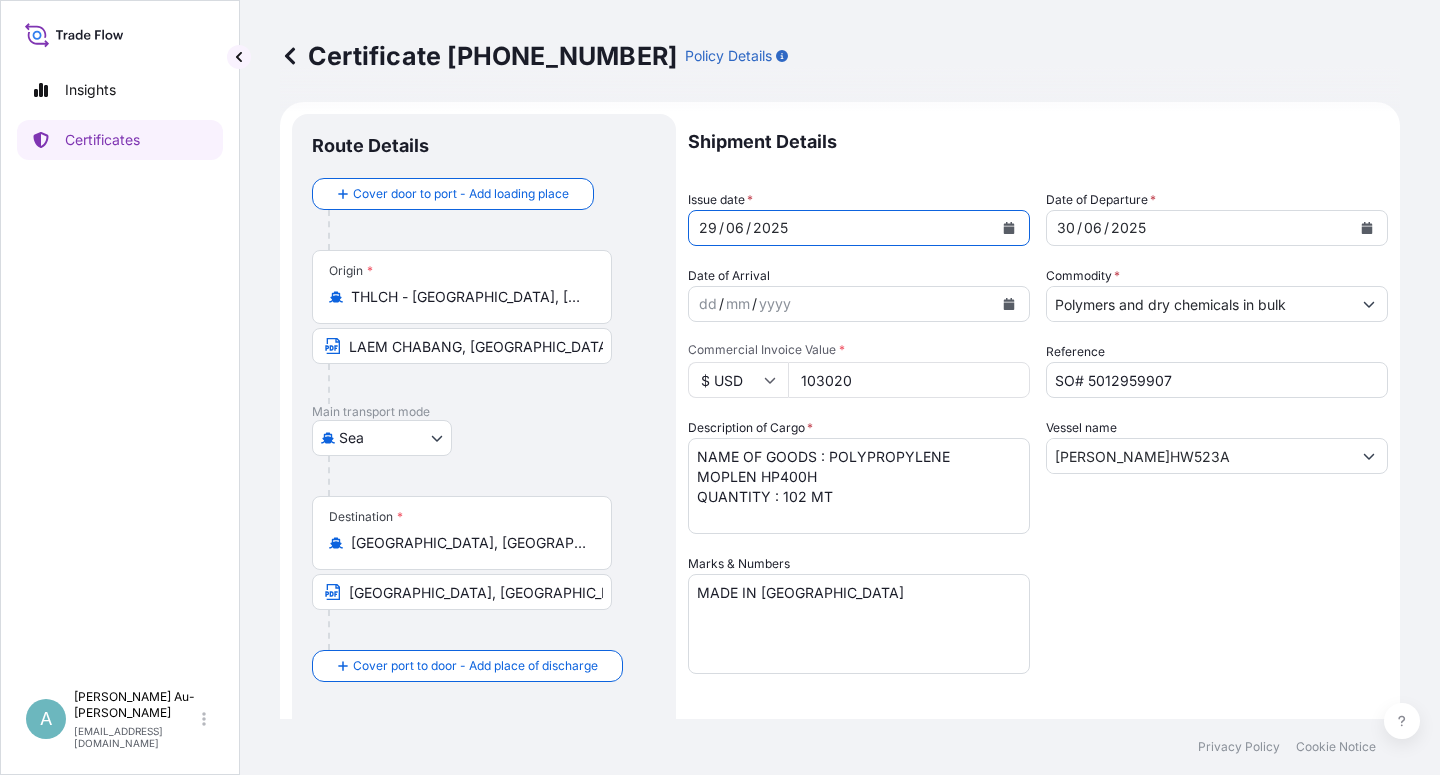 click on "Vessel name [PERSON_NAME]HW523A" at bounding box center [1217, 476] 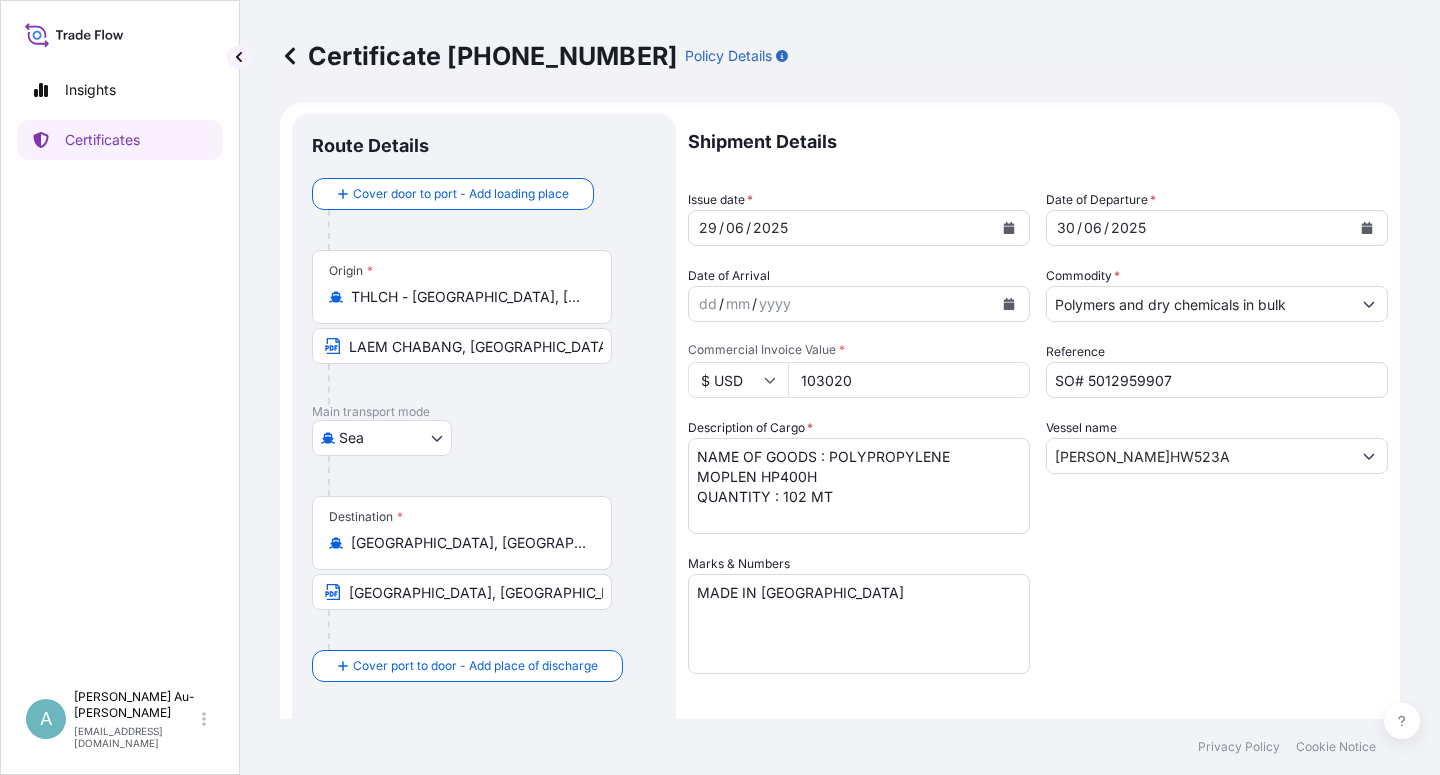 scroll, scrollTop: 490, scrollLeft: 0, axis: vertical 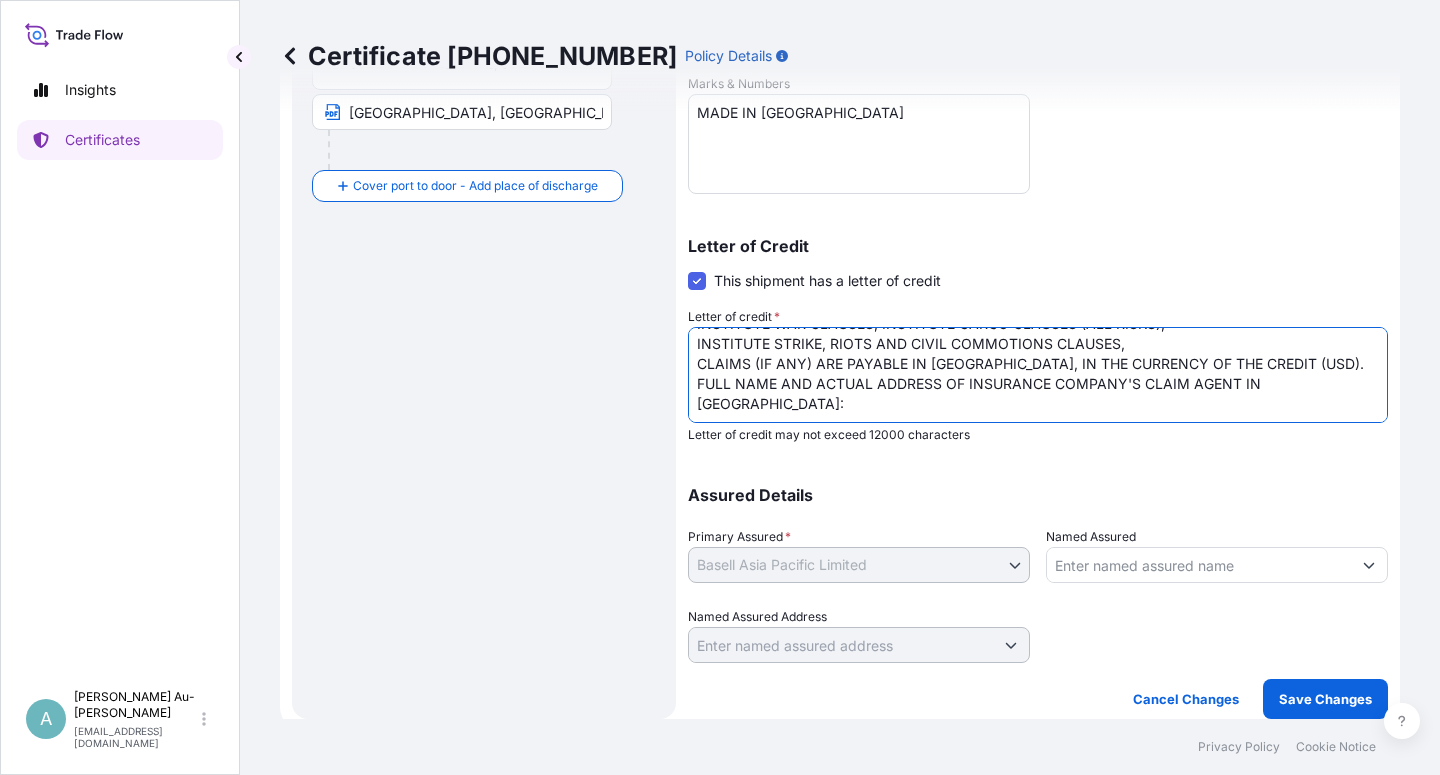 click on "LC NUMBER MI62325000149 DATED 250605
TO THE ORDER OF PT BANK MANDIRI (PERSERO) TBK,
INSURANCE INCLUDE :
INSTITUTE WAR CLAUSES, INSTITUTE CARGO CLAUSES (ALL RISKS),
INSTITUTE STRIKE, RIOTS AND CIVIL COMMOTIONS CLAUSES,
CLAIMS (IF ANY) ARE PAYABLE IN [GEOGRAPHIC_DATA], IN THE CURRENCY OF THE CREDIT (USD).
FULL NAME AND ACTUAL ADDRESS OF INSURANCE COMPANY'S CLAIM AGENT IN [GEOGRAPHIC_DATA]:
NUMBER OF ORIGINAL(S) ISSUED: 01 ( 01 ORIGINAL )" at bounding box center [1038, 375] 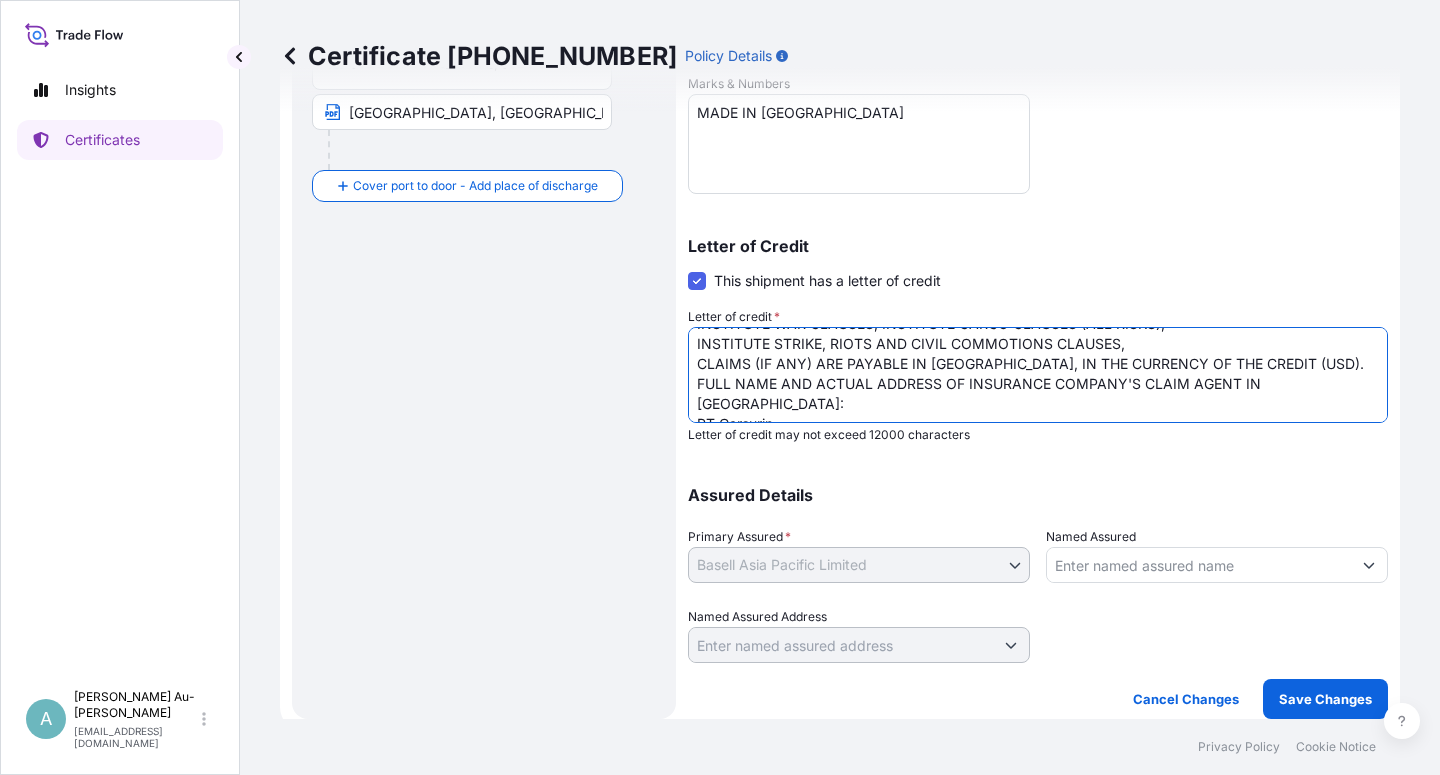 scroll, scrollTop: 133, scrollLeft: 0, axis: vertical 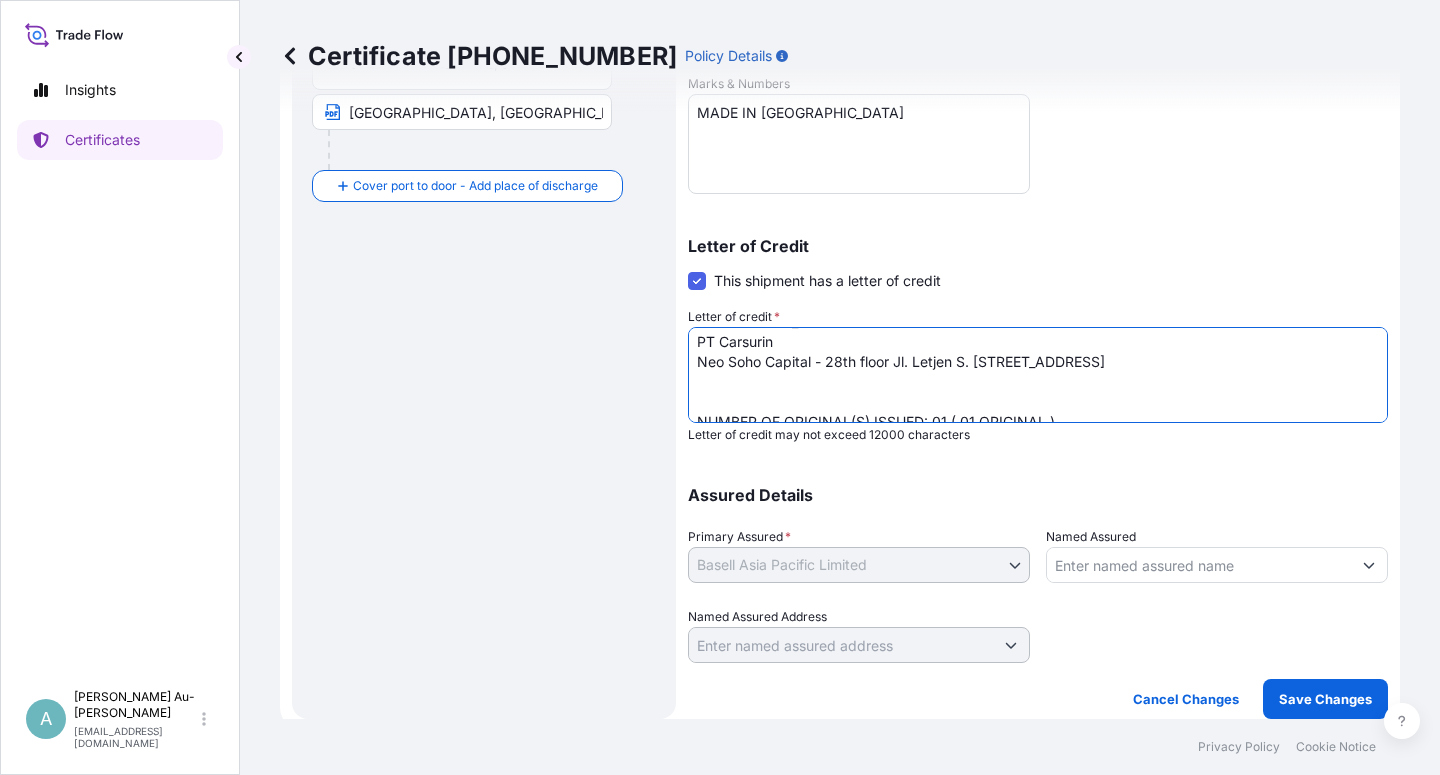 click on "LC NUMBER MI62325000149 DATED 250605
TO THE ORDER OF PT BANK MANDIRI (PERSERO) TBK,
INSURANCE INCLUDE :
INSTITUTE WAR CLAUSES, INSTITUTE CARGO CLAUSES (ALL RISKS),
INSTITUTE STRIKE, RIOTS AND CIVIL COMMOTIONS CLAUSES,
CLAIMS (IF ANY) ARE PAYABLE IN [GEOGRAPHIC_DATA], IN THE CURRENCY OF THE CREDIT (USD).
FULL NAME AND ACTUAL ADDRESS OF INSURANCE COMPANY'S CLAIM AGENT IN [GEOGRAPHIC_DATA]:
NUMBER OF ORIGINAL(S) ISSUED: 01 ( 01 ORIGINAL )" at bounding box center (1038, 375) 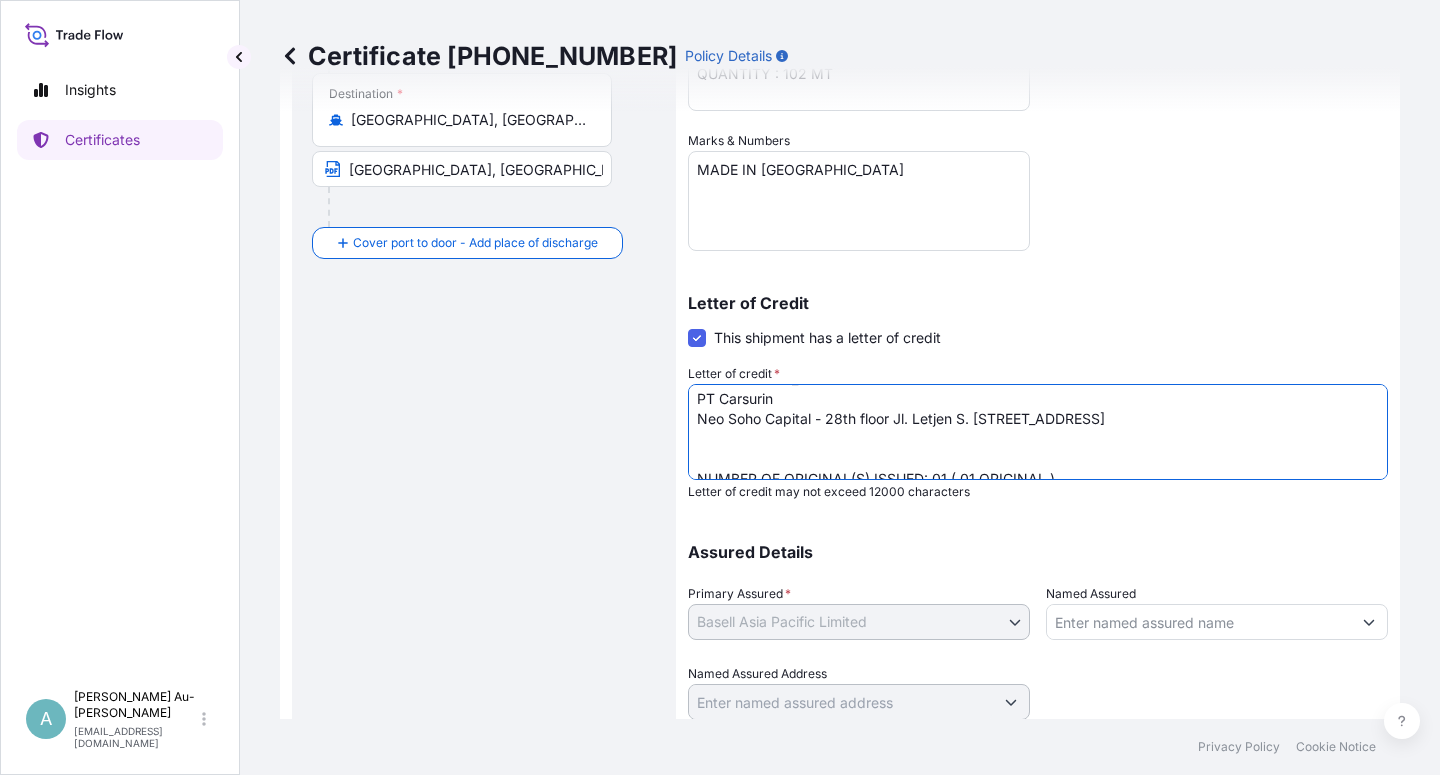 scroll, scrollTop: 490, scrollLeft: 0, axis: vertical 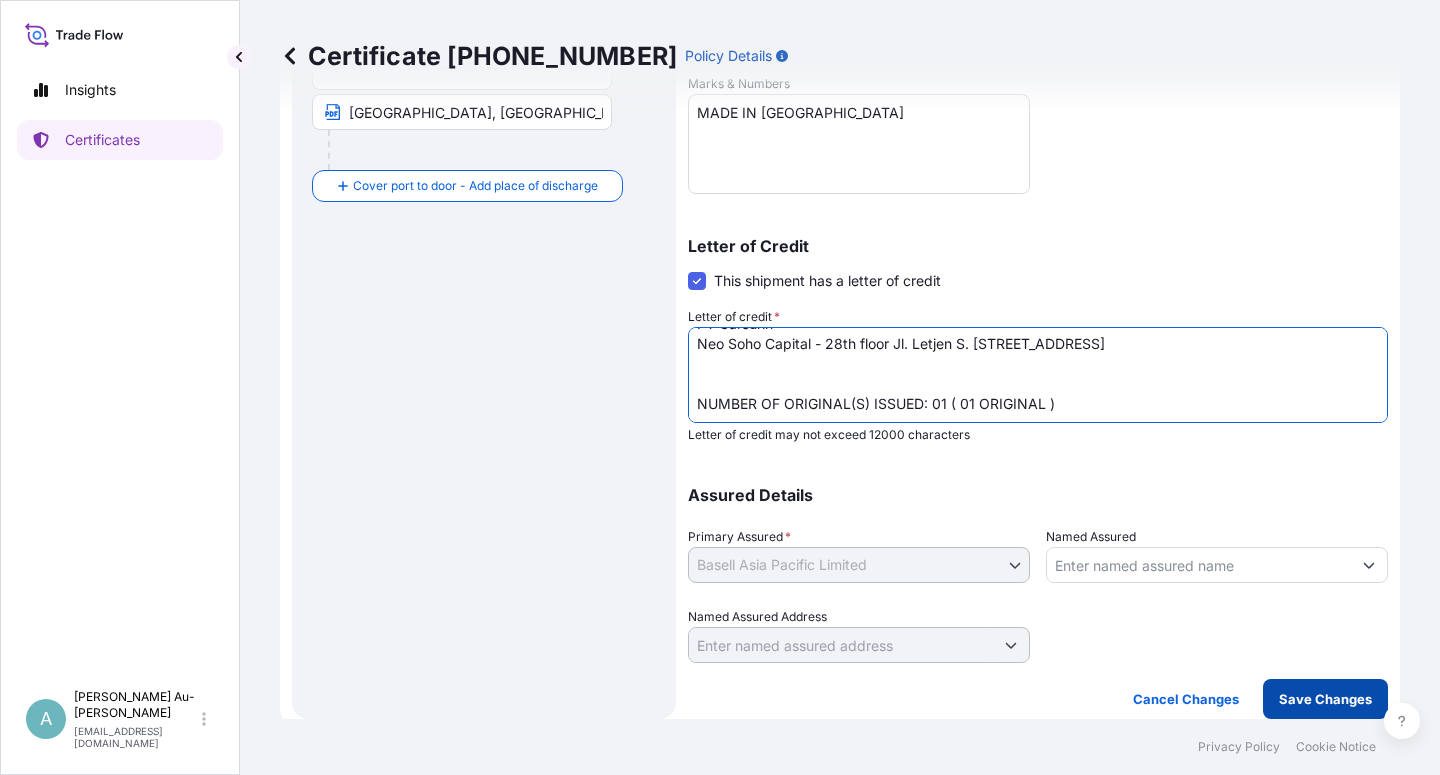 type on "LC NUMBER MI62325000149 DATED 250605
TO THE ORDER OF PT BANK MANDIRI (PERSERO) TBK,
INSURANCE INCLUDE :
INSTITUTE WAR CLAUSES, INSTITUTE CARGO CLAUSES (ALL RISKS),
INSTITUTE STRIKE, RIOTS AND CIVIL COMMOTIONS CLAUSES,
CLAIMS (IF ANY) ARE PAYABLE IN [GEOGRAPHIC_DATA], IN THE CURRENCY OF THE CREDIT (USD).
FULL NAME AND ACTUAL ADDRESS OF INSURANCE COMPANY'S CLAIM AGENT IN [GEOGRAPHIC_DATA]:
PT Carsurin
Neo Soho Capital - 28th floor Jl. Letjen S. [STREET_ADDRESS]
NUMBER OF ORIGINAL(S) ISSUED: 01 ( 01 ORIGINAL )" 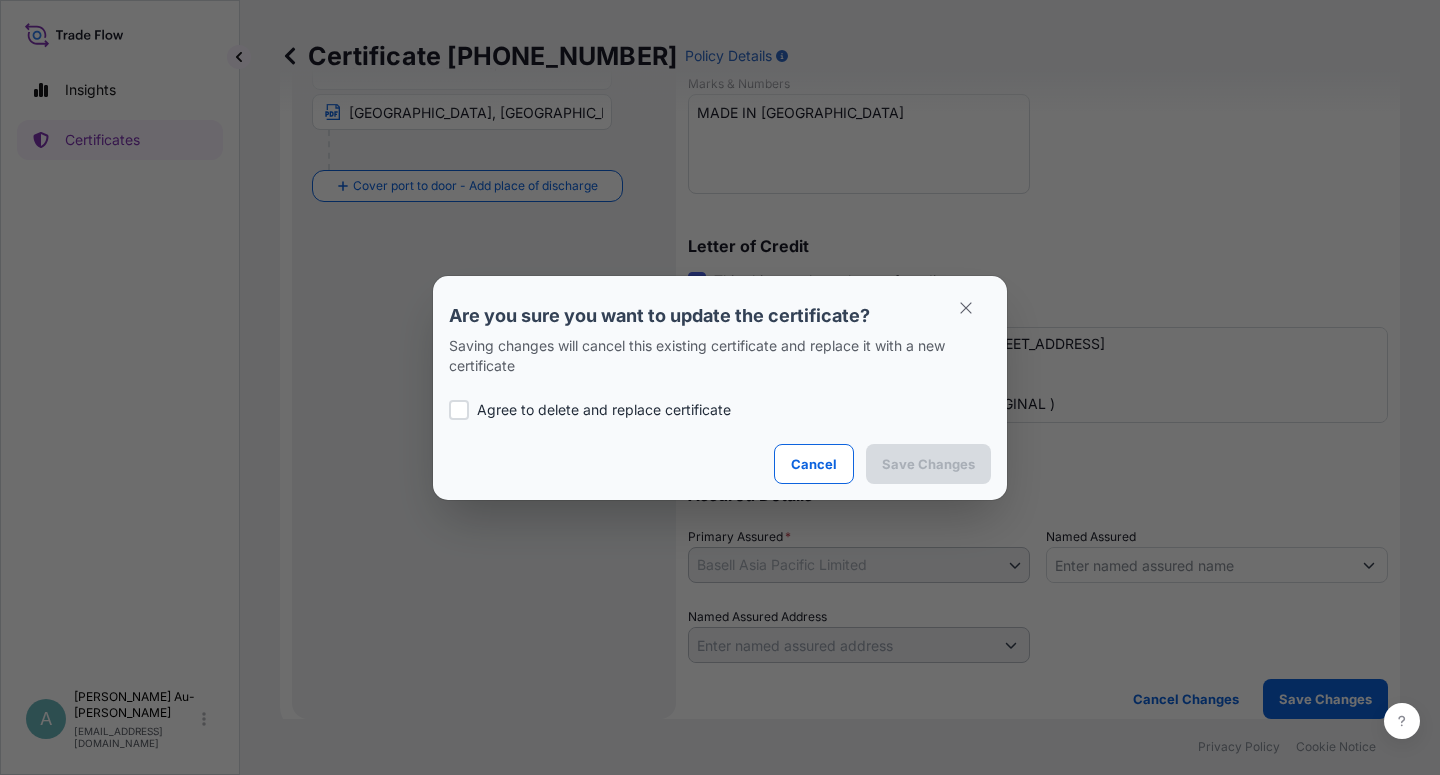 click on "Agree to delete and replace certificate" at bounding box center [720, 410] 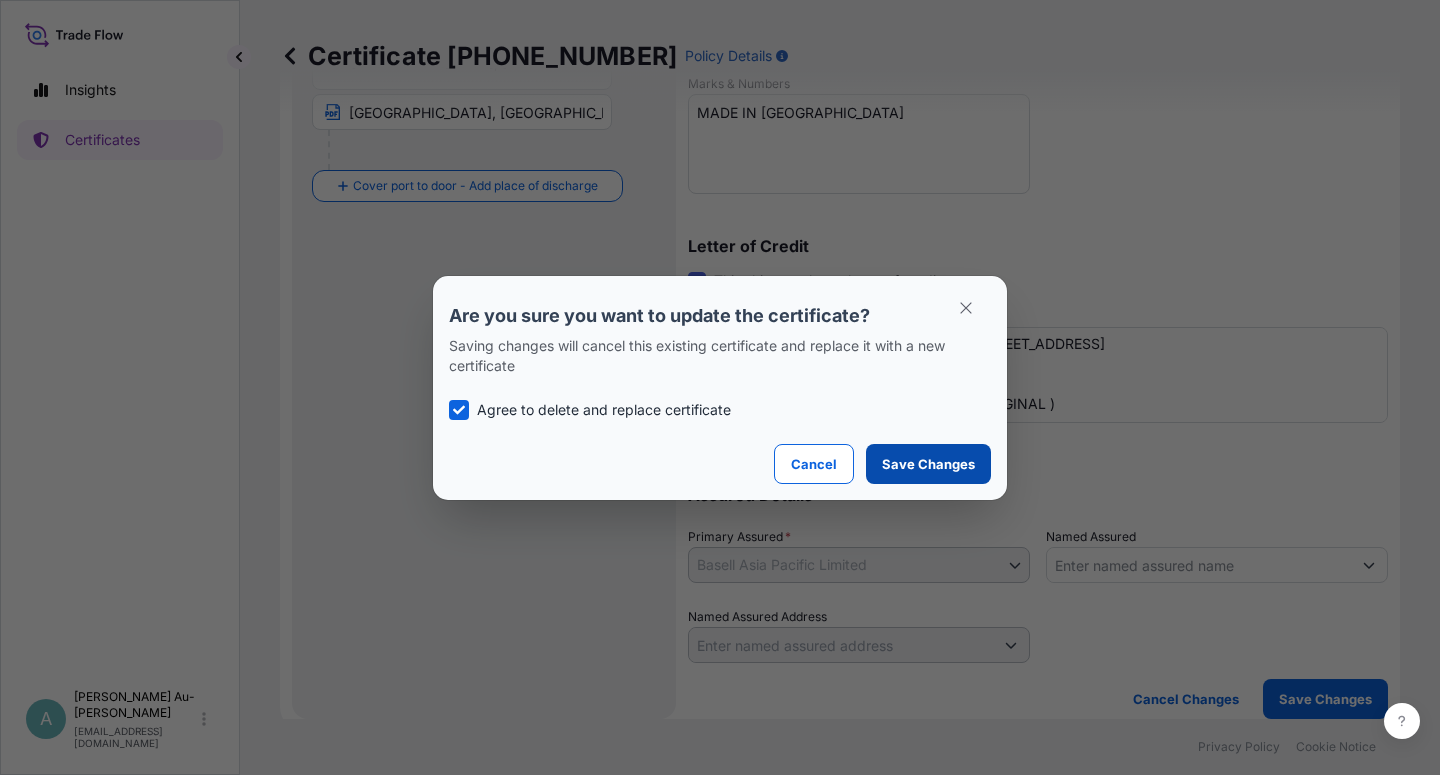 click on "Save Changes" at bounding box center [928, 464] 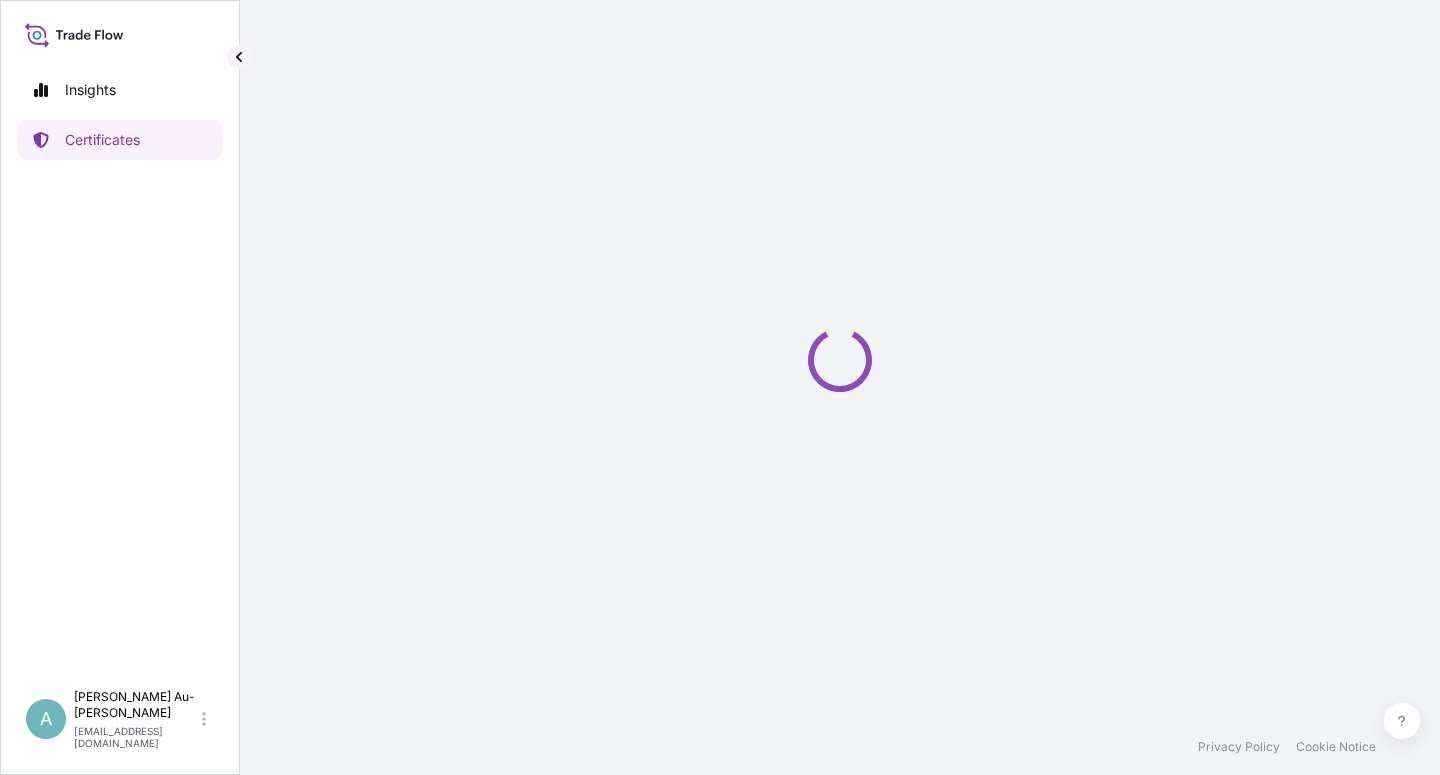 scroll, scrollTop: 0, scrollLeft: 0, axis: both 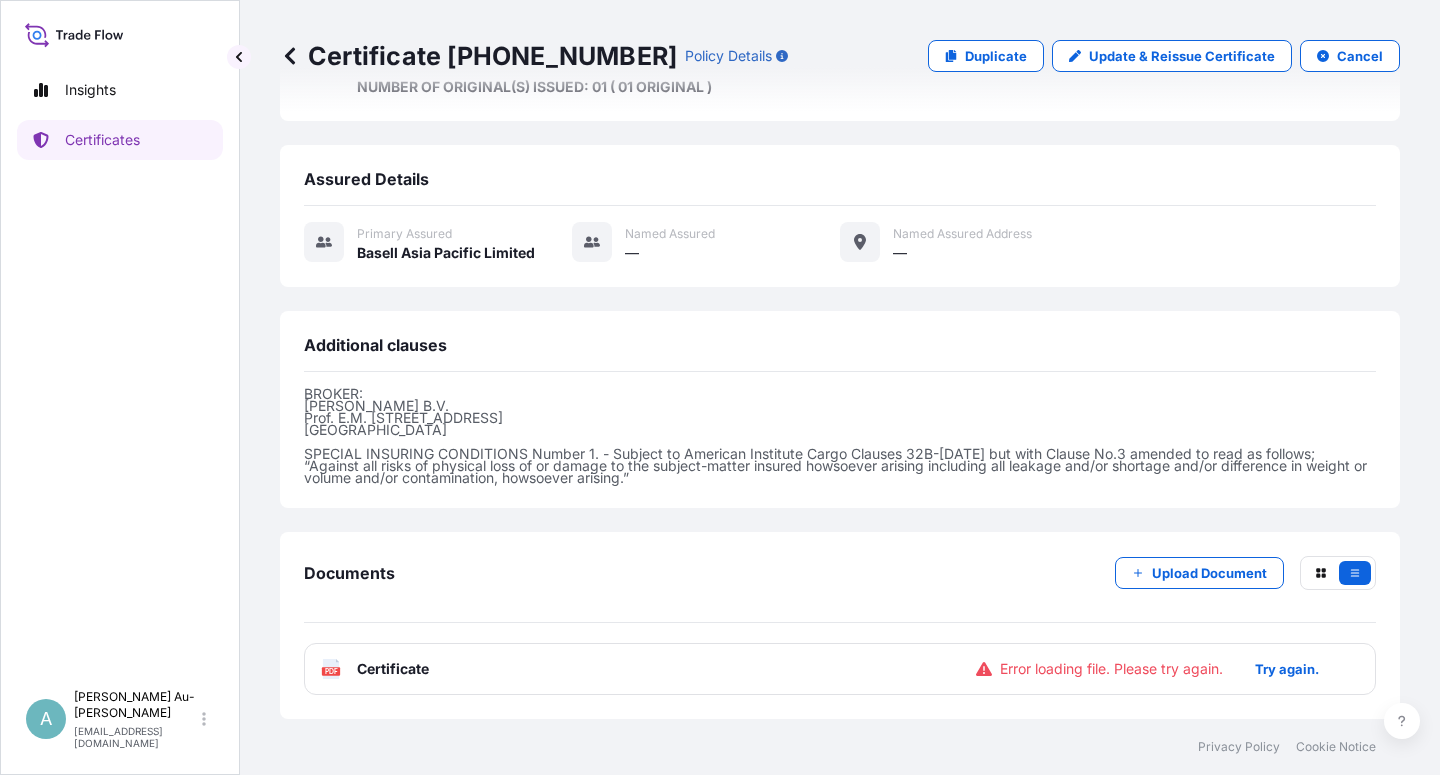 click on "Certificate" at bounding box center [393, 669] 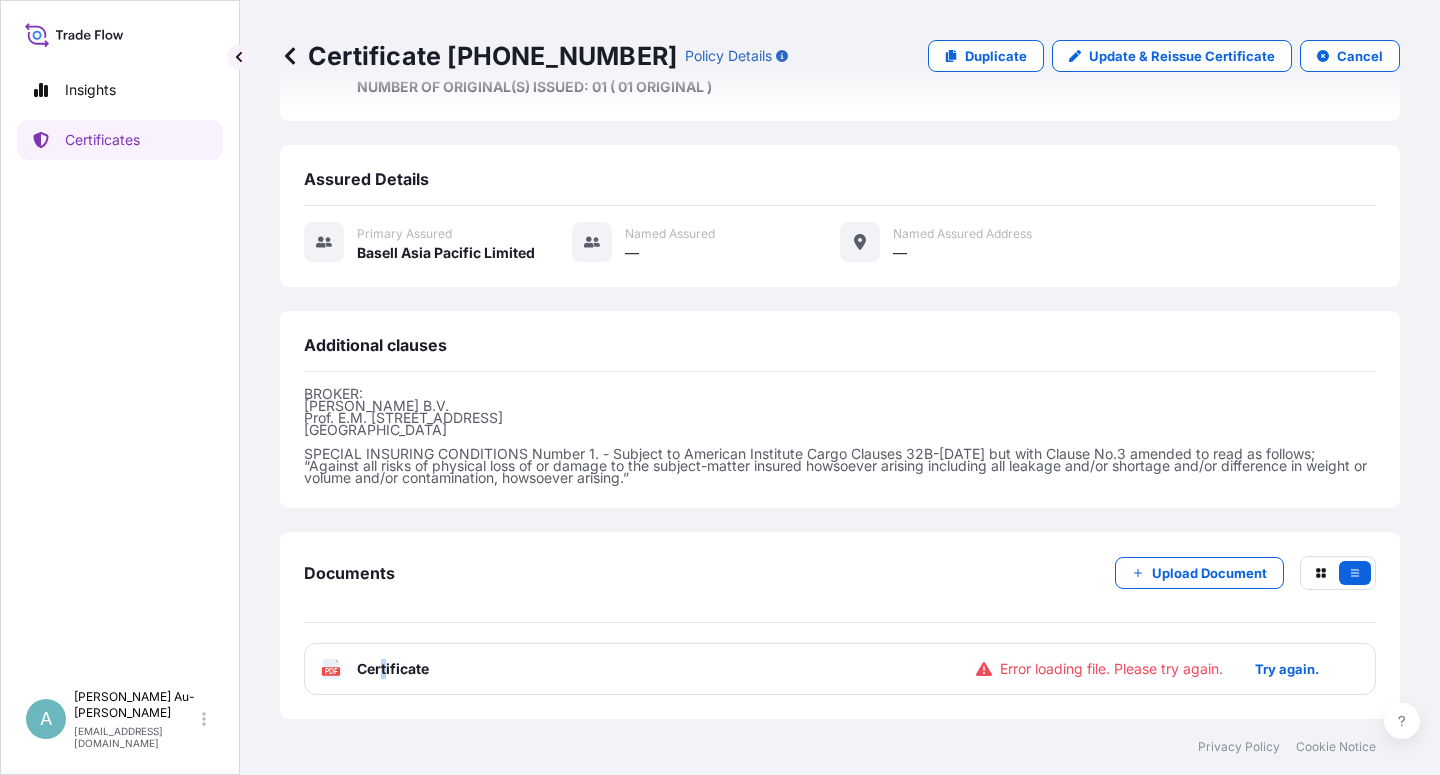 drag, startPoint x: 384, startPoint y: 683, endPoint x: 384, endPoint y: 668, distance: 15 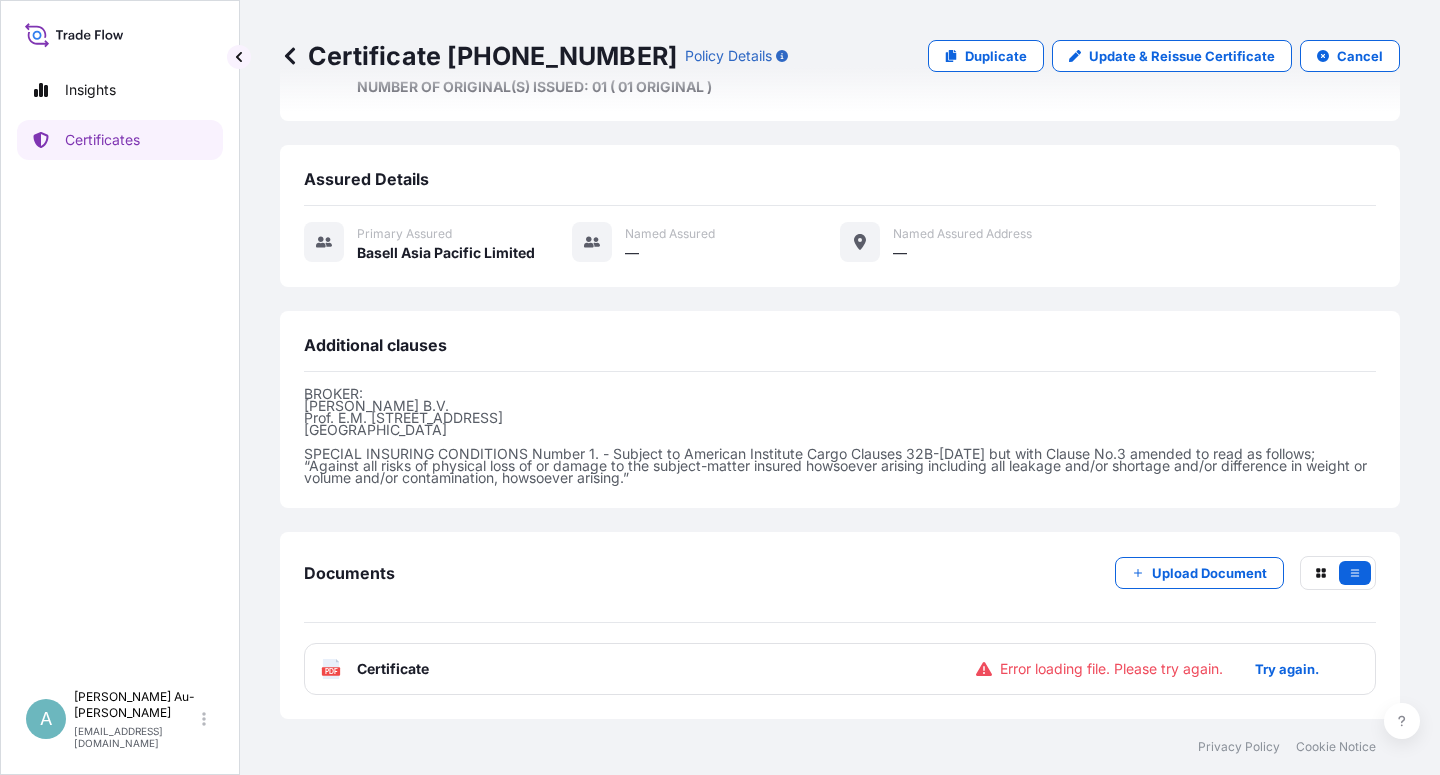 click on "Certificate" at bounding box center [393, 669] 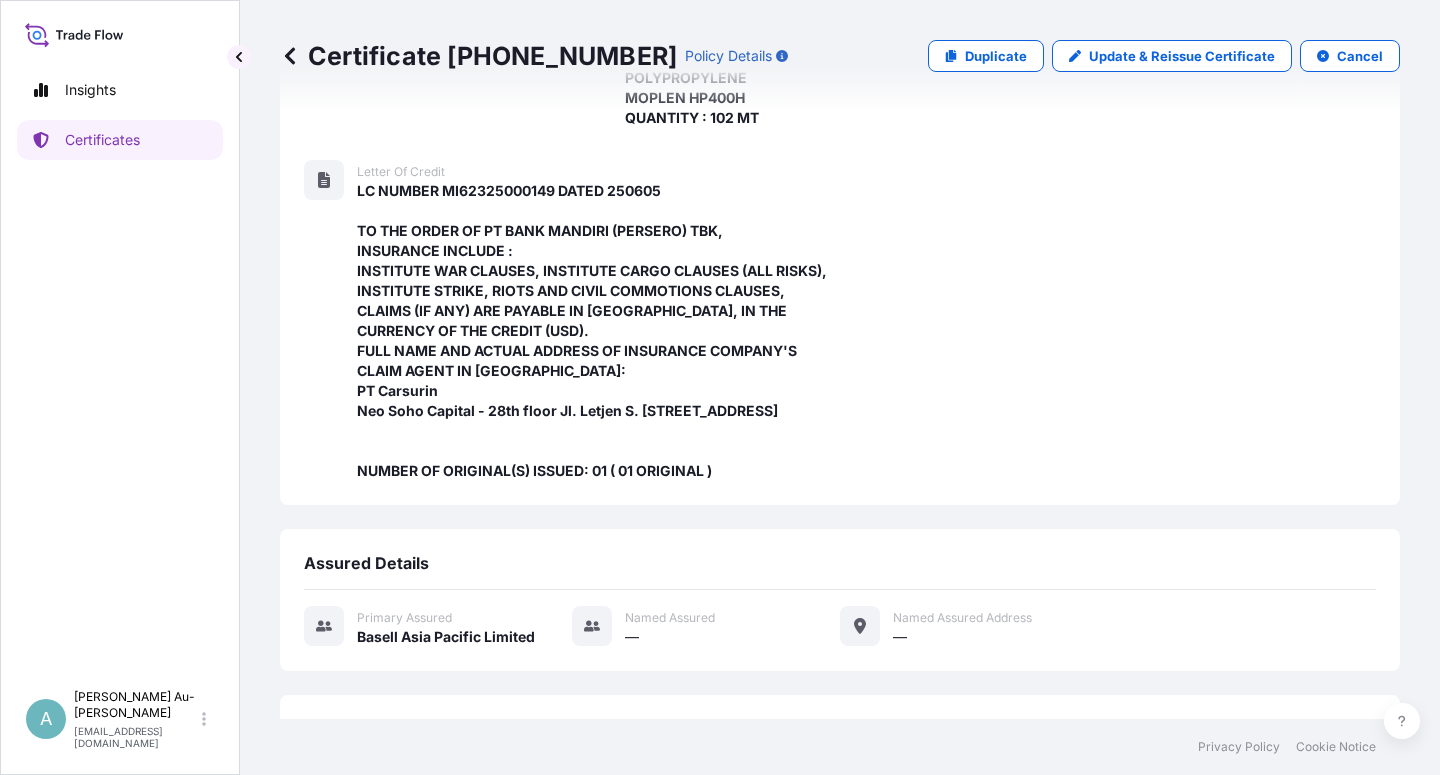 scroll, scrollTop: 754, scrollLeft: 0, axis: vertical 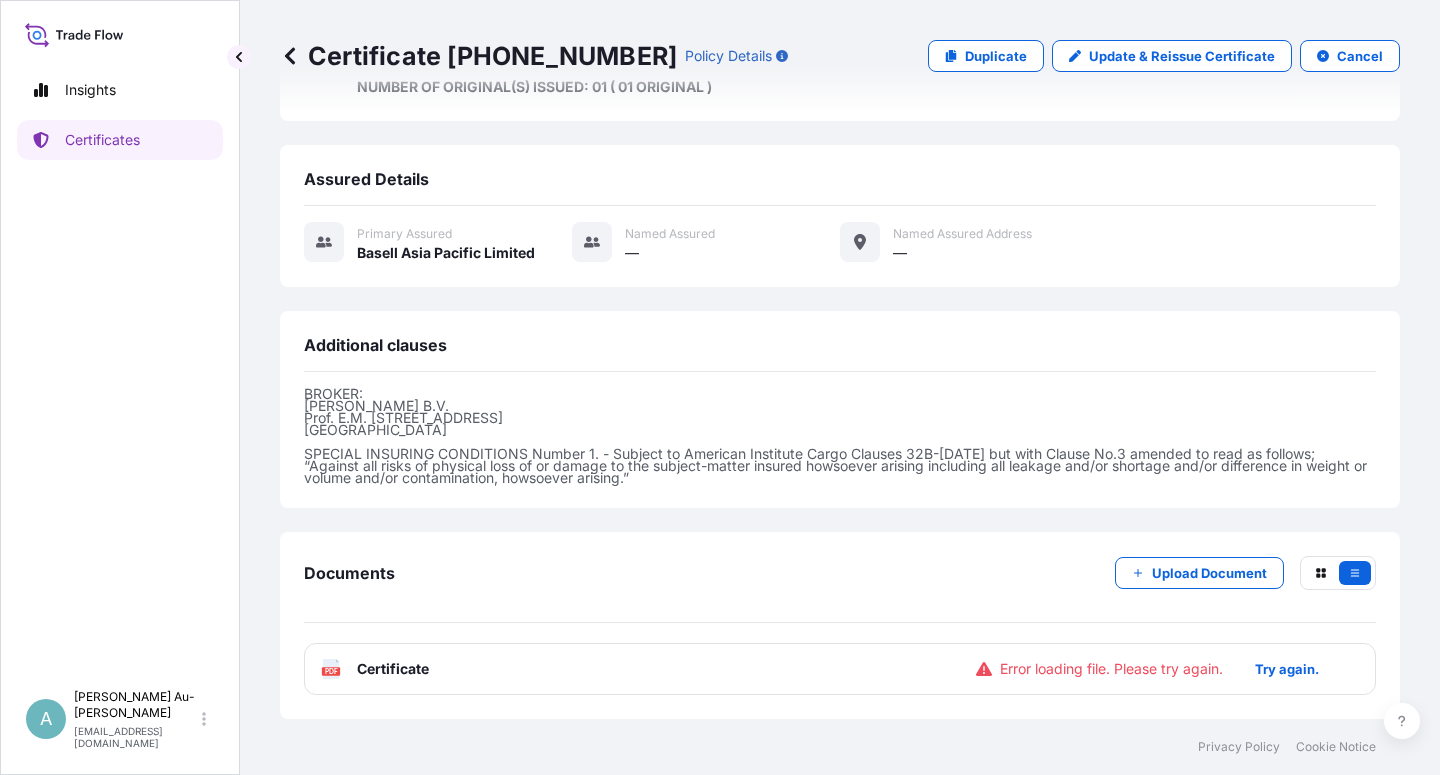 click on "Certificate" at bounding box center (393, 669) 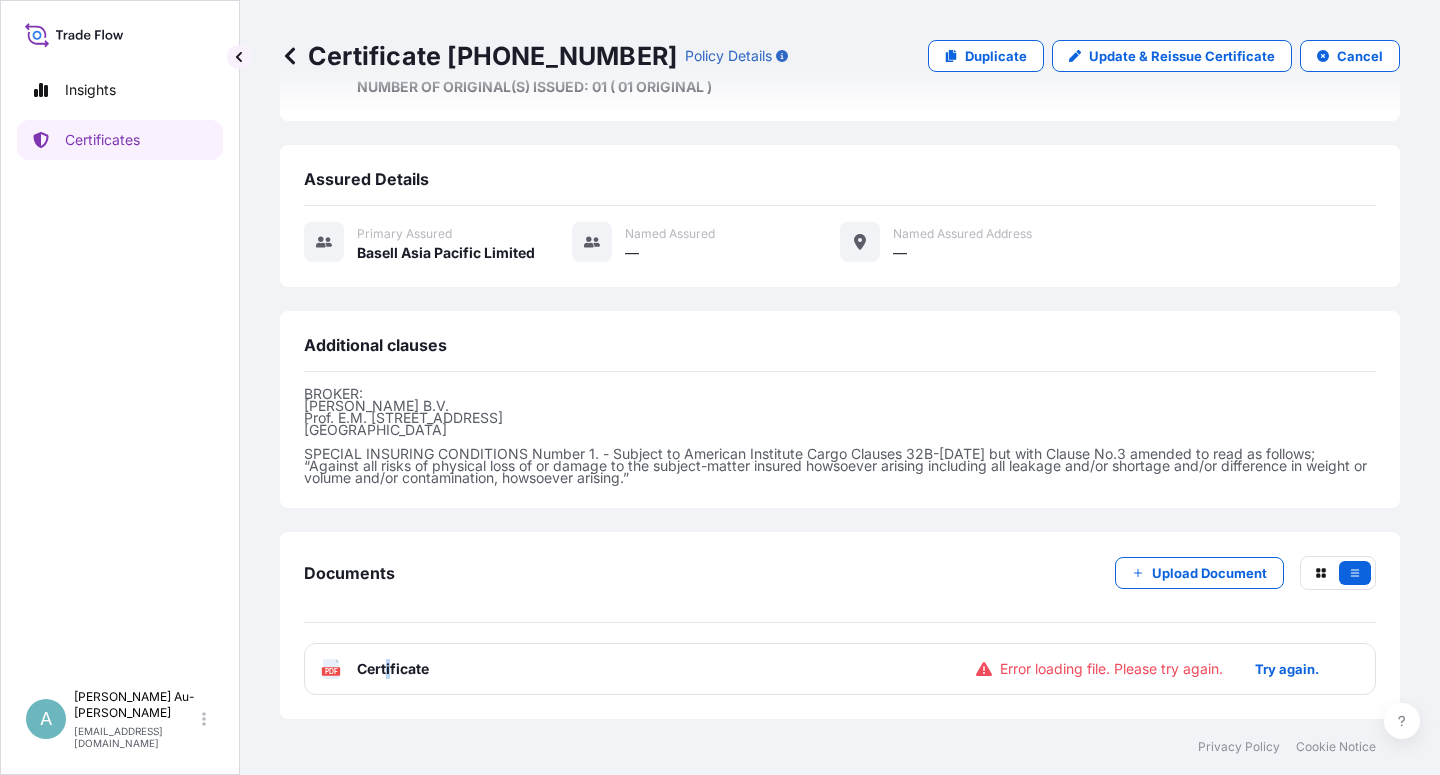 drag, startPoint x: 386, startPoint y: 668, endPoint x: 548, endPoint y: 659, distance: 162.2498 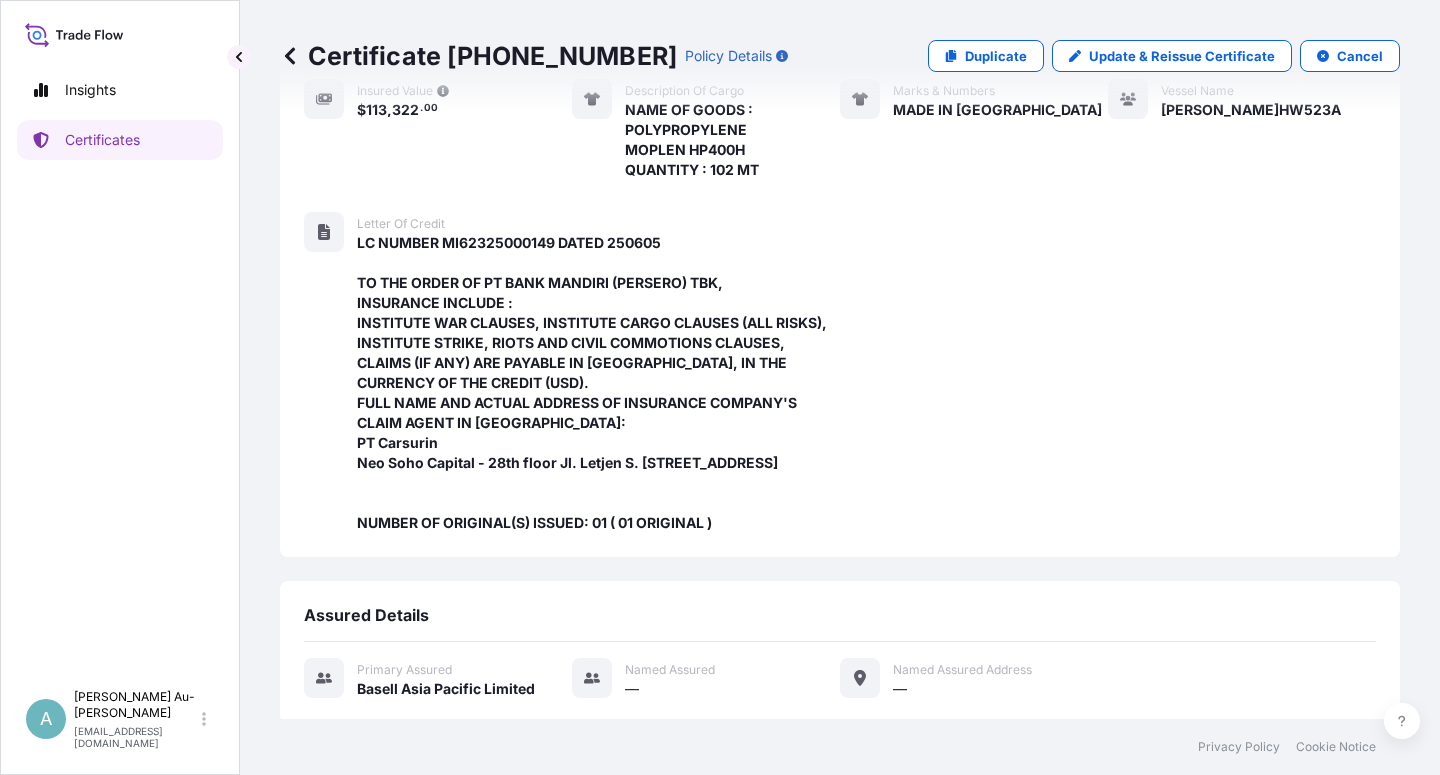 scroll, scrollTop: 274, scrollLeft: 0, axis: vertical 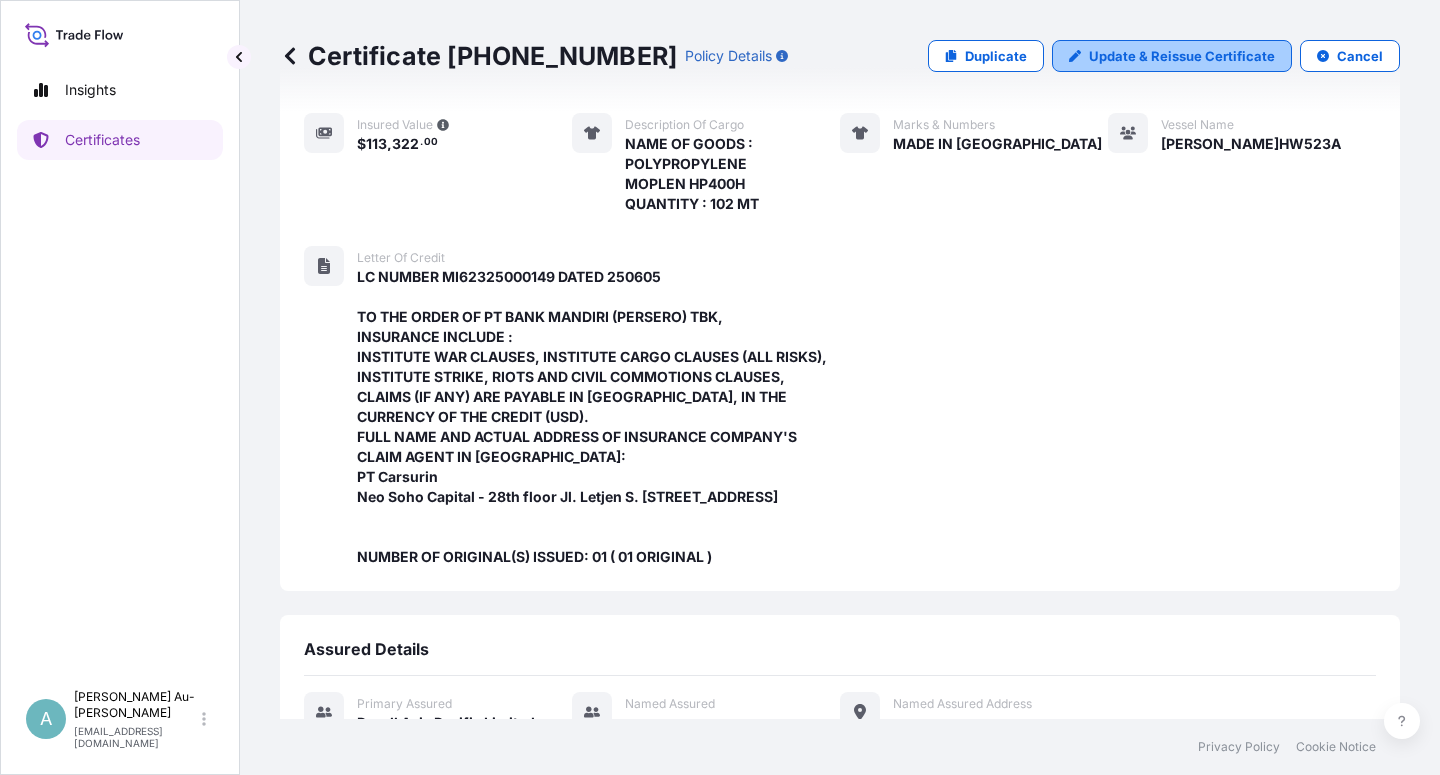 click on "Update & Reissue Certificate" at bounding box center (1182, 56) 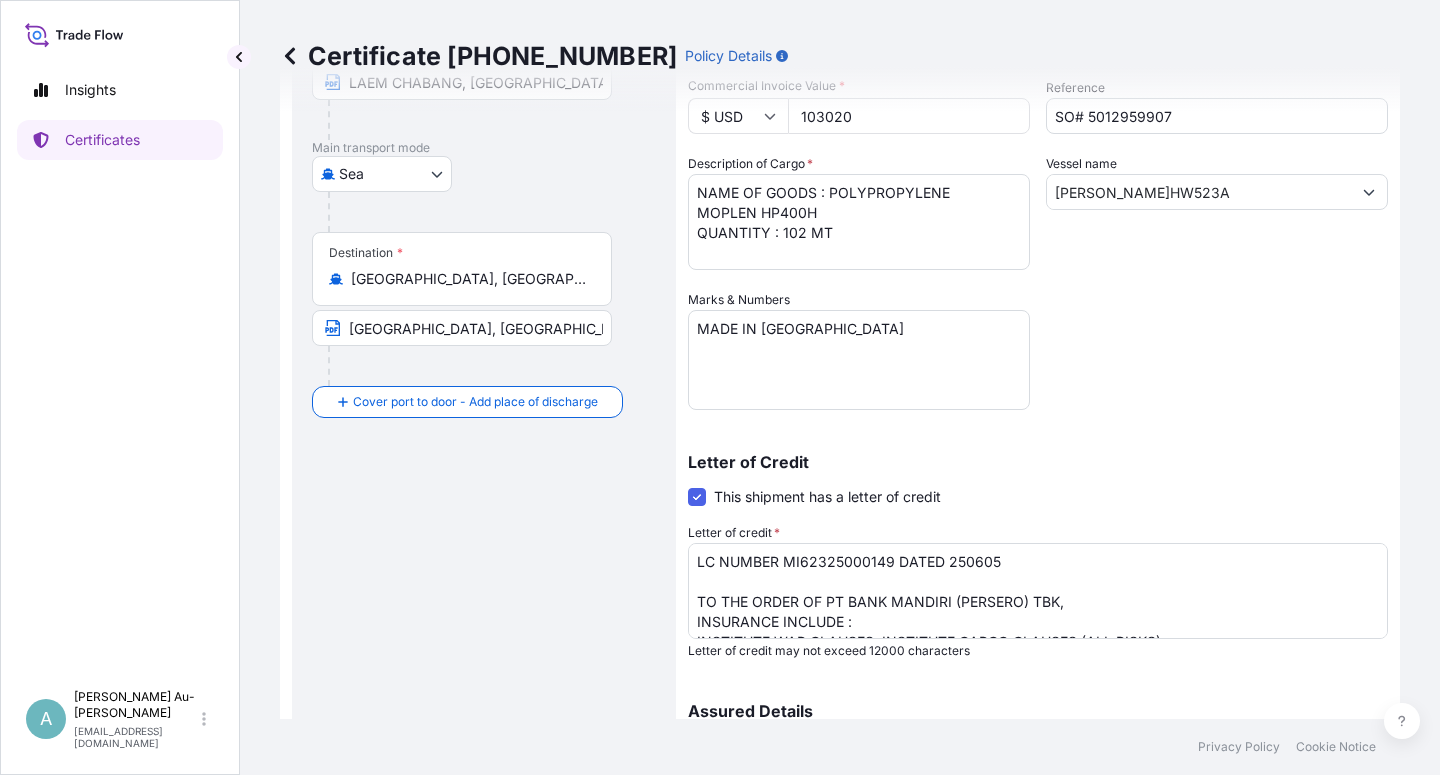 scroll, scrollTop: 0, scrollLeft: 0, axis: both 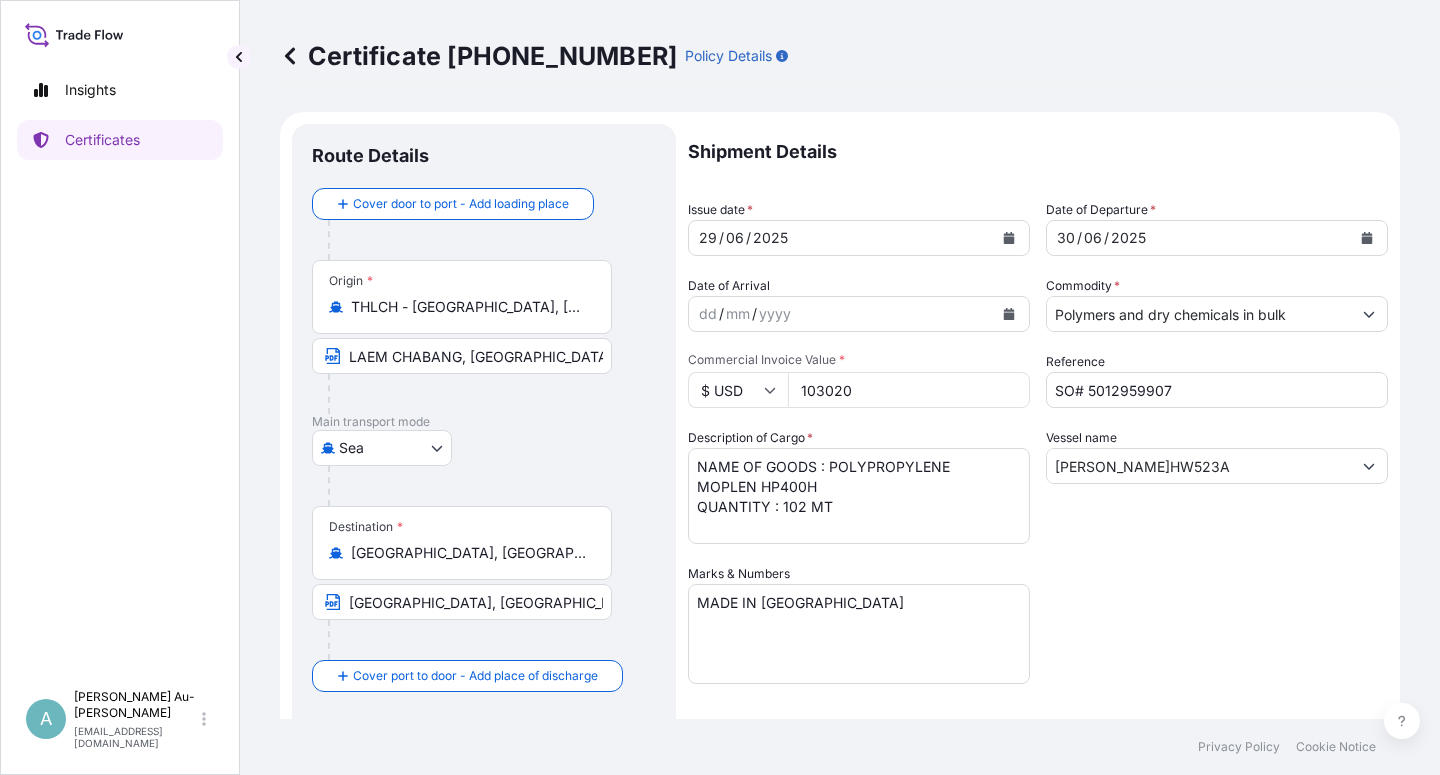 click 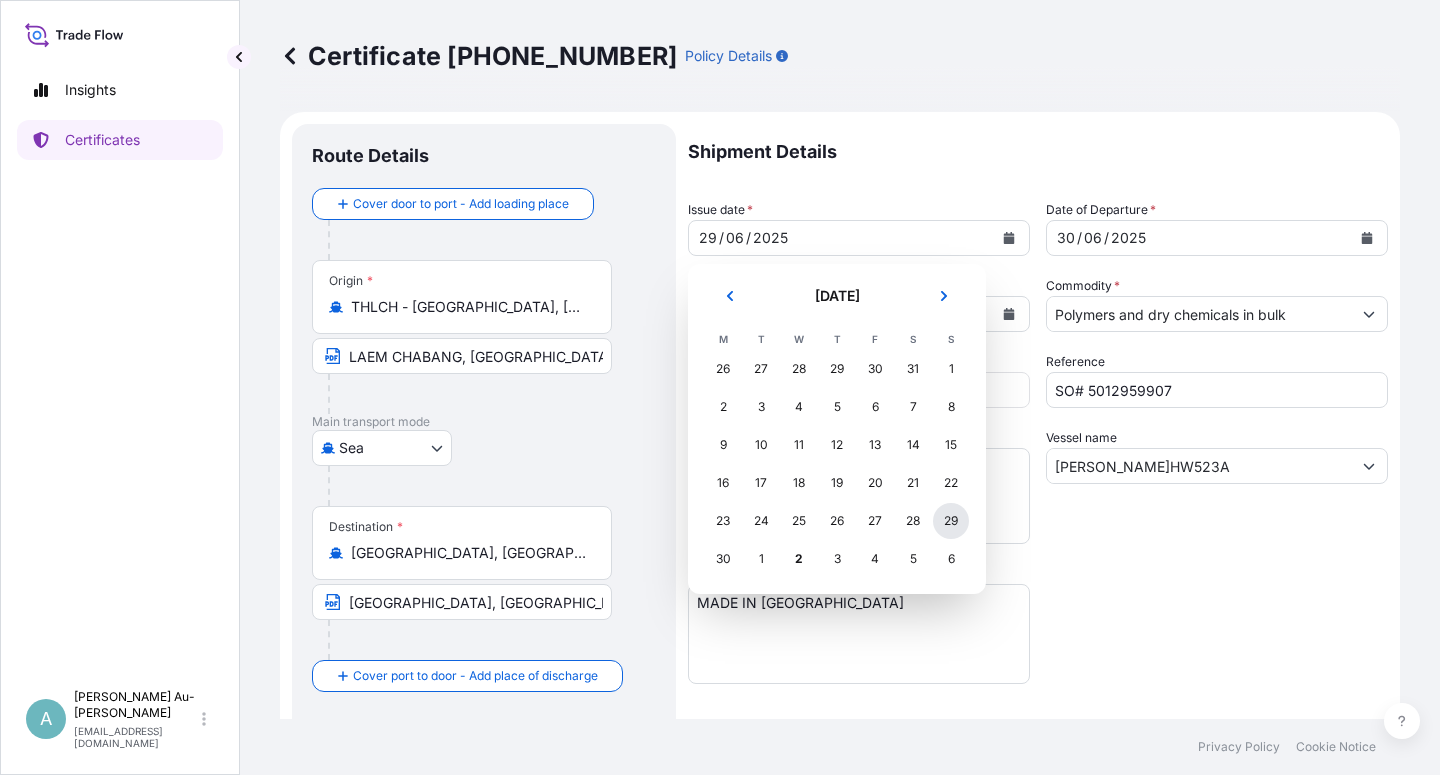 click on "29" at bounding box center (951, 521) 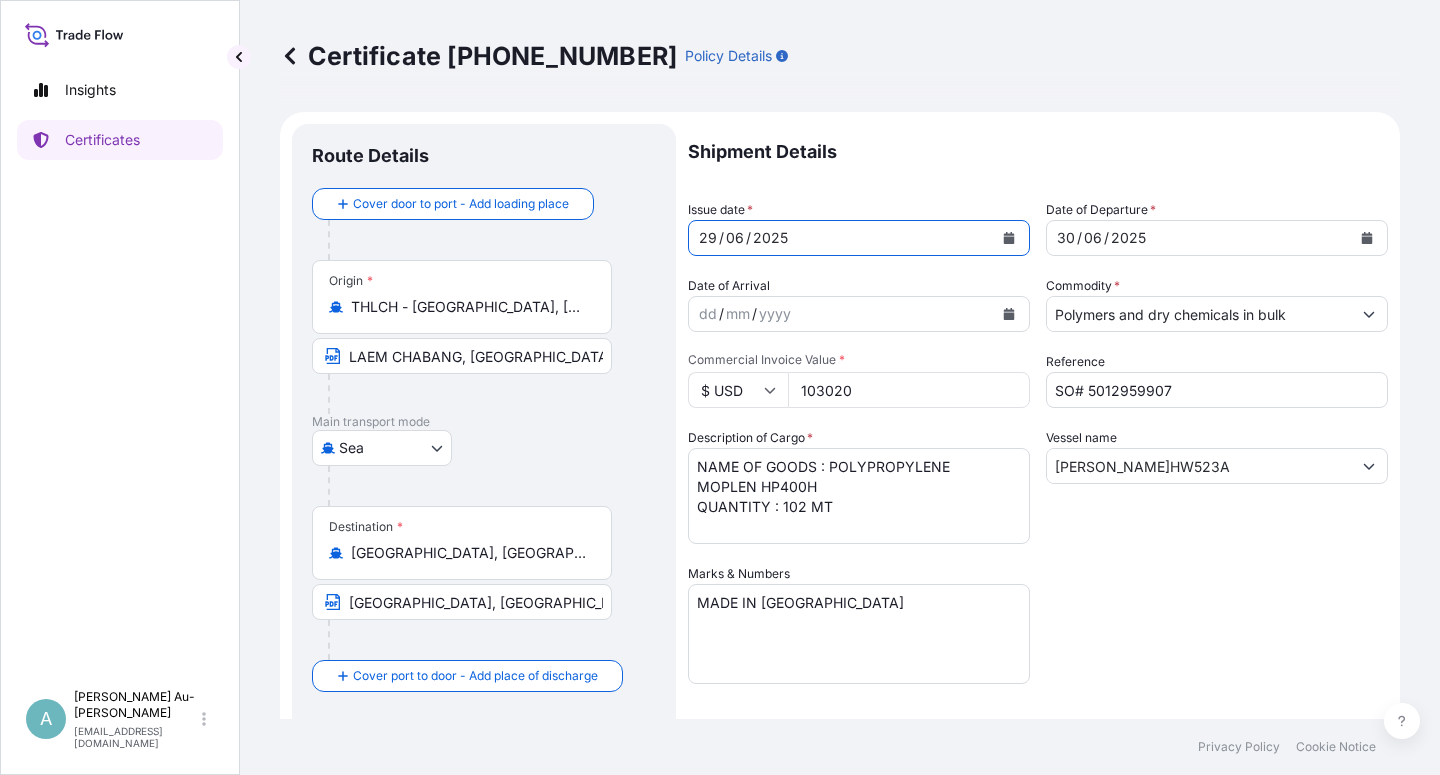 click on "Shipment Details Issue date * [DATE] Date of Departure * [DATE] Date of Arrival dd / mm / yyyy Commodity * Polymers and dry chemicals in bulk Packing Category Commercial Invoice Value    * $ USD 103020 Reference SO# 5012959907 Description of Cargo * NAME OF GOODS : POLYPROPYLENE
MOPLEN HP400H
QUANTITY : 102 MT Vessel name [PERSON_NAME]HW523A Marks & Numbers MADE IN [GEOGRAPHIC_DATA] Letter of Credit This shipment has a letter of credit Letter of credit * LC NUMBER MI62325000149 DATED 250605
TO THE ORDER OF PT BANK MANDIRI (PERSERO) TBK,
INSURANCE INCLUDE :
INSTITUTE WAR CLAUSES, INSTITUTE CARGO CLAUSES (ALL RISKS),
INSTITUTE STRIKE, RIOTS AND CIVIL COMMOTIONS CLAUSES,
CLAIMS (IF ANY) ARE PAYABLE IN [GEOGRAPHIC_DATA], IN THE CURRENCY OF THE CREDIT (USD).
FULL NAME AND ACTUAL ADDRESS OF INSURANCE COMPANY'S CLAIM AGENT IN [GEOGRAPHIC_DATA]:
PT Carsurin
Neo Soho Capital - 28th floor Jl. Letjen S. [STREET_ADDRESS]
NUMBER OF ORIGINAL(S) ISSUED: 01 ( 01 ORIGINAL )
*" at bounding box center (1038, 638) 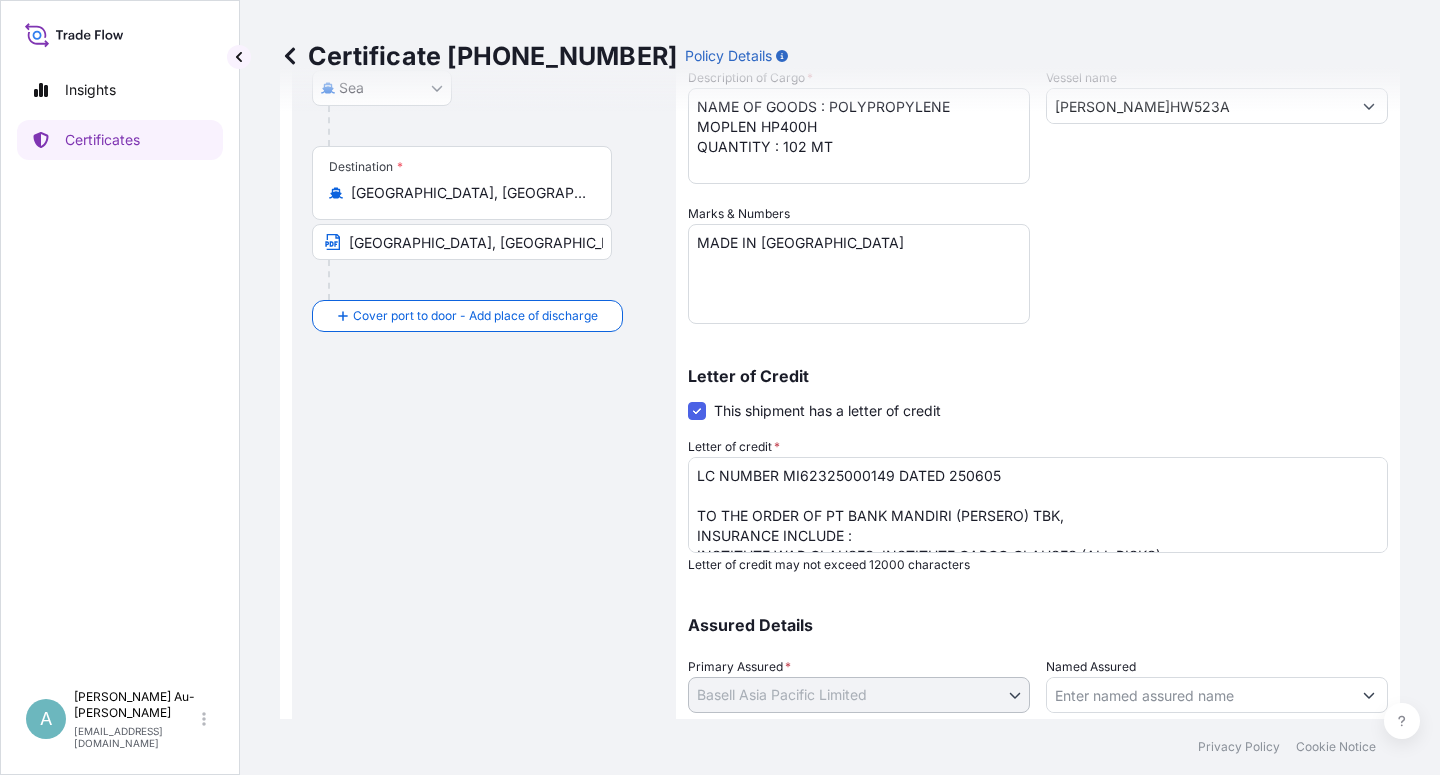 scroll, scrollTop: 490, scrollLeft: 0, axis: vertical 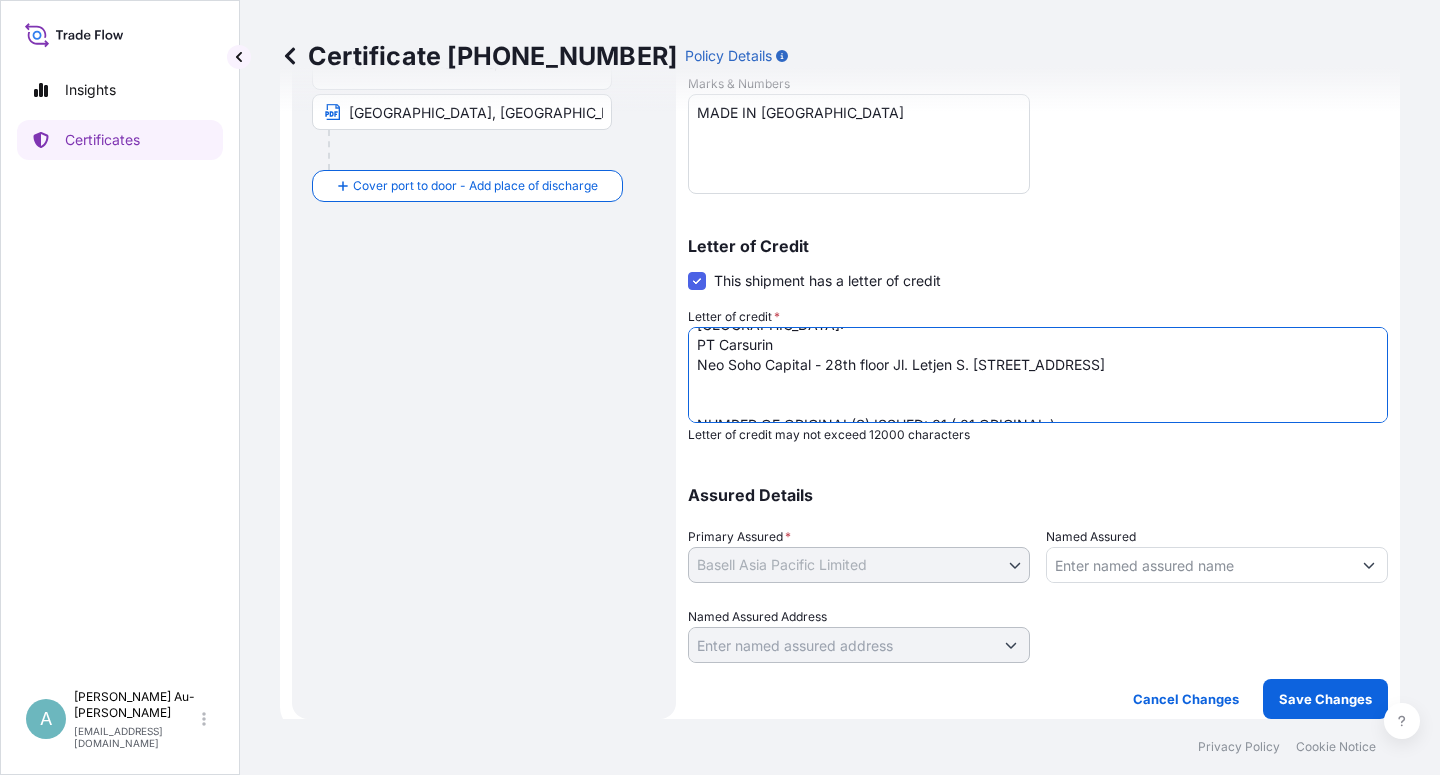 click on "LC NUMBER MI62325000149 DATED 250605
TO THE ORDER OF PT BANK MANDIRI (PERSERO) TBK,
INSURANCE INCLUDE :
INSTITUTE WAR CLAUSES, INSTITUTE CARGO CLAUSES (ALL RISKS),
INSTITUTE STRIKE, RIOTS AND CIVIL COMMOTIONS CLAUSES,
CLAIMS (IF ANY) ARE PAYABLE IN [GEOGRAPHIC_DATA], IN THE CURRENCY OF THE CREDIT (USD).
FULL NAME AND ACTUAL ADDRESS OF INSURANCE COMPANY'S CLAIM AGENT IN [GEOGRAPHIC_DATA]:
PT Carsurin
Neo Soho Capital - 28th floor Jl. Letjen S. [STREET_ADDRESS]
NUMBER OF ORIGINAL(S) ISSUED: 01 ( 01 ORIGINAL )" at bounding box center (1038, 375) 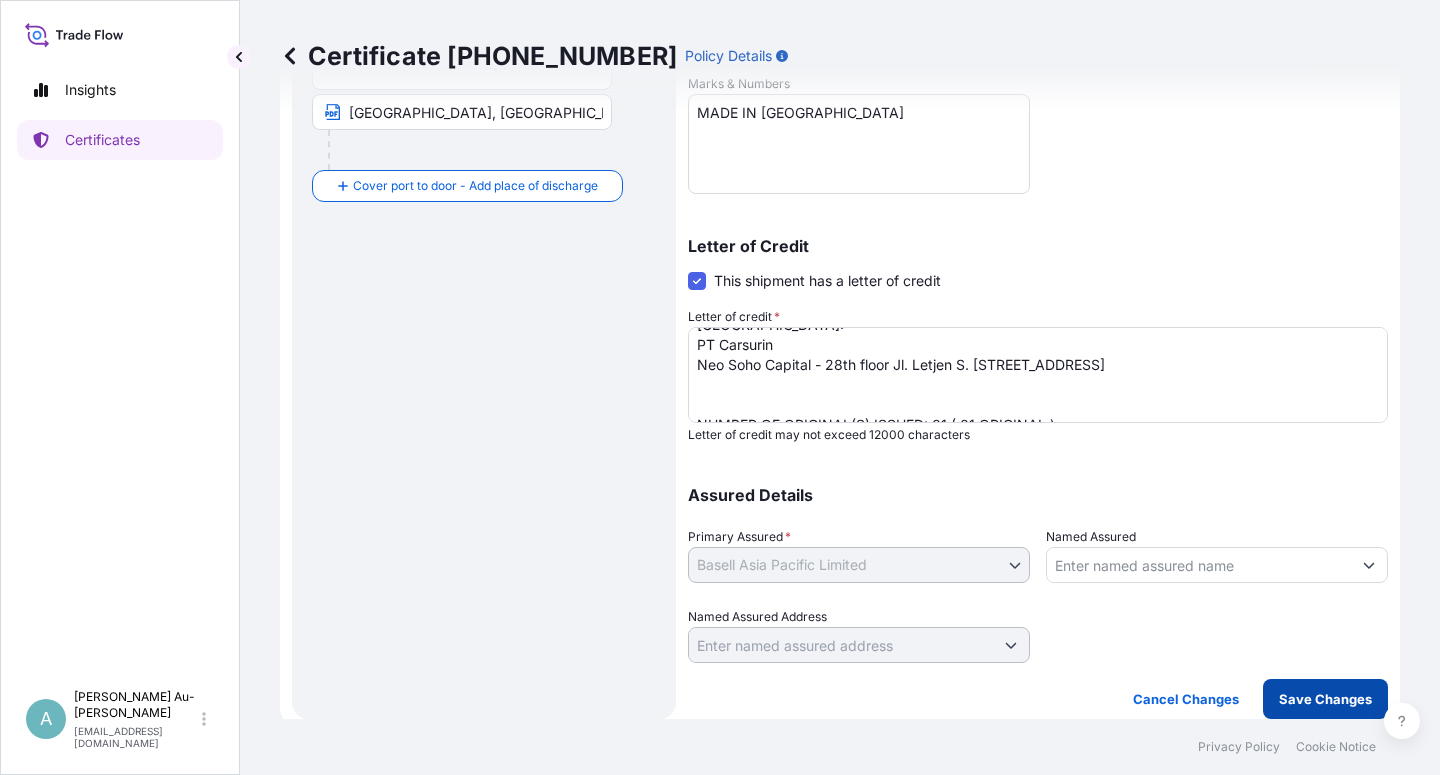 click on "Save Changes" at bounding box center (1325, 699) 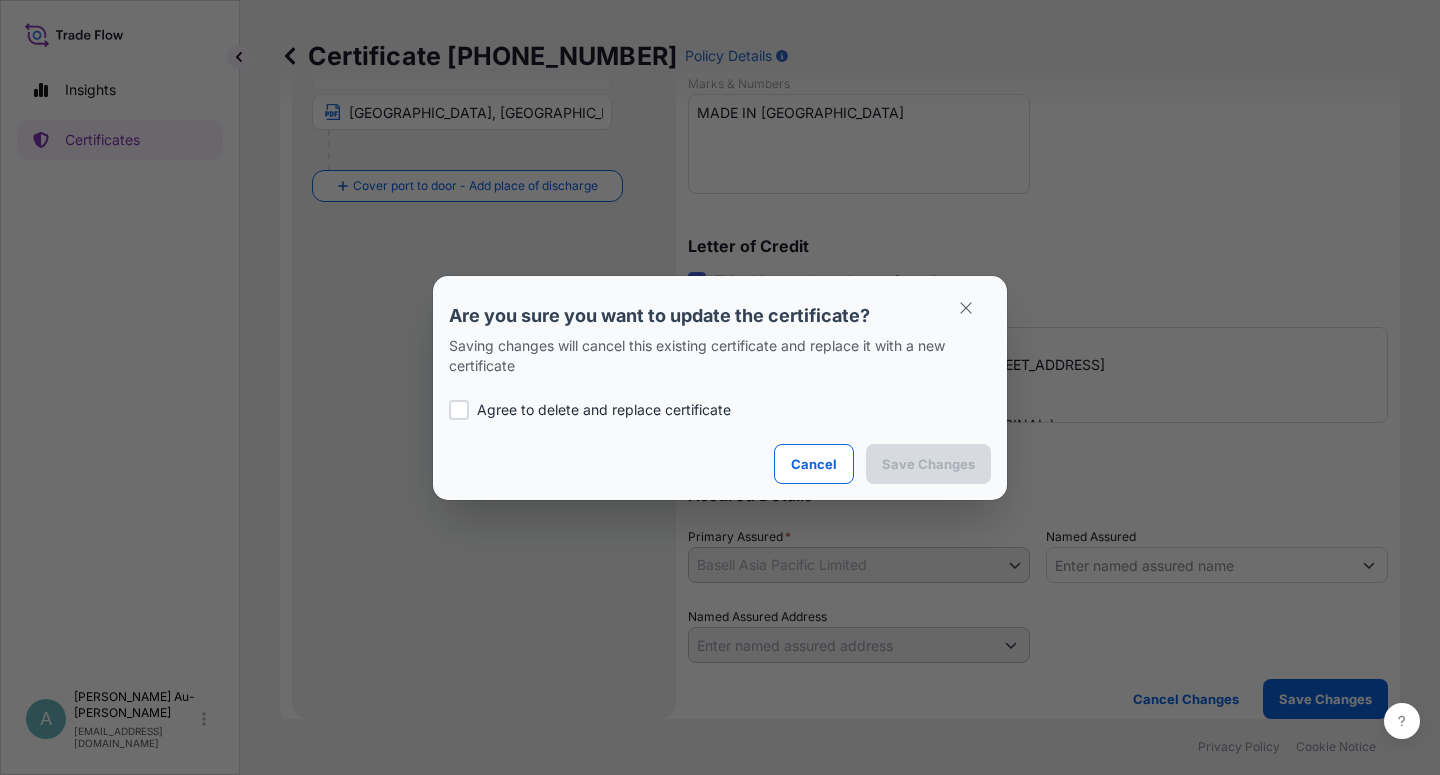 click on "Agree to delete and replace certificate" at bounding box center [604, 410] 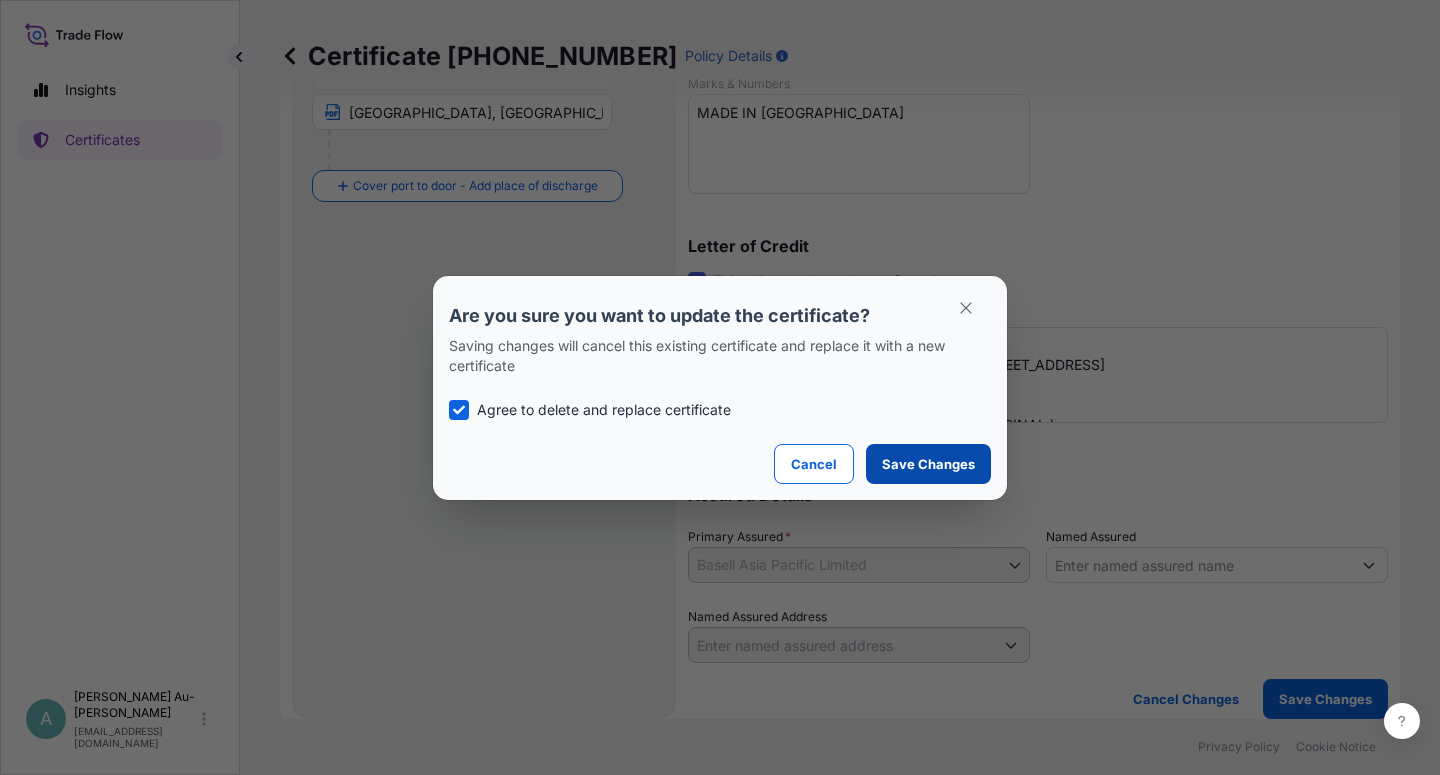 click on "Save Changes" at bounding box center (928, 464) 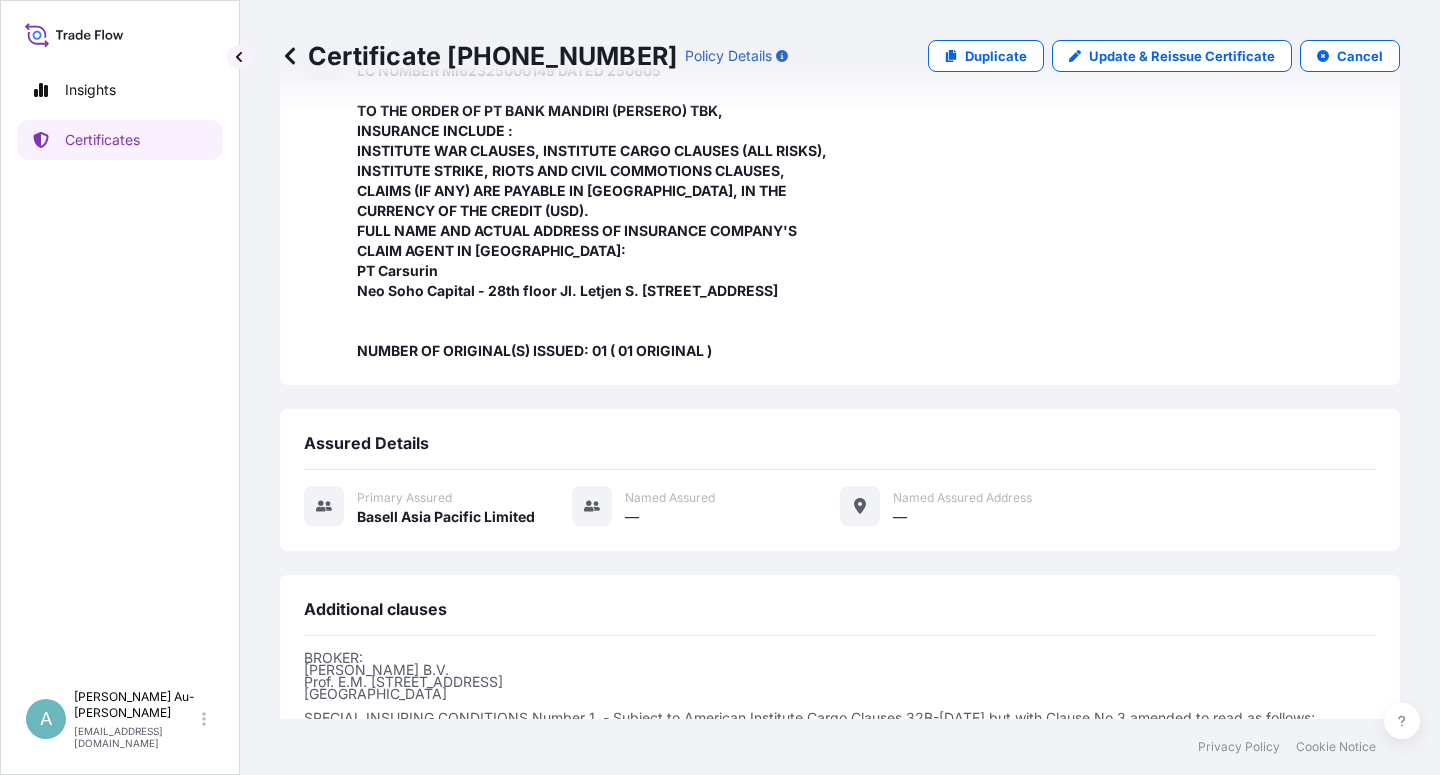scroll, scrollTop: 754, scrollLeft: 0, axis: vertical 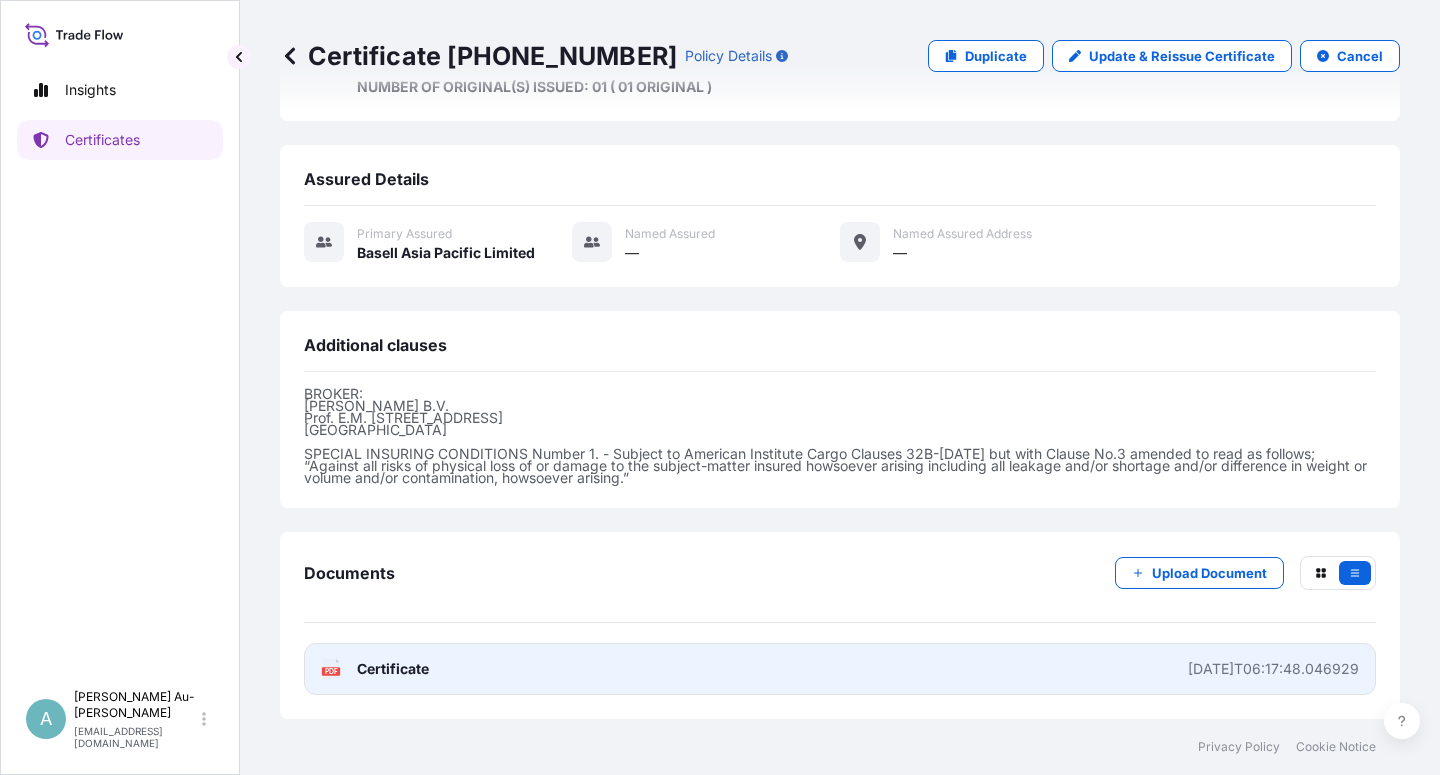 click on "Certificate" at bounding box center (393, 669) 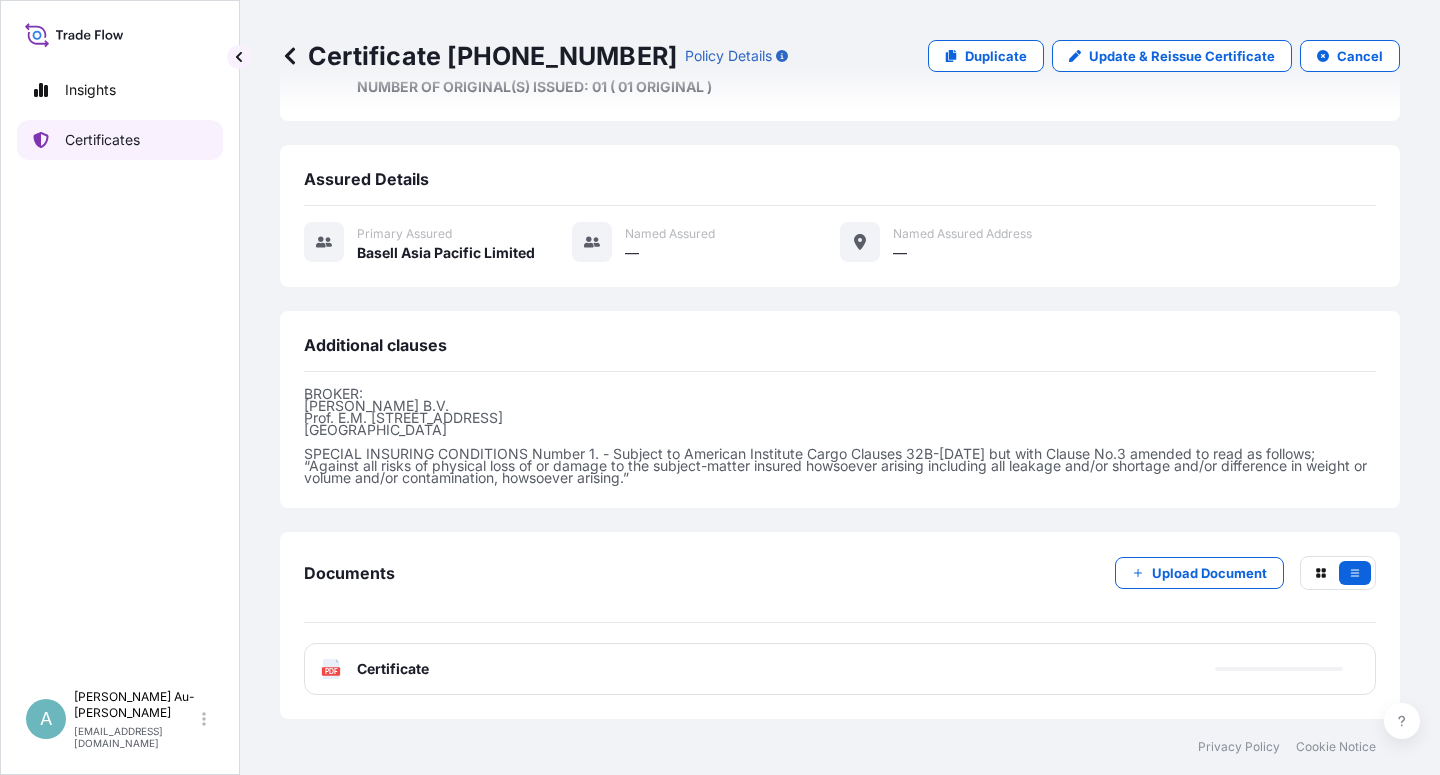 click on "Certificates" at bounding box center [102, 140] 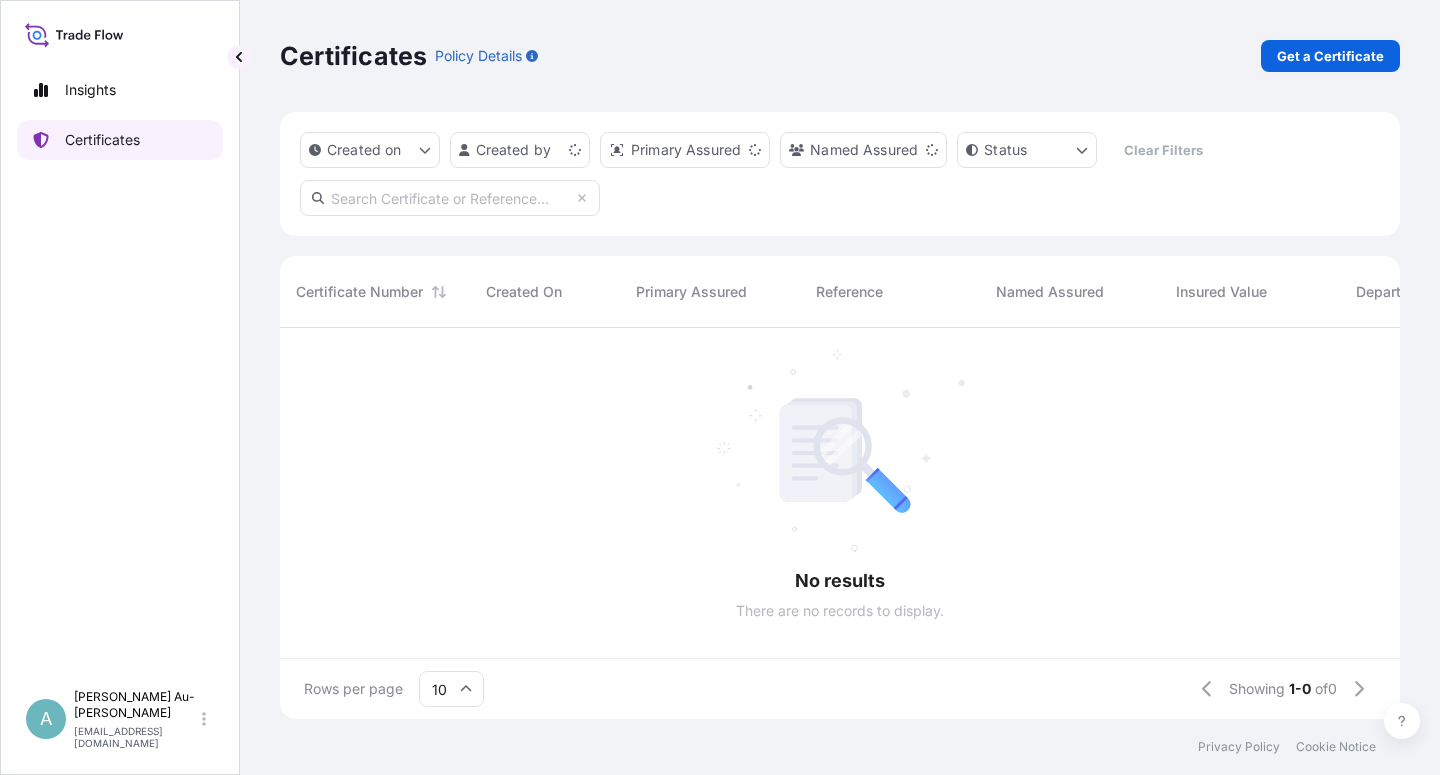 scroll, scrollTop: 0, scrollLeft: 0, axis: both 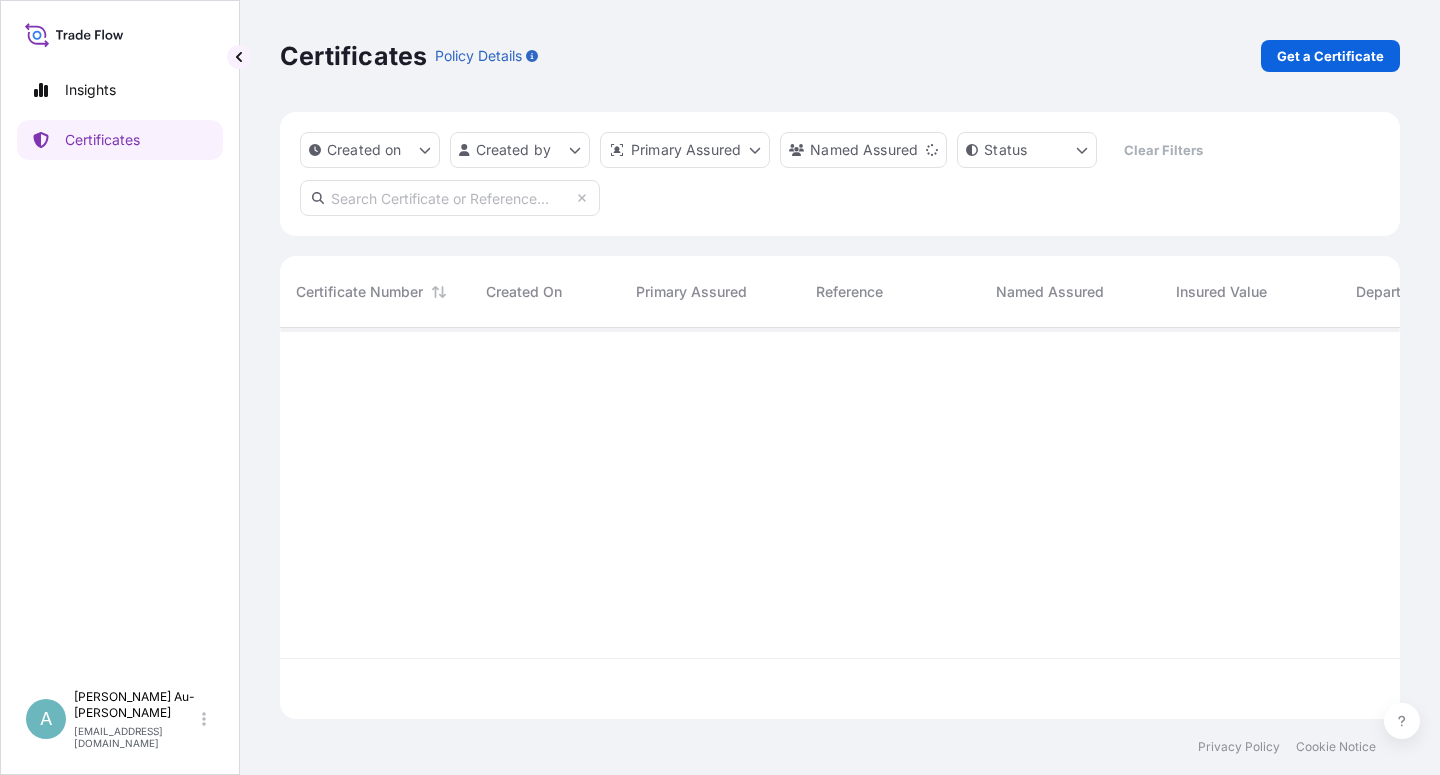 click at bounding box center [450, 198] 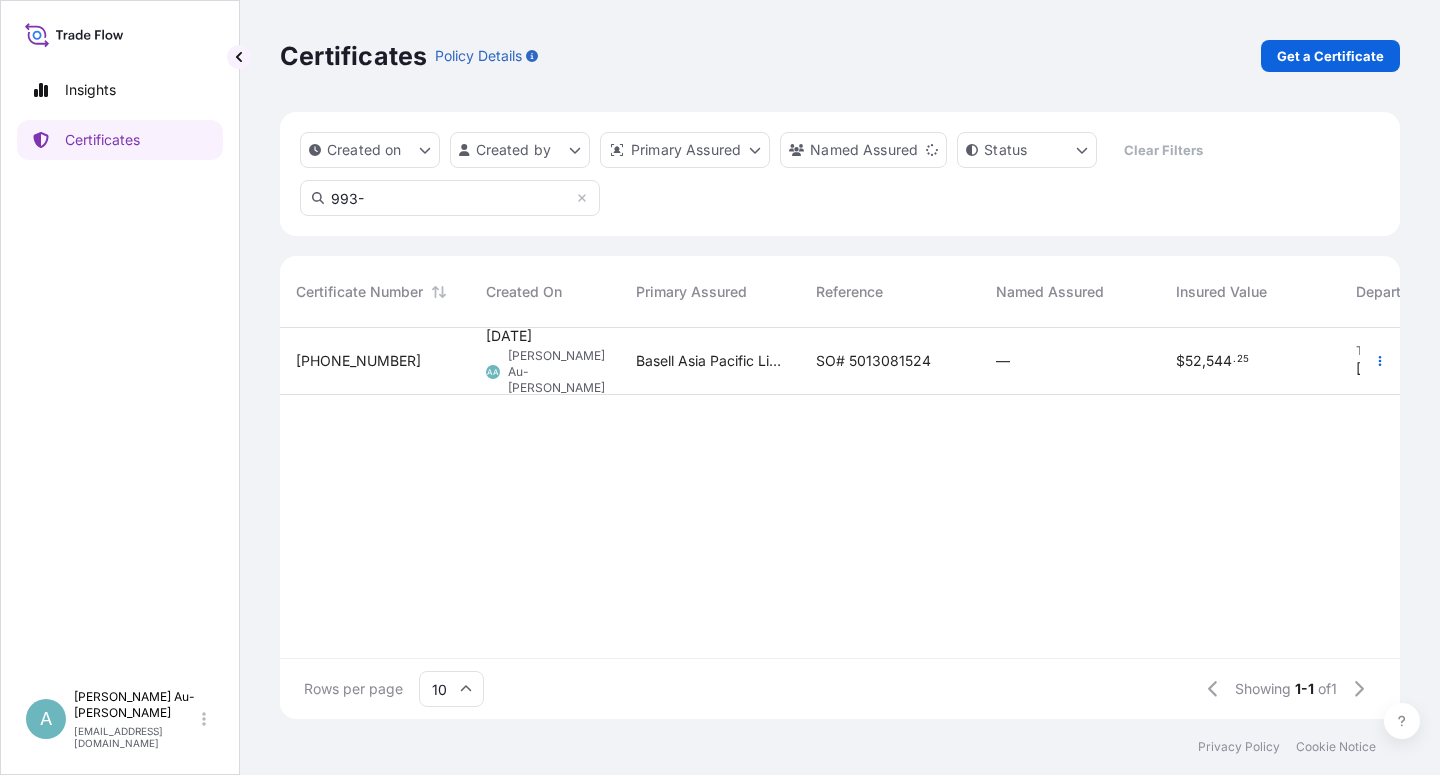 type on "993-" 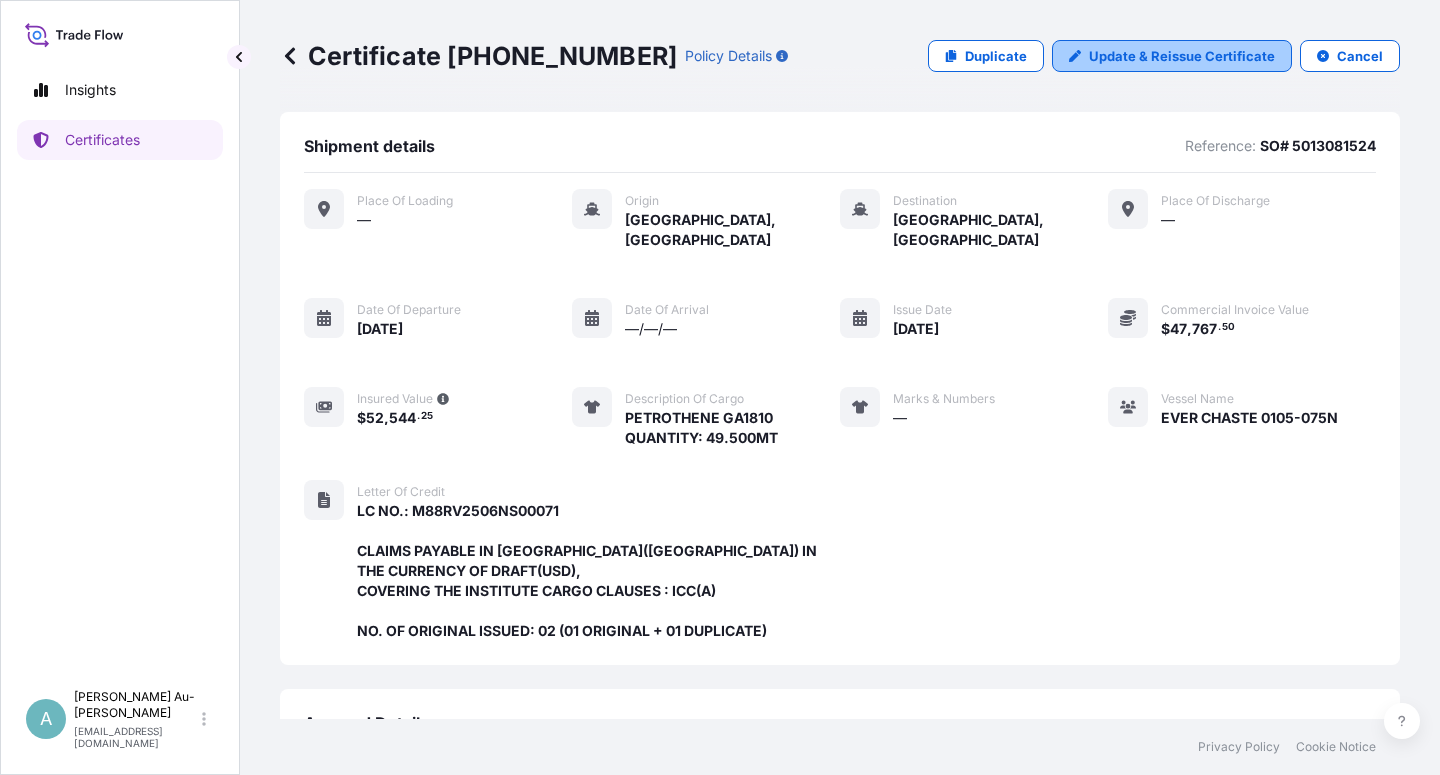 click on "Update & Reissue Certificate" at bounding box center (1182, 56) 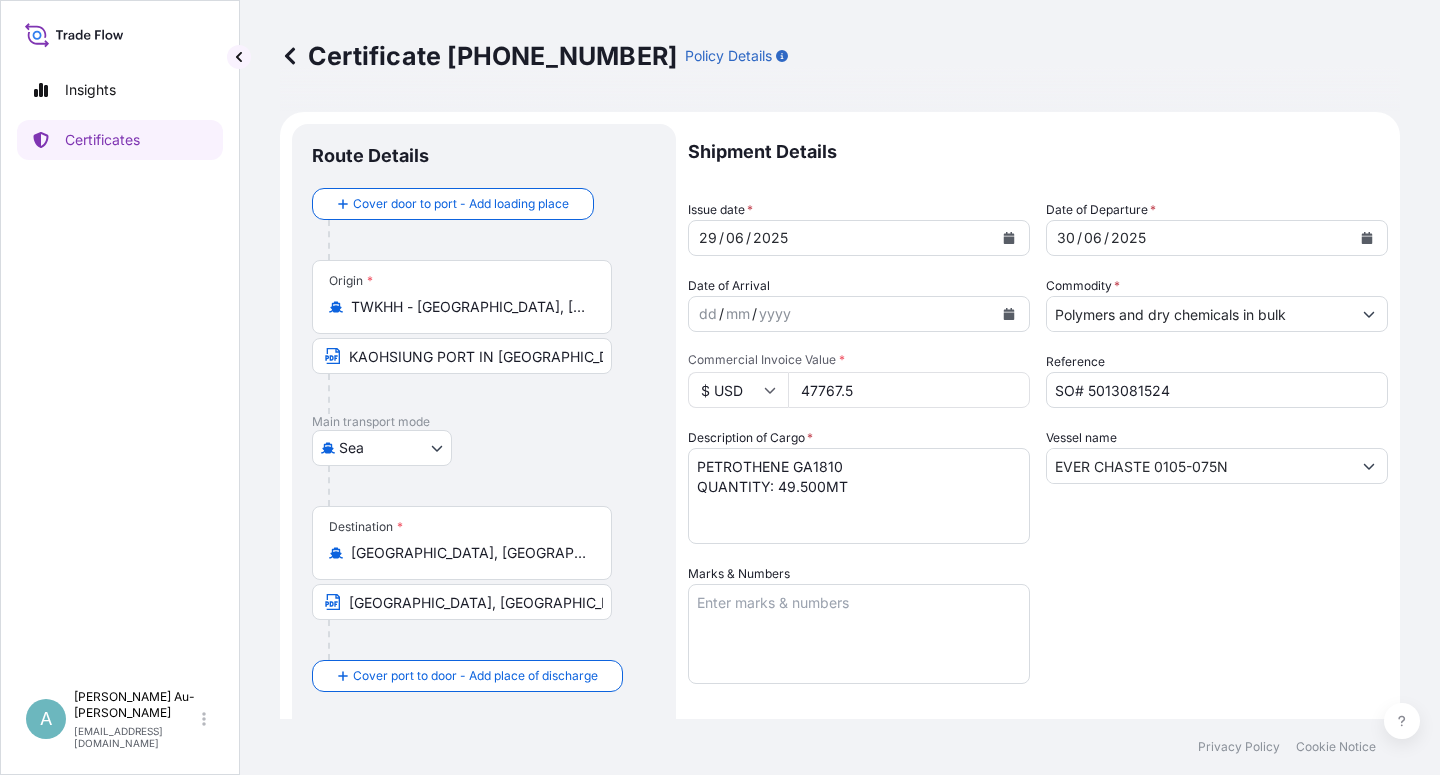 click 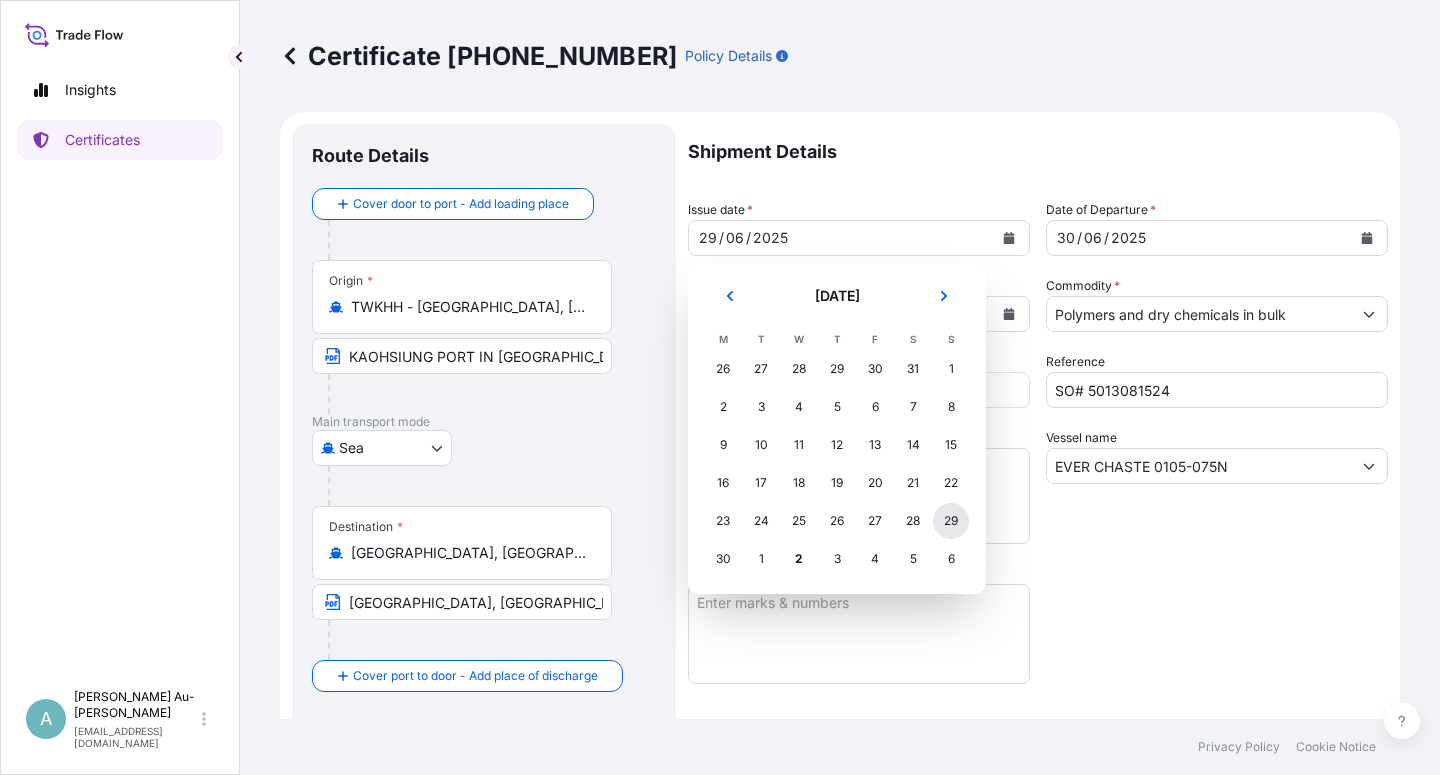 click on "29" at bounding box center [951, 521] 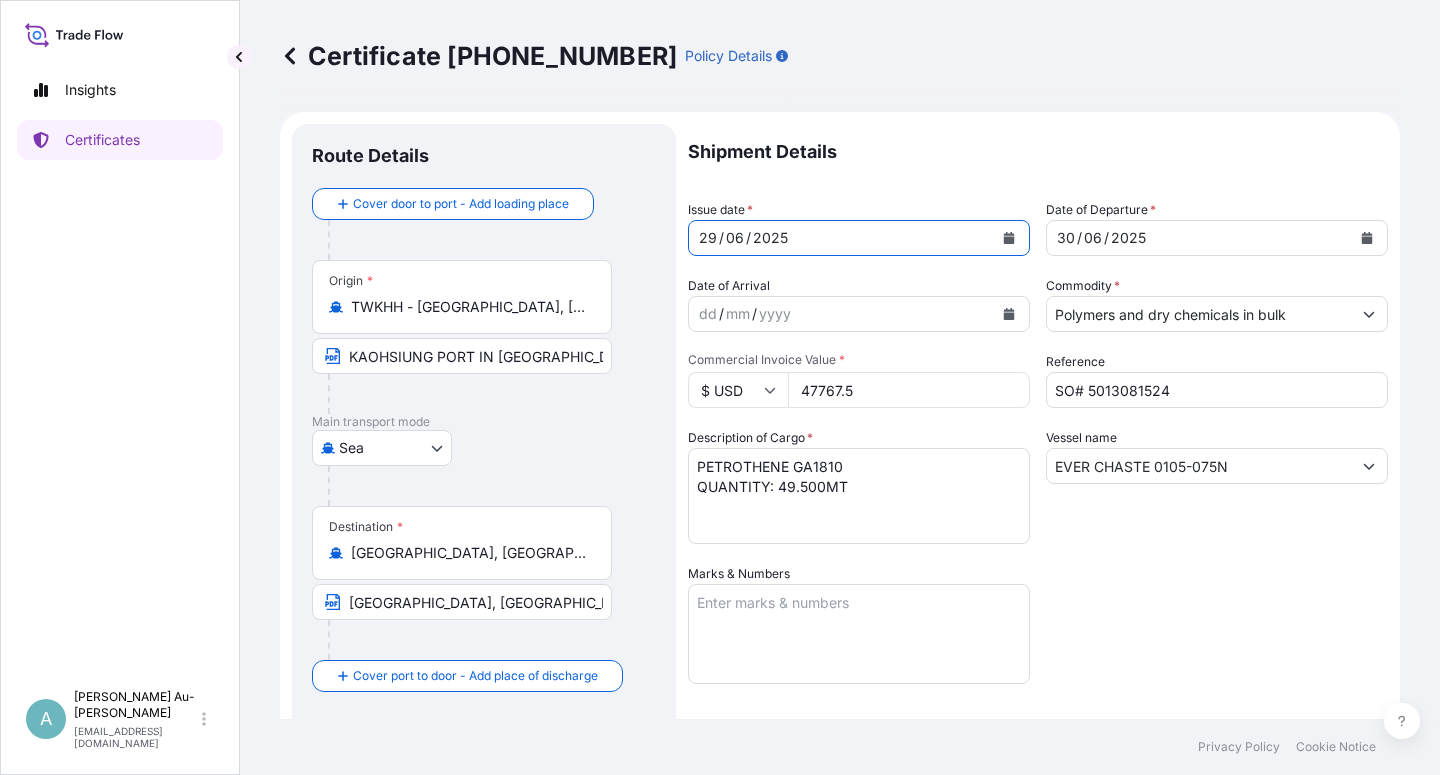 click on "Shipment Details Issue date * [DATE] Date of Departure * [DATE] Date of Arrival dd / mm / yyyy Commodity * Polymers and dry chemicals in bulk Packing Category Commercial Invoice Value    * $ USD 47767.5 Reference SO# 5013081524 Description of Cargo * PETROTHENE GA1810
QUANTITY: 49.500MT Vessel name EVER CHASTE 0105-075N Marks & Numbers Letter of Credit This shipment has a letter of credit Letter of credit * LC NO.: M88RV2506NS00071
CLAIMS PAYABLE IN [GEOGRAPHIC_DATA]([GEOGRAPHIC_DATA]) IN THE CURRENCY OF DRAFT(USD),
COVERING THE INSTITUTE CARGO CLAUSES : ICC(A)
NO. OF ORIGINAL ISSUED: 02 (01 ORIGINAL + 01 DUPLICATE)
Letter of credit may not exceed 12000 characters Assured Details Primary Assured * Basell Asia Pacific Limited Basell Asia Pacific Limited Named Assured Named Assured Address" at bounding box center [1038, 638] 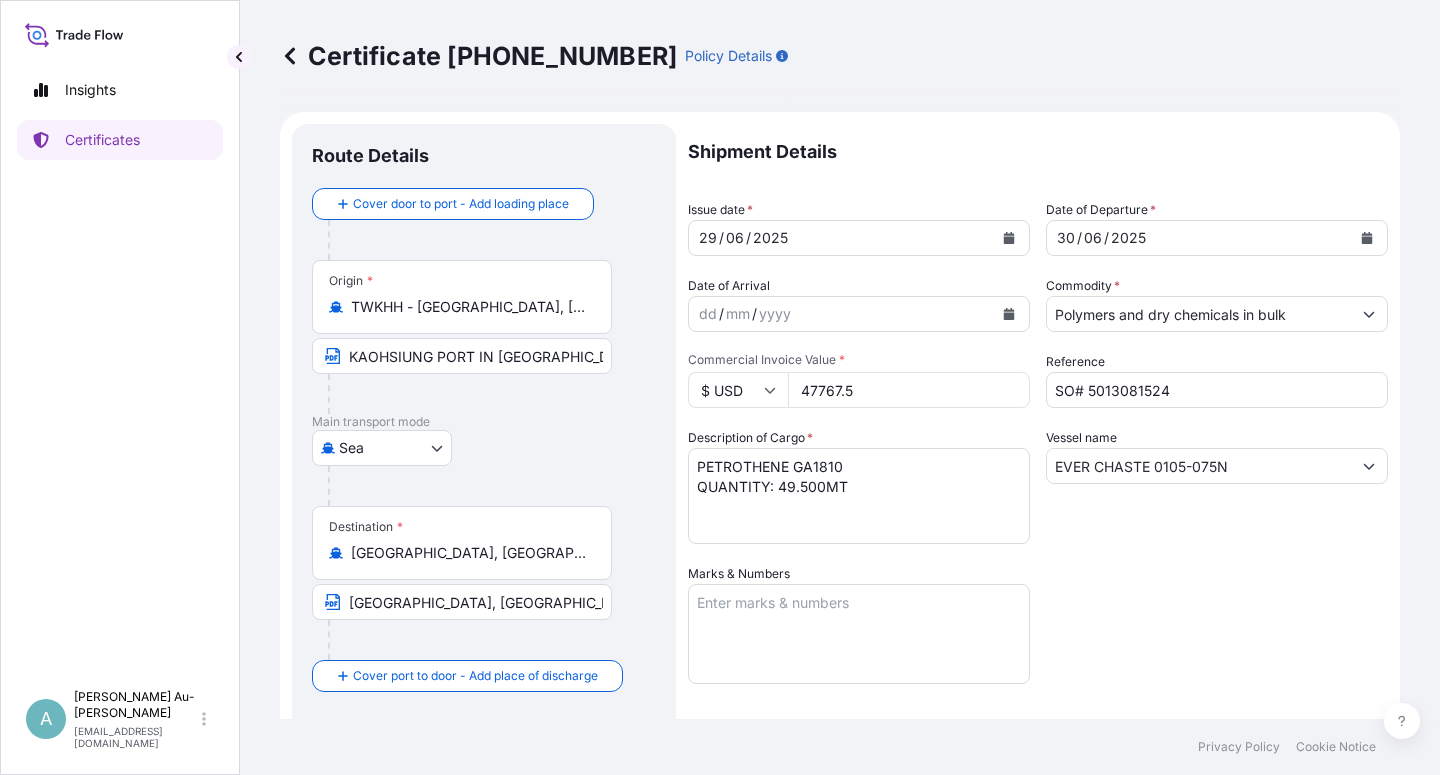 scroll, scrollTop: 490, scrollLeft: 0, axis: vertical 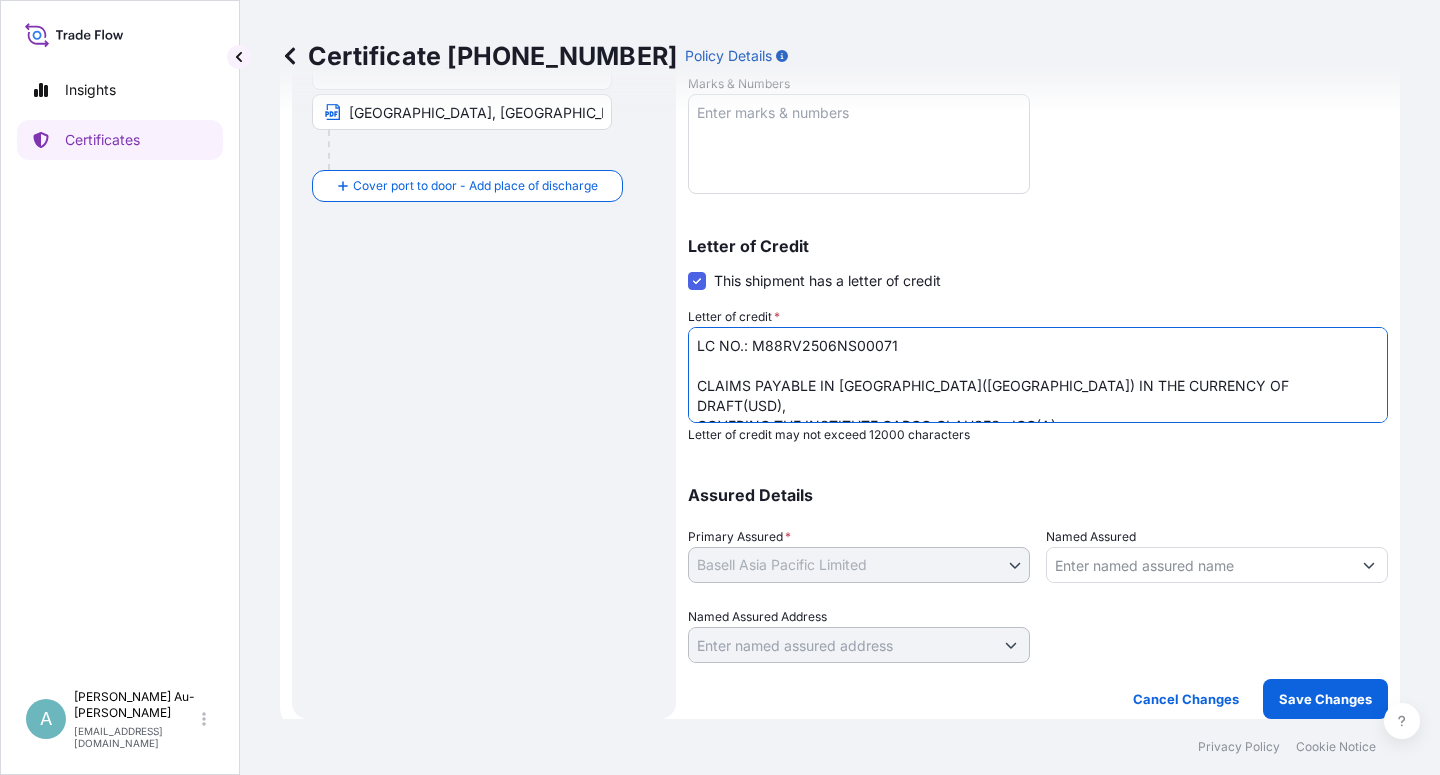 drag, startPoint x: 992, startPoint y: 387, endPoint x: 981, endPoint y: 394, distance: 13.038404 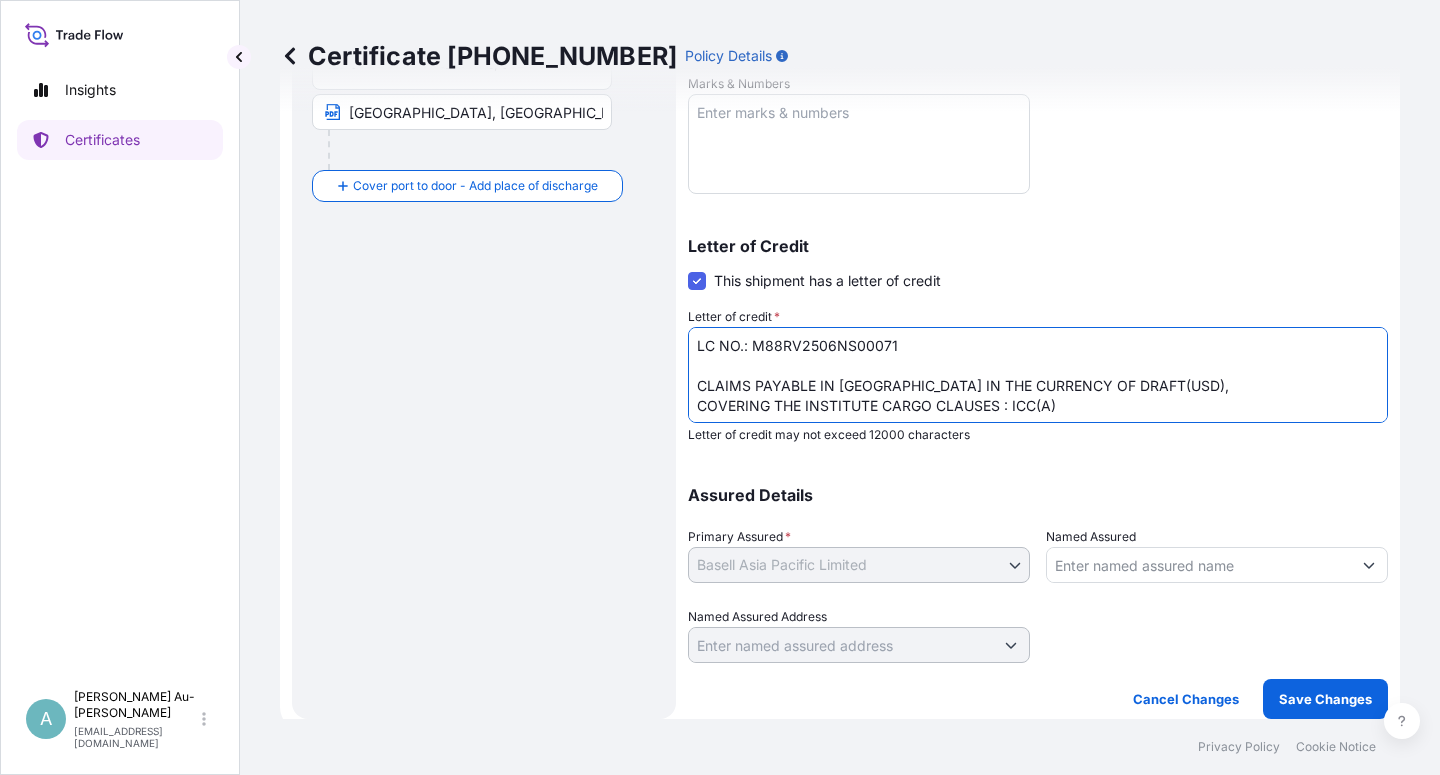 click on "LC NO.: M88RV2506NS00071
CLAIMS PAYABLE IN [GEOGRAPHIC_DATA]([GEOGRAPHIC_DATA]) IN THE CURRENCY OF DRAFT(USD),
COVERING THE INSTITUTE CARGO CLAUSES : ICC(A)
NO. OF ORIGINAL ISSUED: 02 (01 ORIGINAL + 01 DUPLICATE)" at bounding box center [1038, 375] 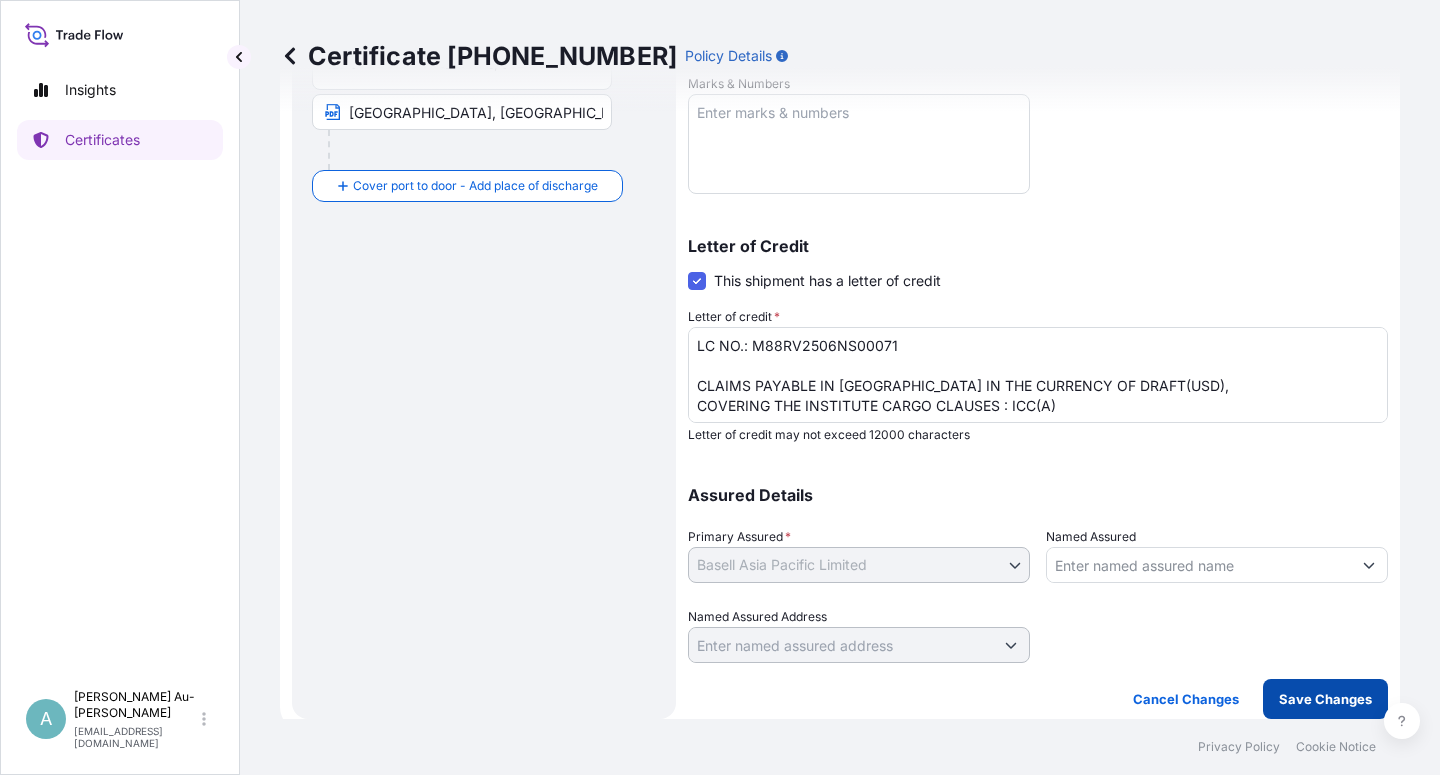 click on "Save Changes" at bounding box center (1325, 699) 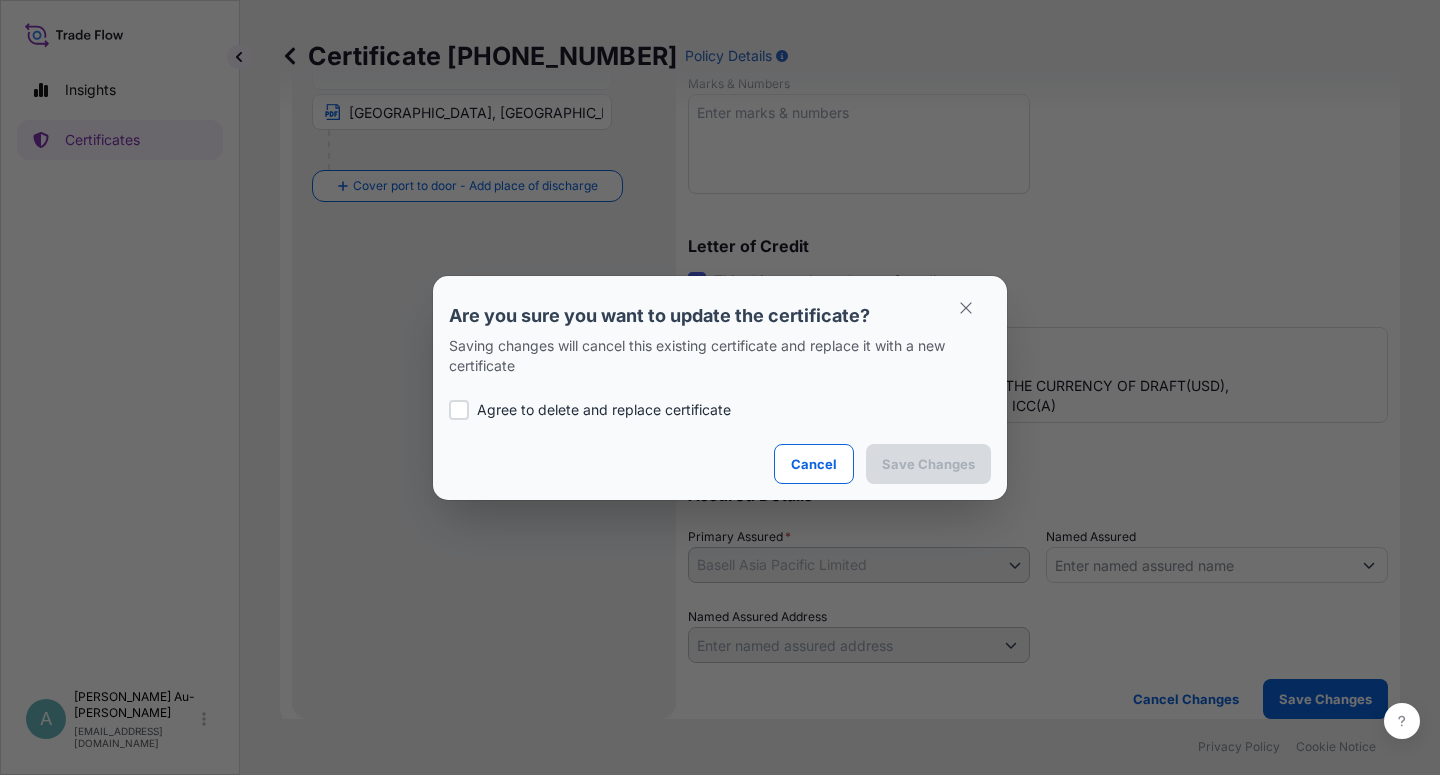 click on "Agree to delete and replace certificate" at bounding box center (604, 410) 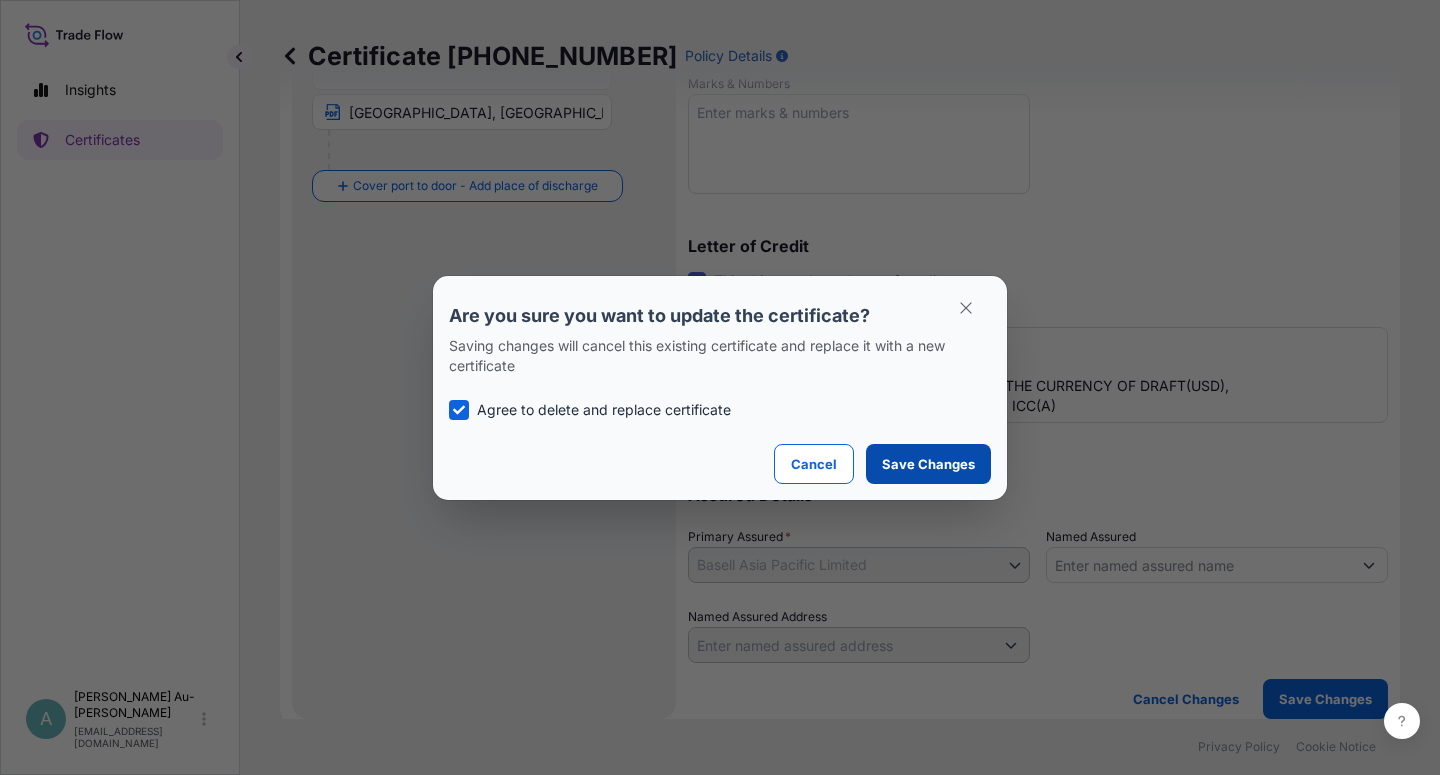 click on "Save Changes" at bounding box center [928, 464] 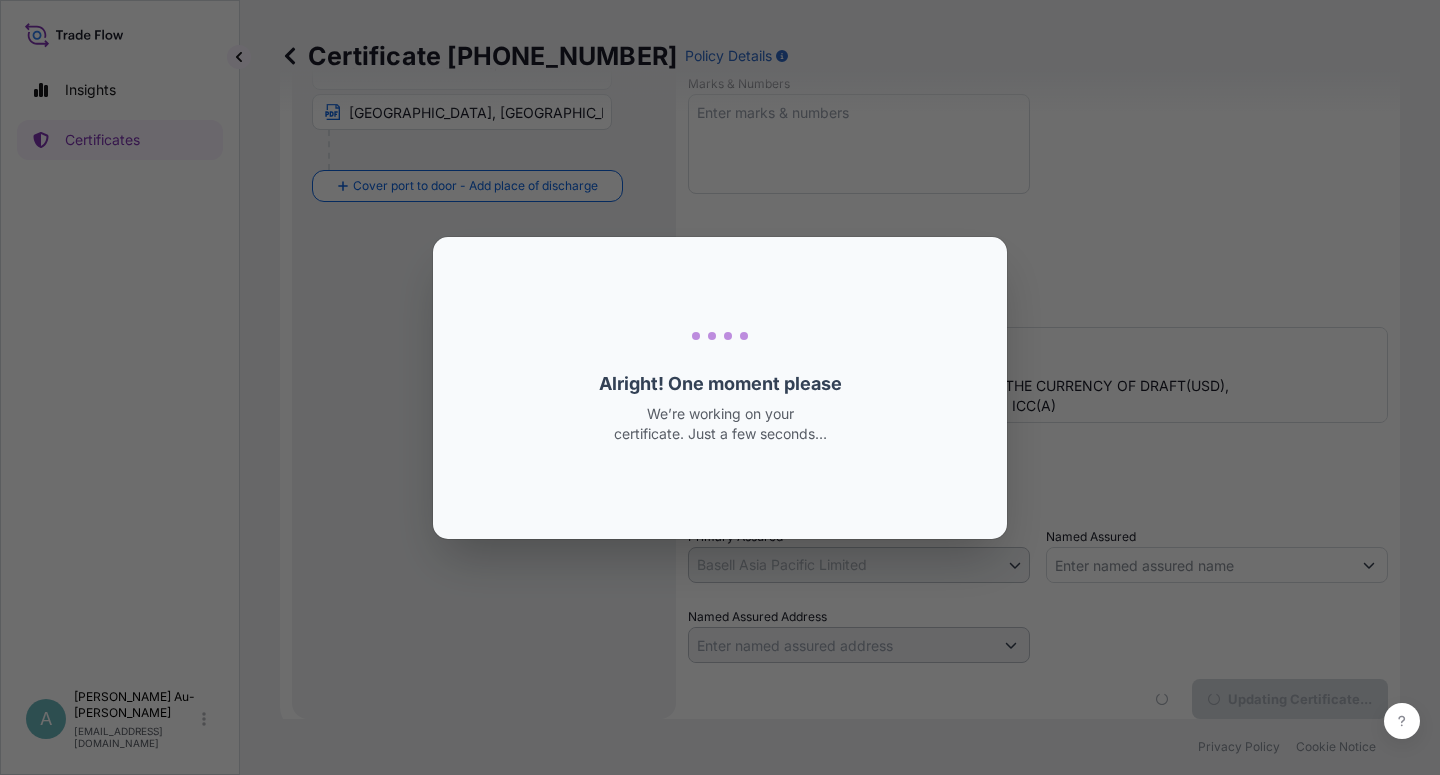 scroll, scrollTop: 0, scrollLeft: 0, axis: both 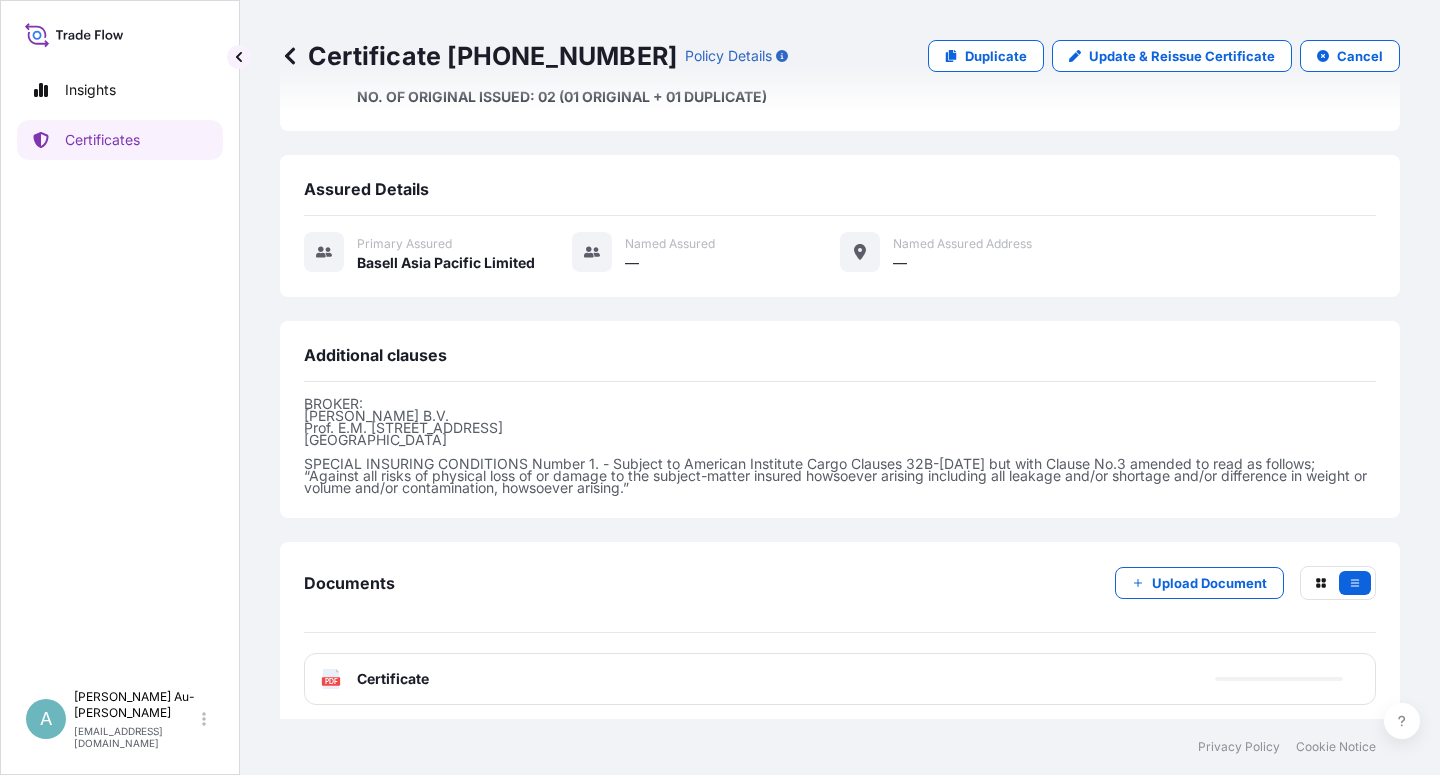 drag, startPoint x: 402, startPoint y: 611, endPoint x: 410, endPoint y: 667, distance: 56.568542 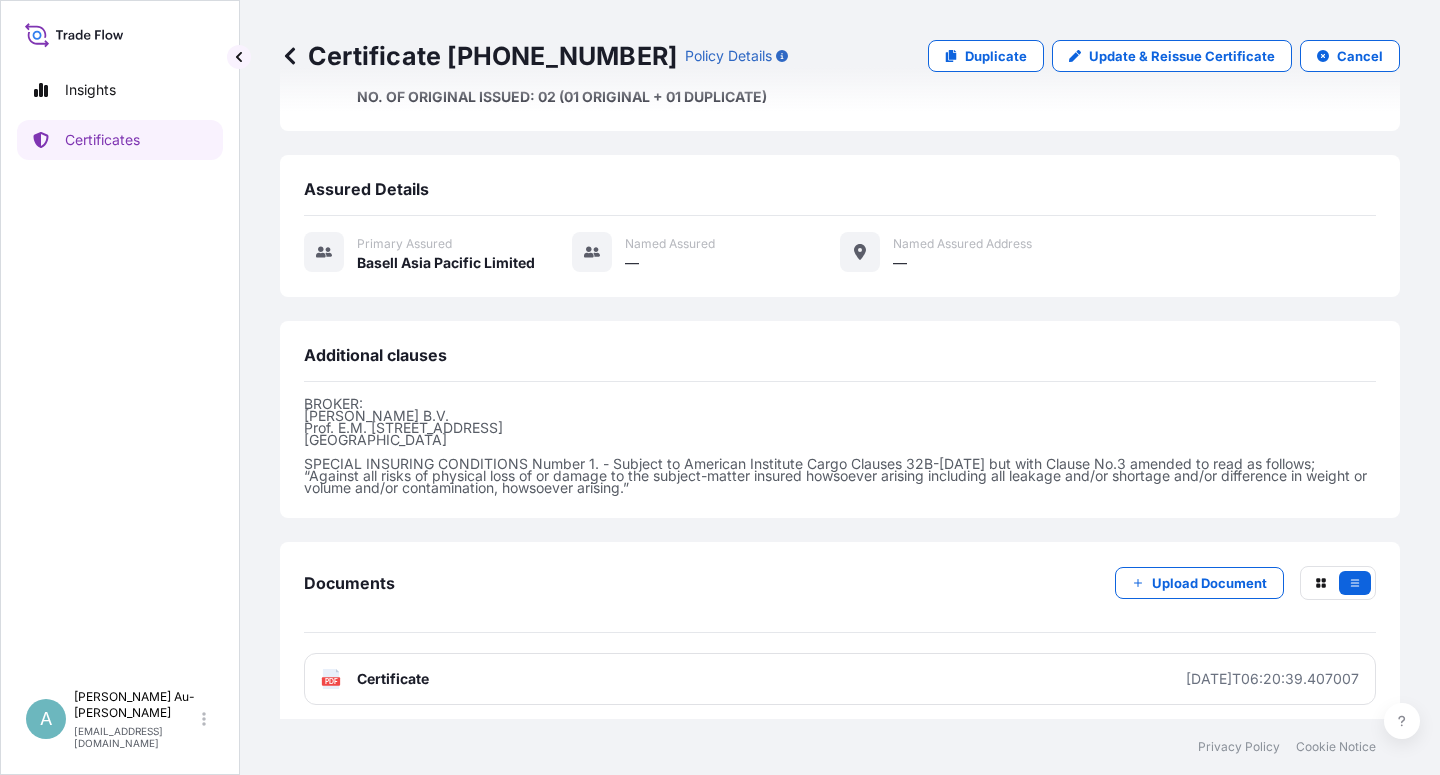 click on "Certificate" at bounding box center (393, 679) 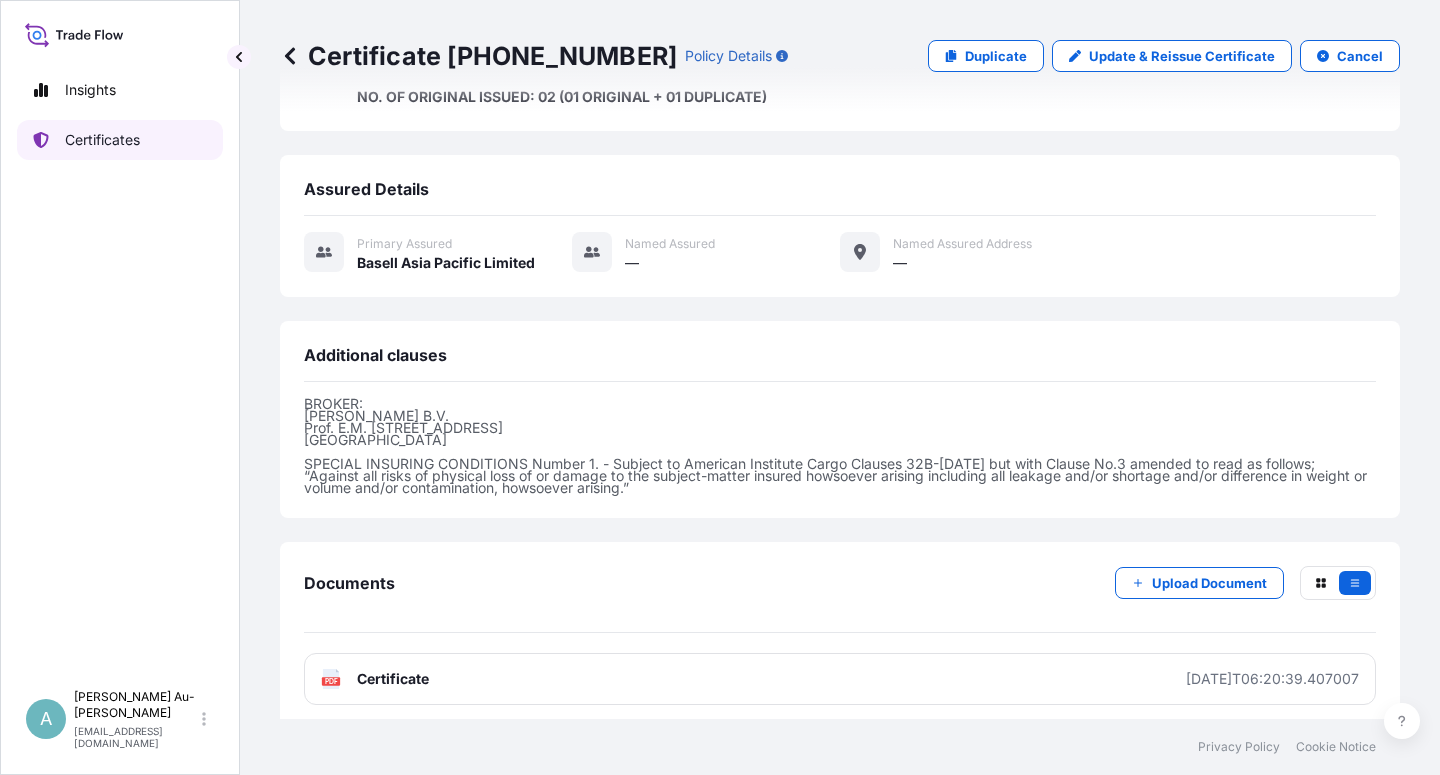 click on "Certificates" at bounding box center (120, 140) 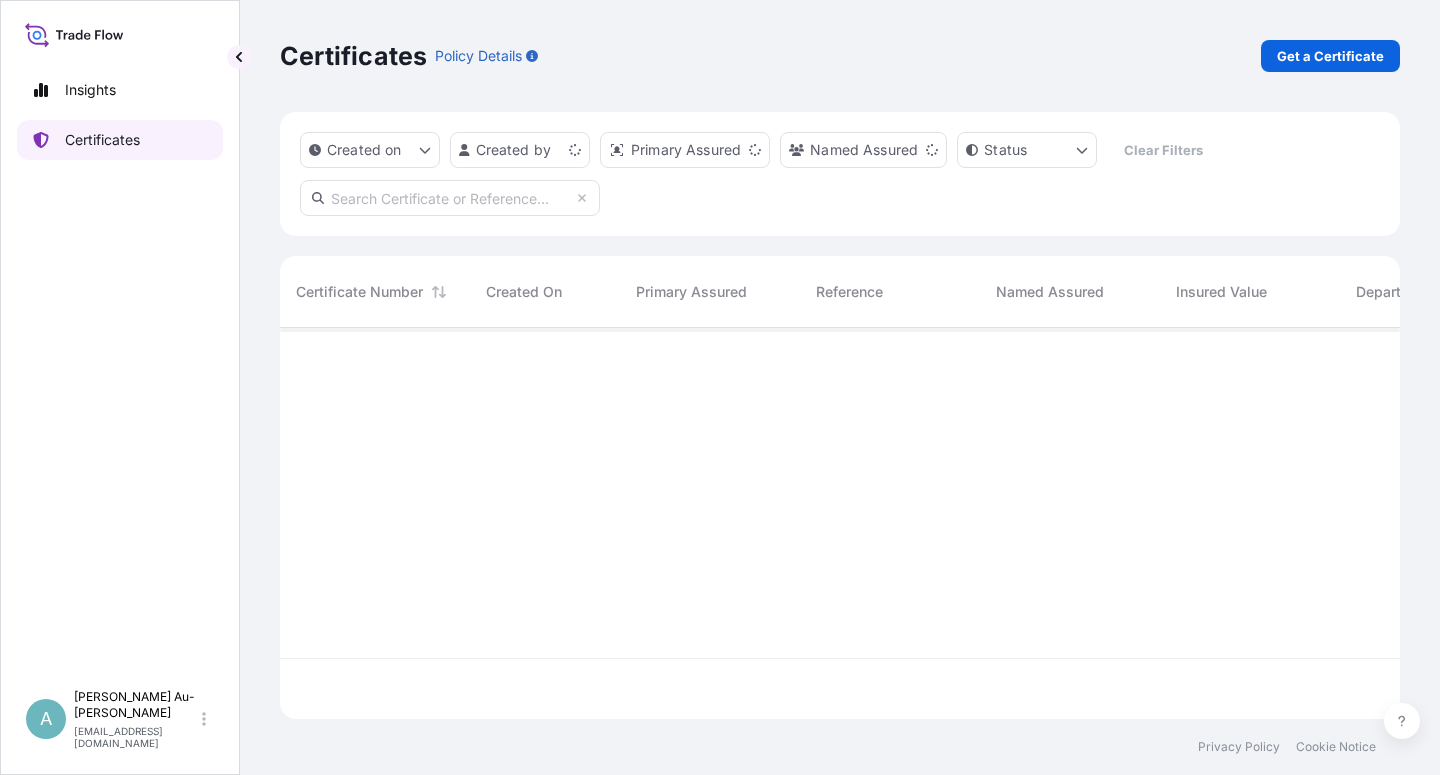 scroll, scrollTop: 0, scrollLeft: 0, axis: both 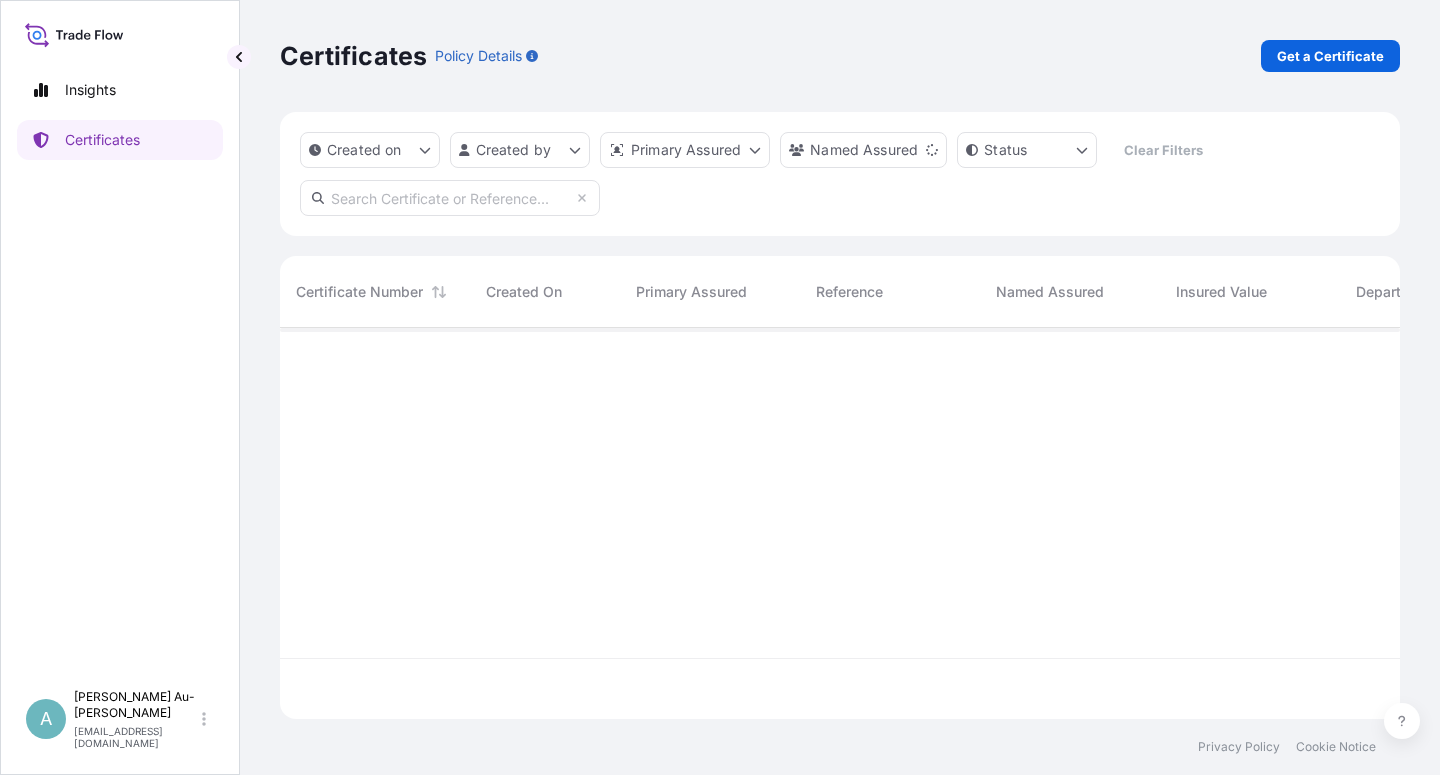 click at bounding box center (450, 198) 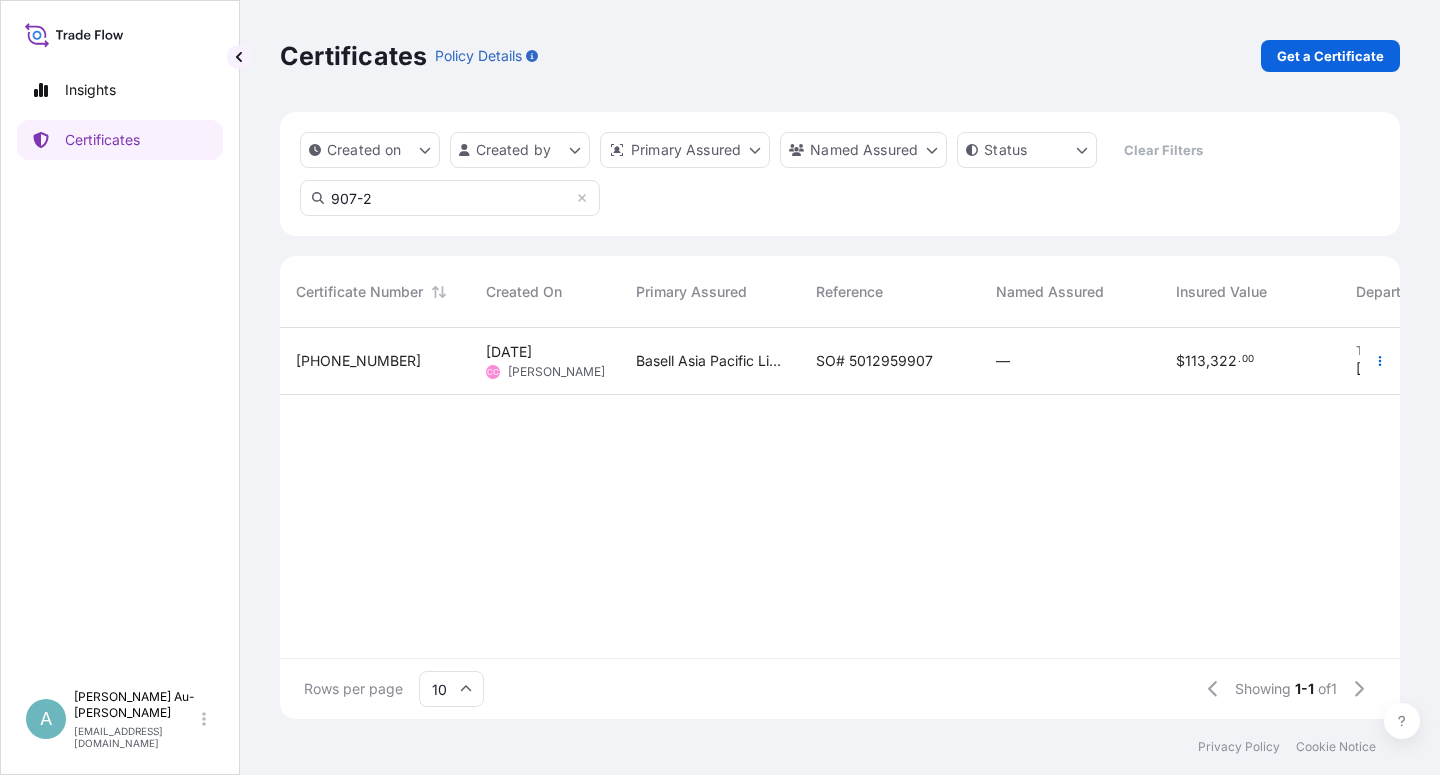 type on "907-2" 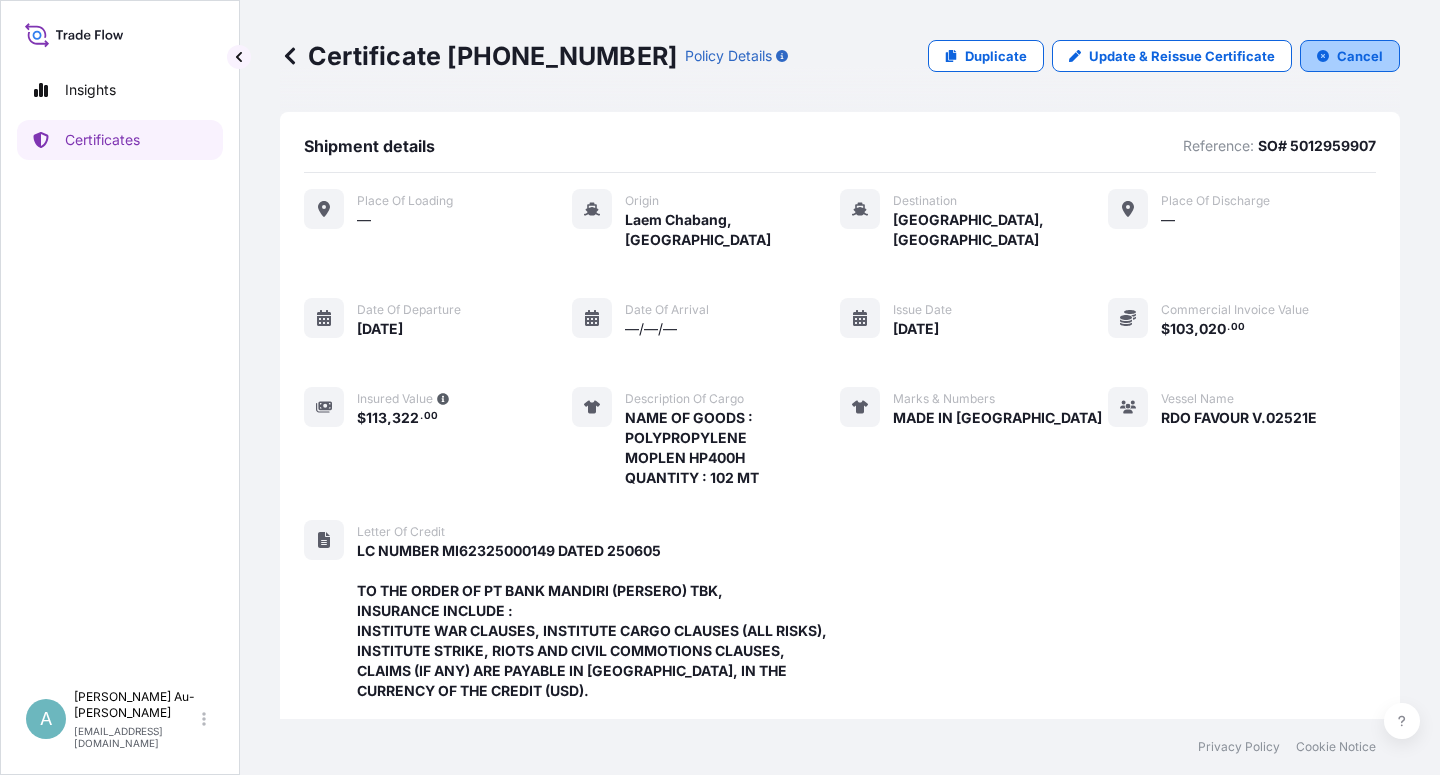 click on "Cancel" at bounding box center (1360, 56) 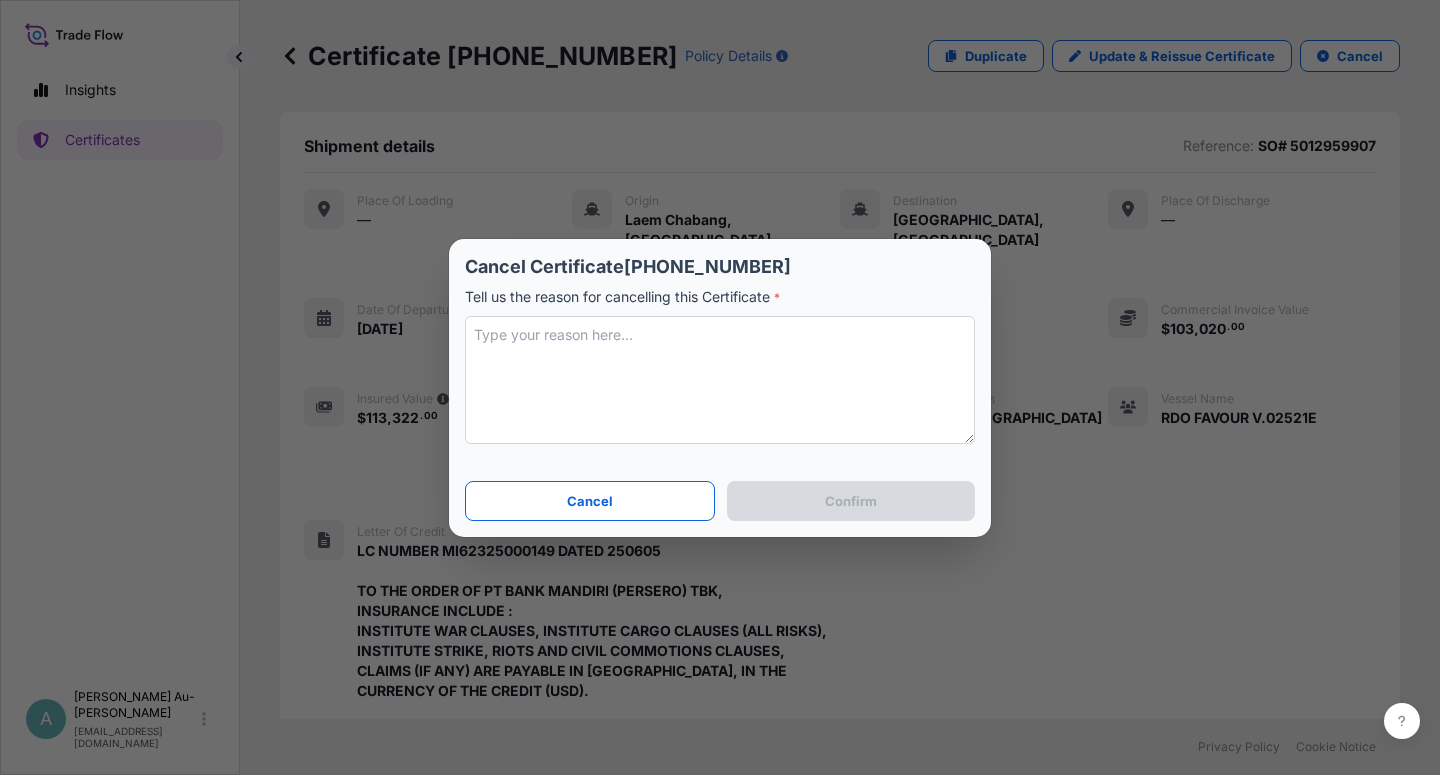 click at bounding box center [720, 380] 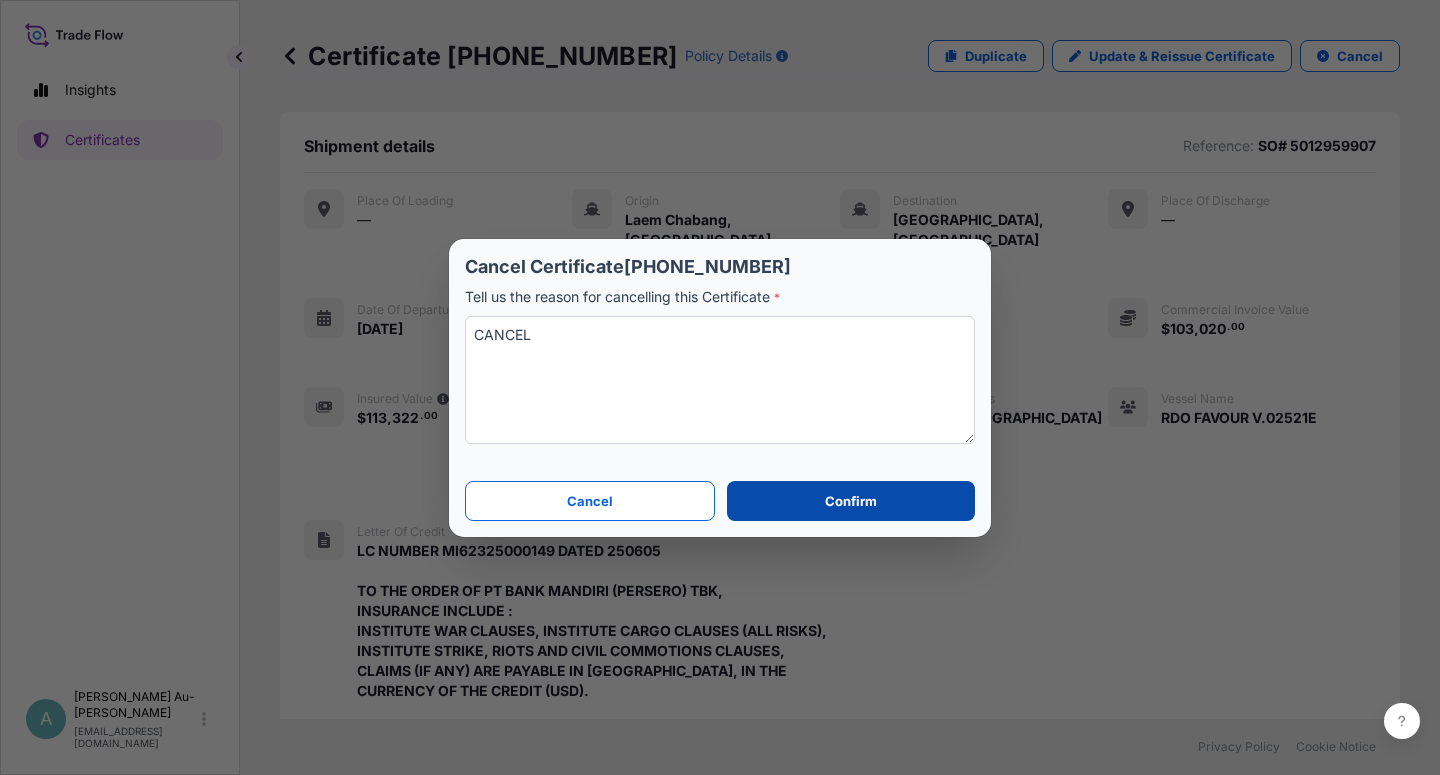 type on "CANCEL" 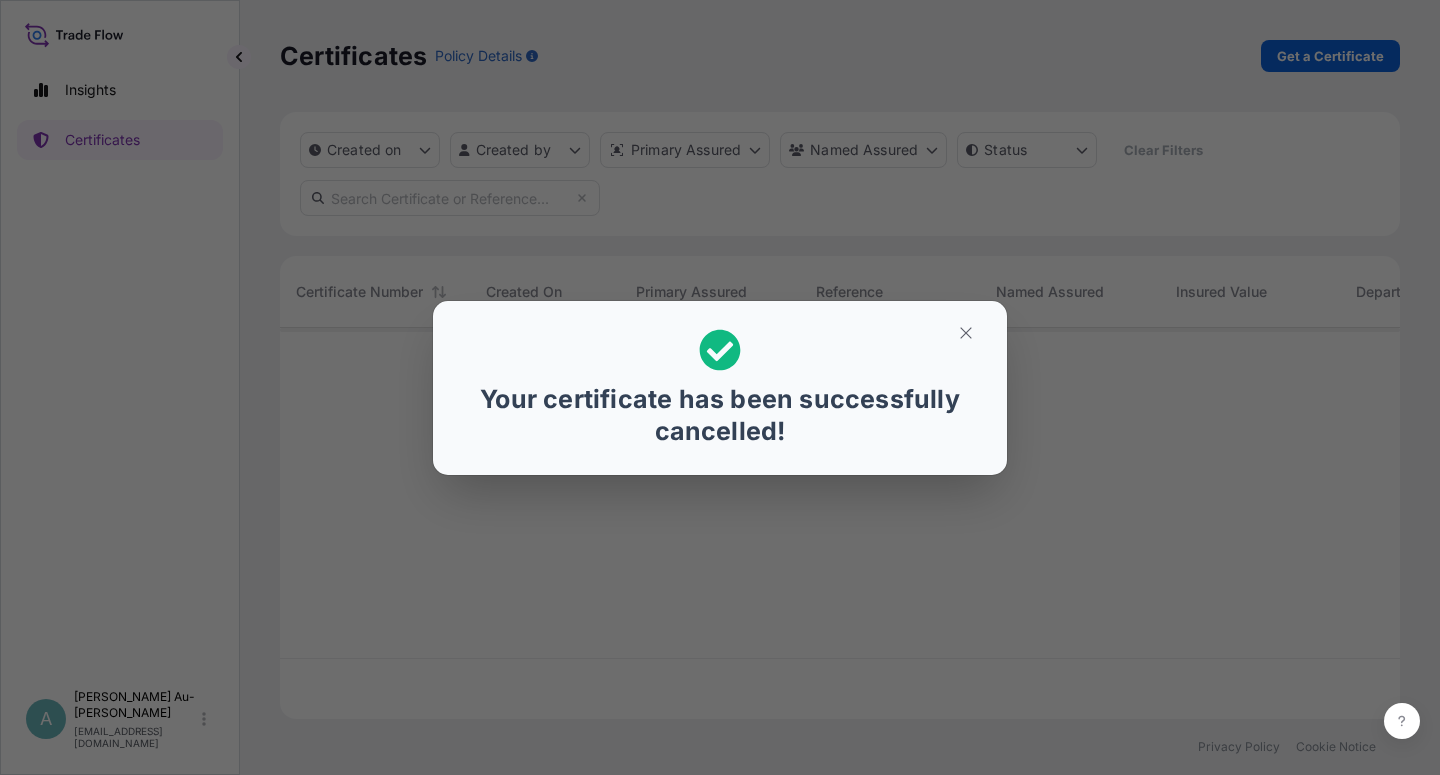 scroll, scrollTop: 18, scrollLeft: 18, axis: both 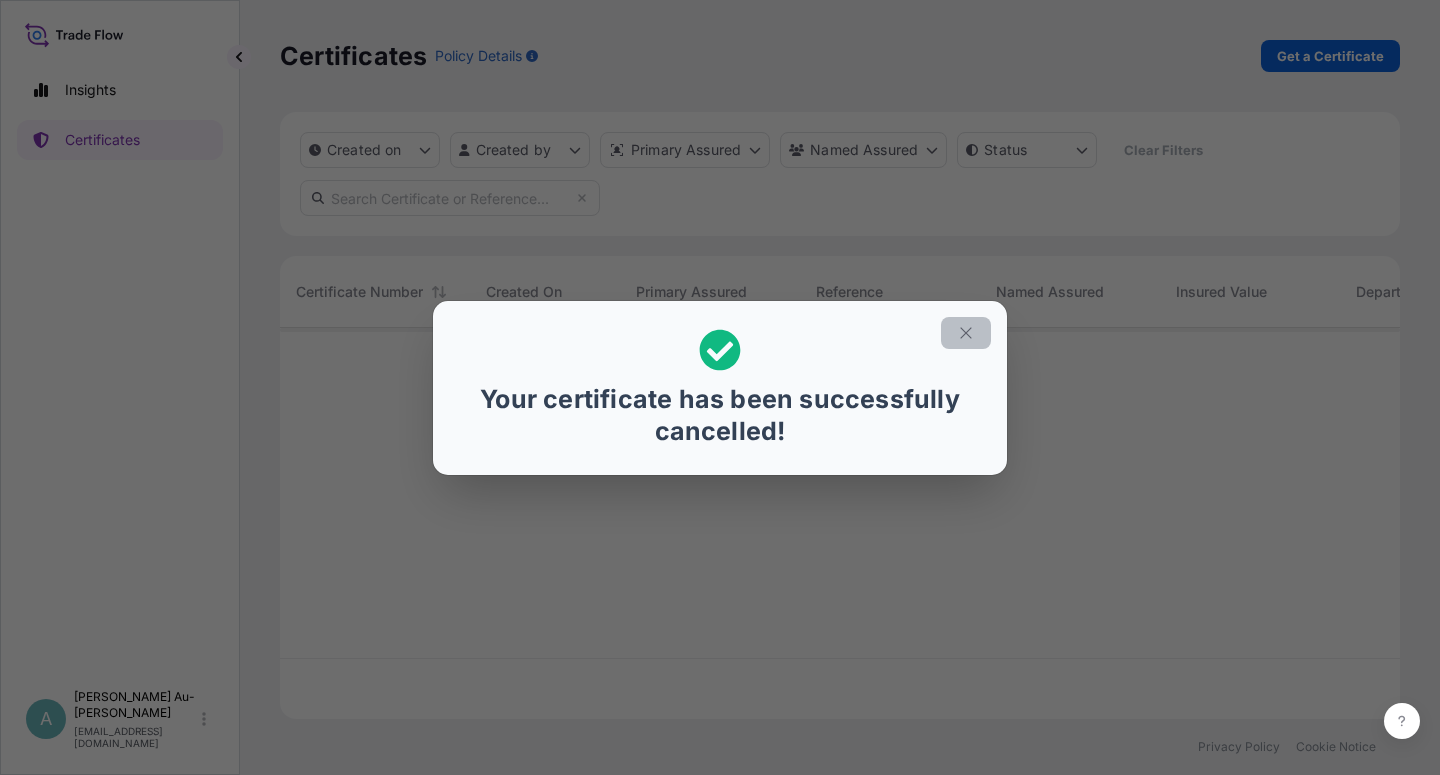 click 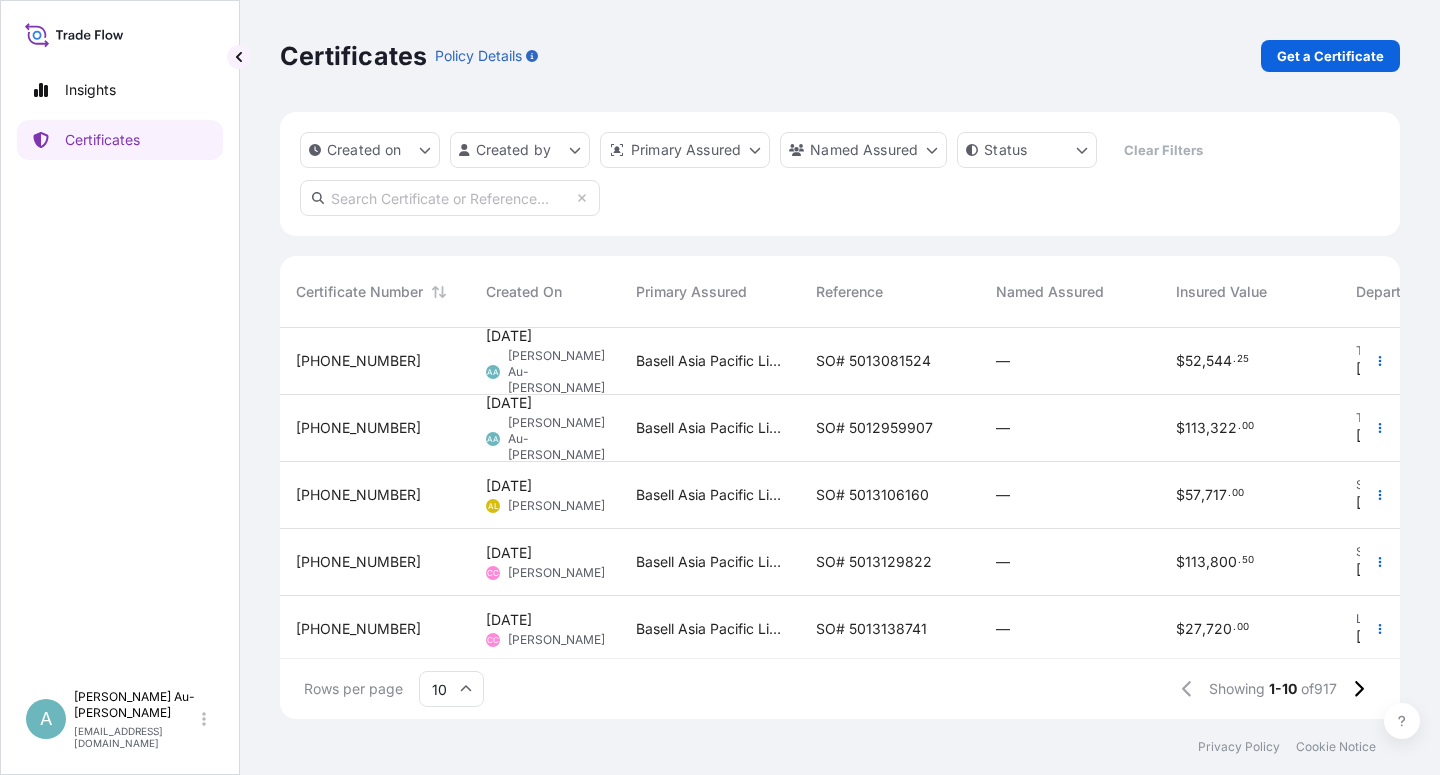 click on "Certificates" at bounding box center (120, 140) 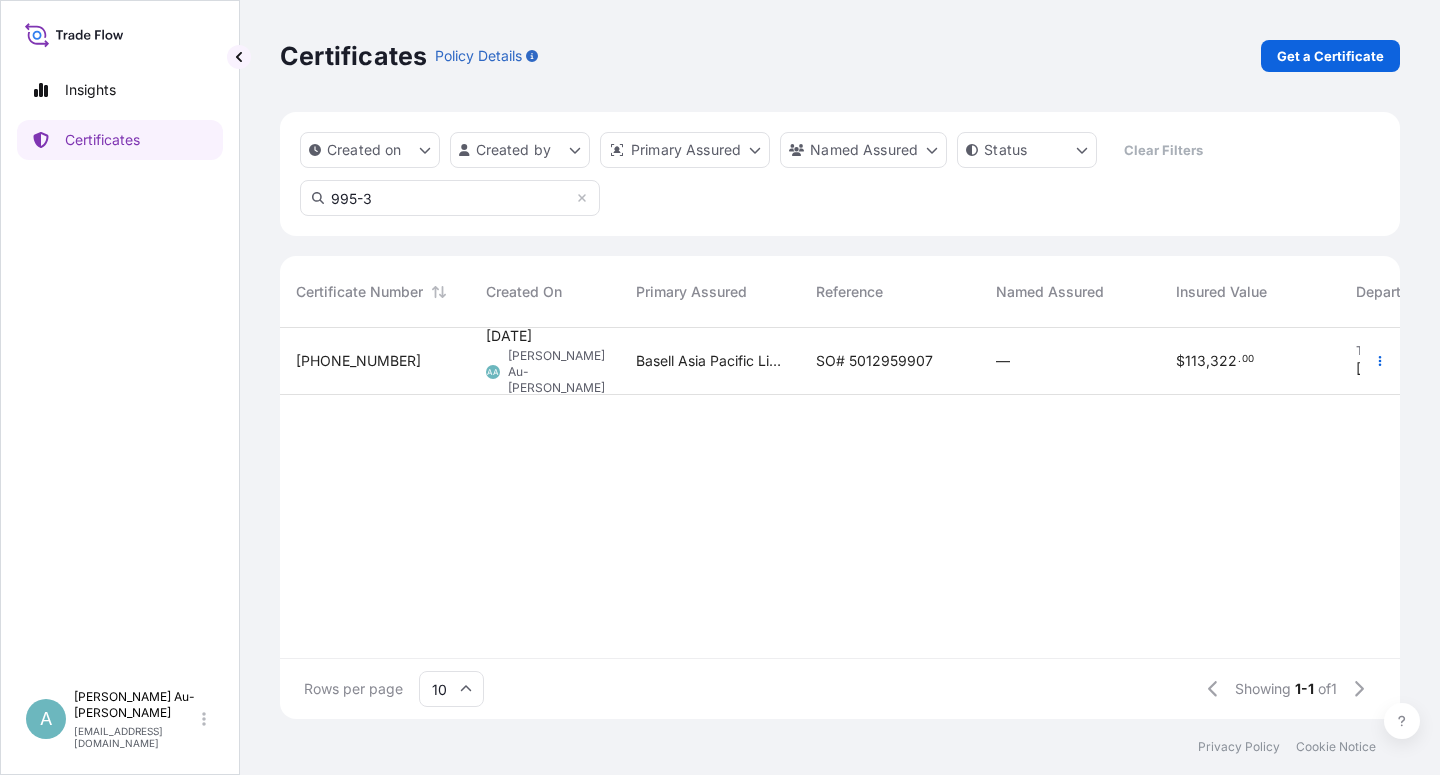 type on "995-3" 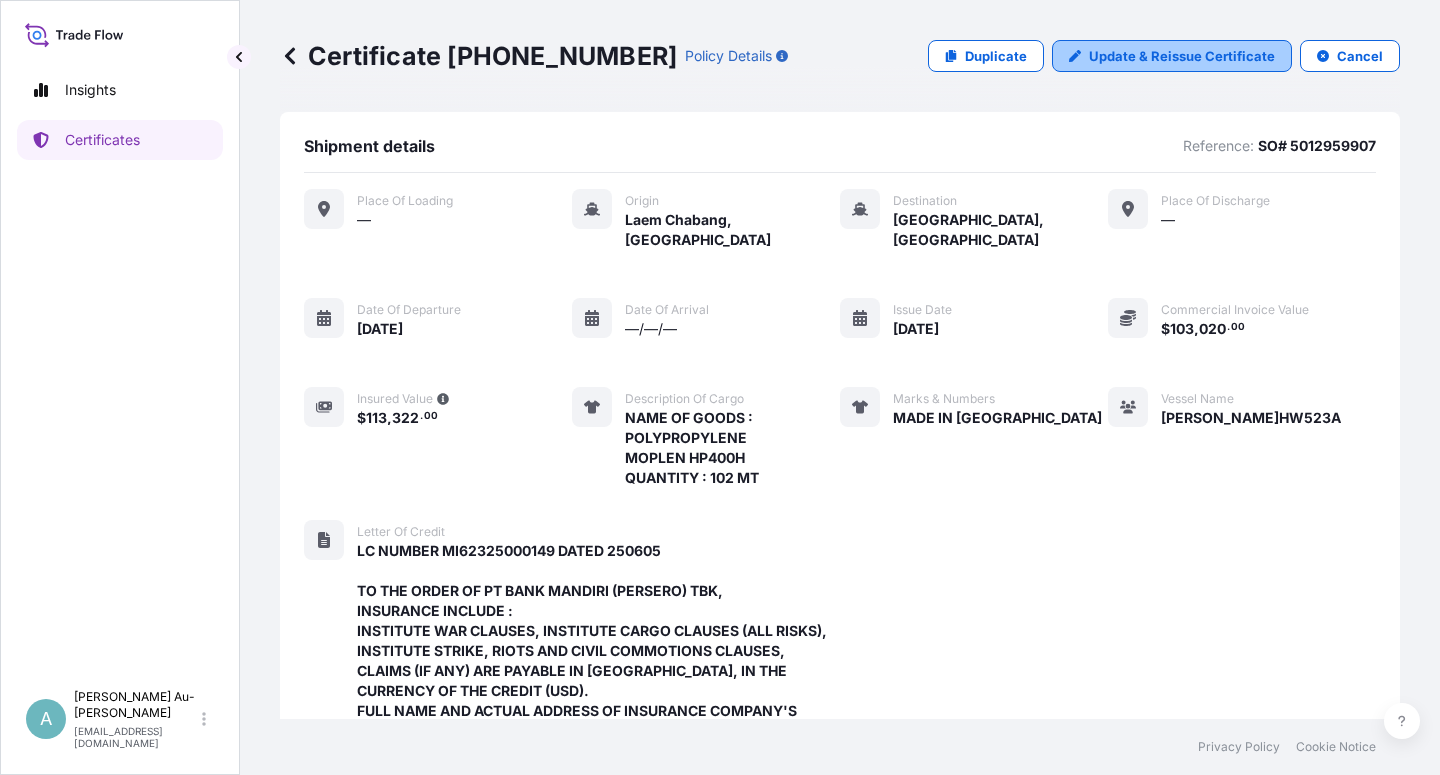 click on "Update & Reissue Certificate" at bounding box center (1182, 56) 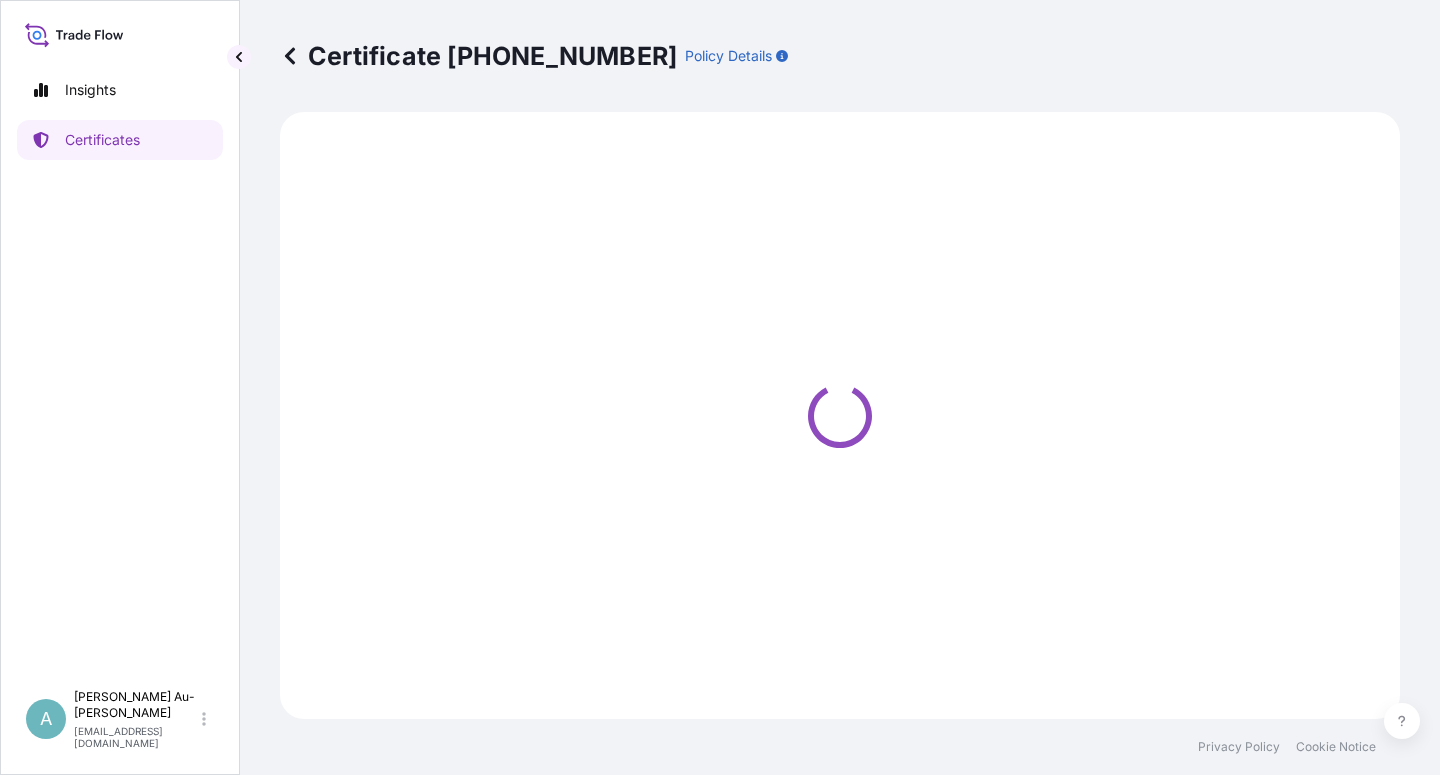 select on "Sea" 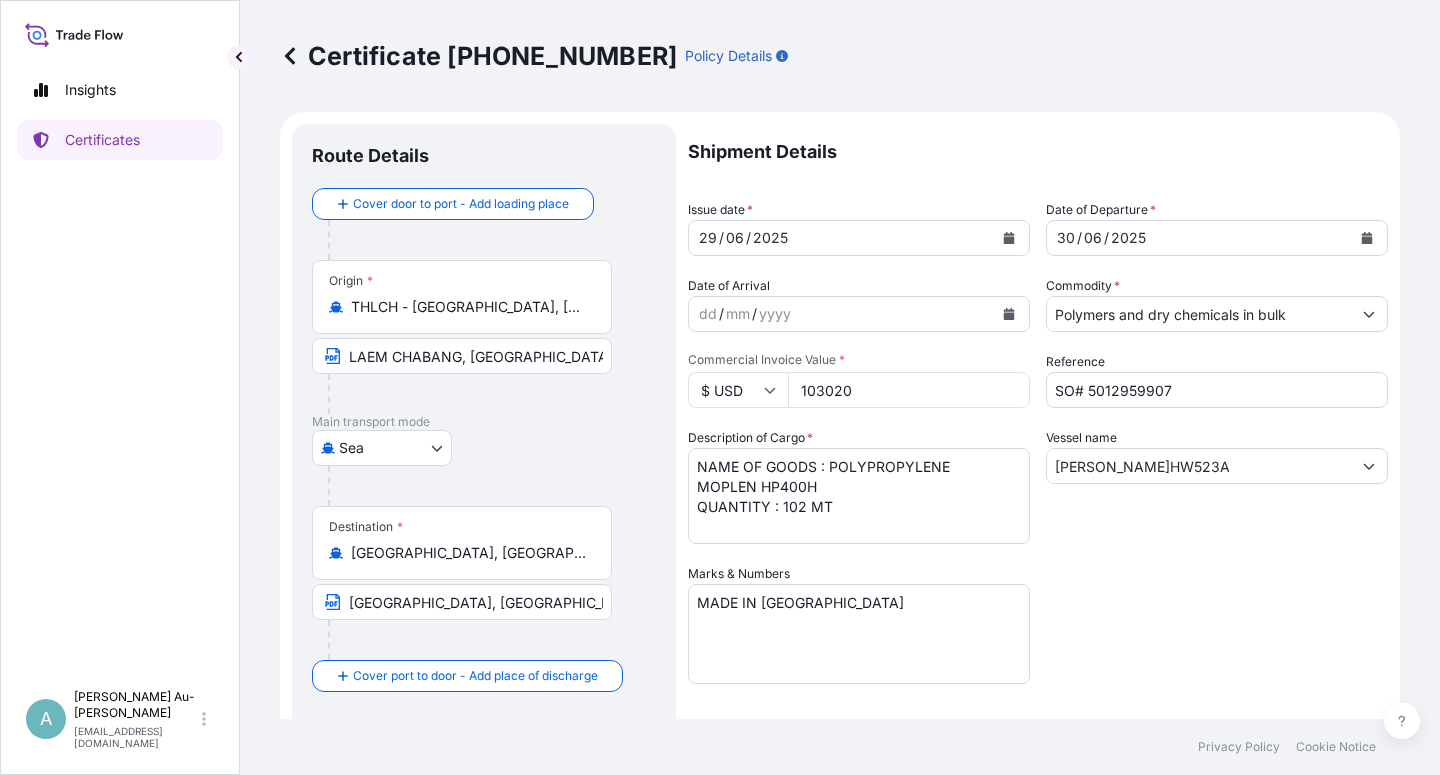select on "32034" 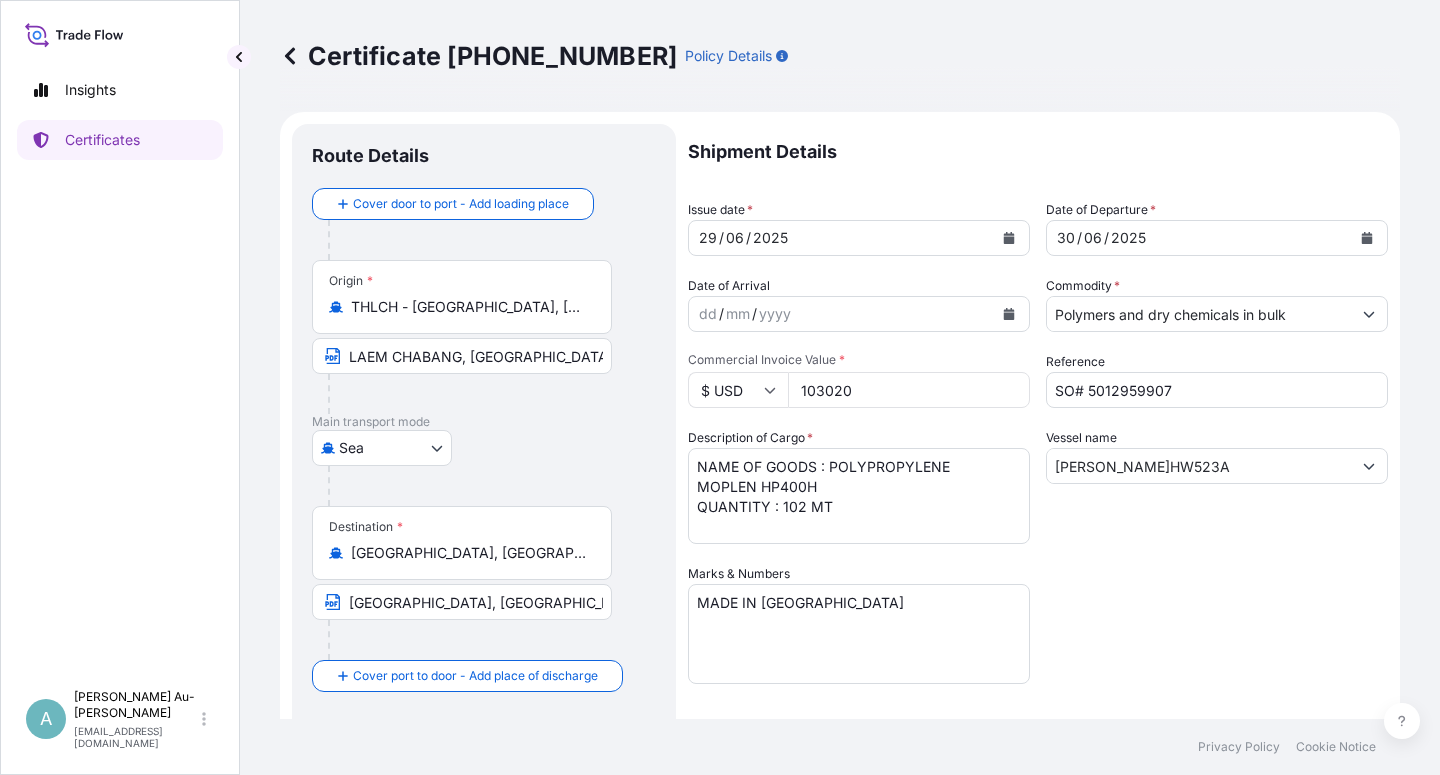 click 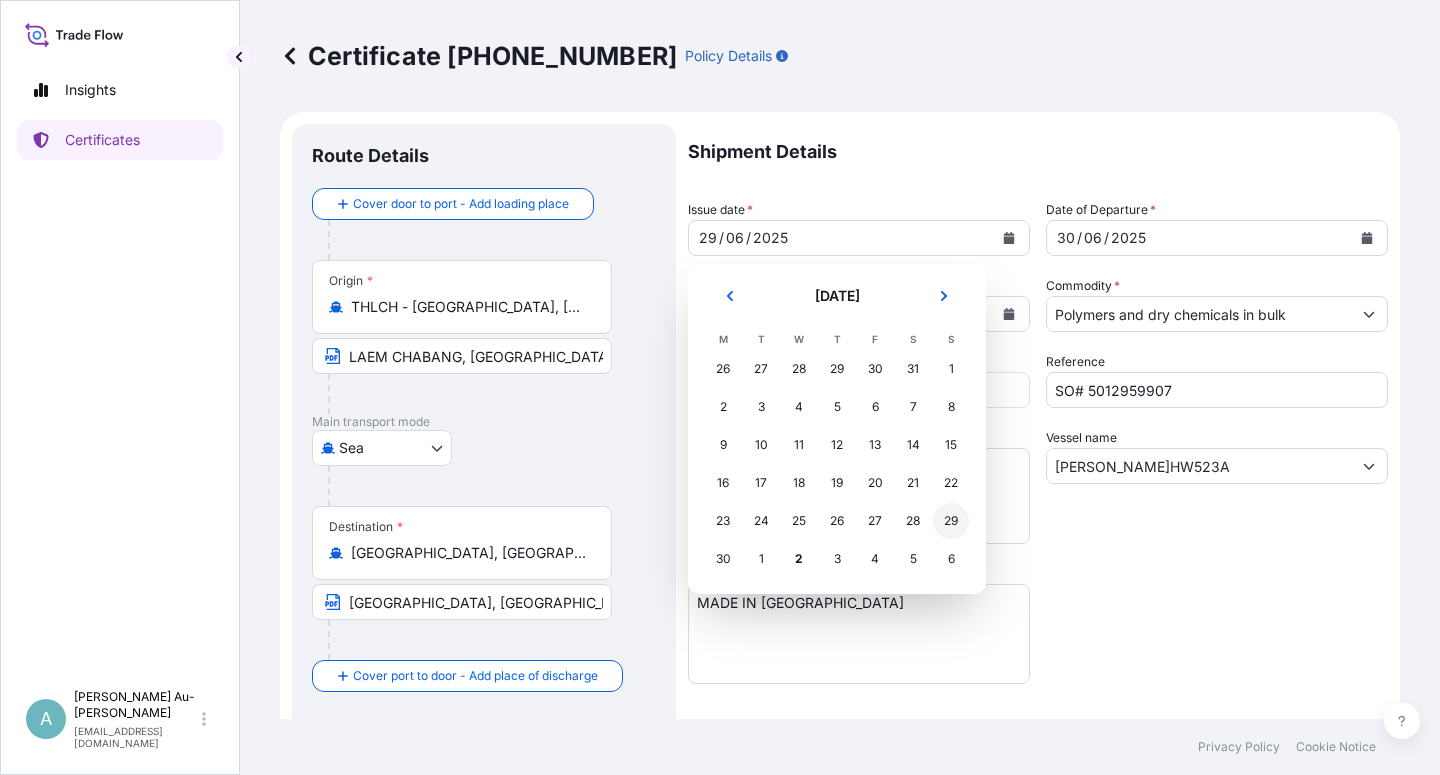 click on "29" at bounding box center [951, 521] 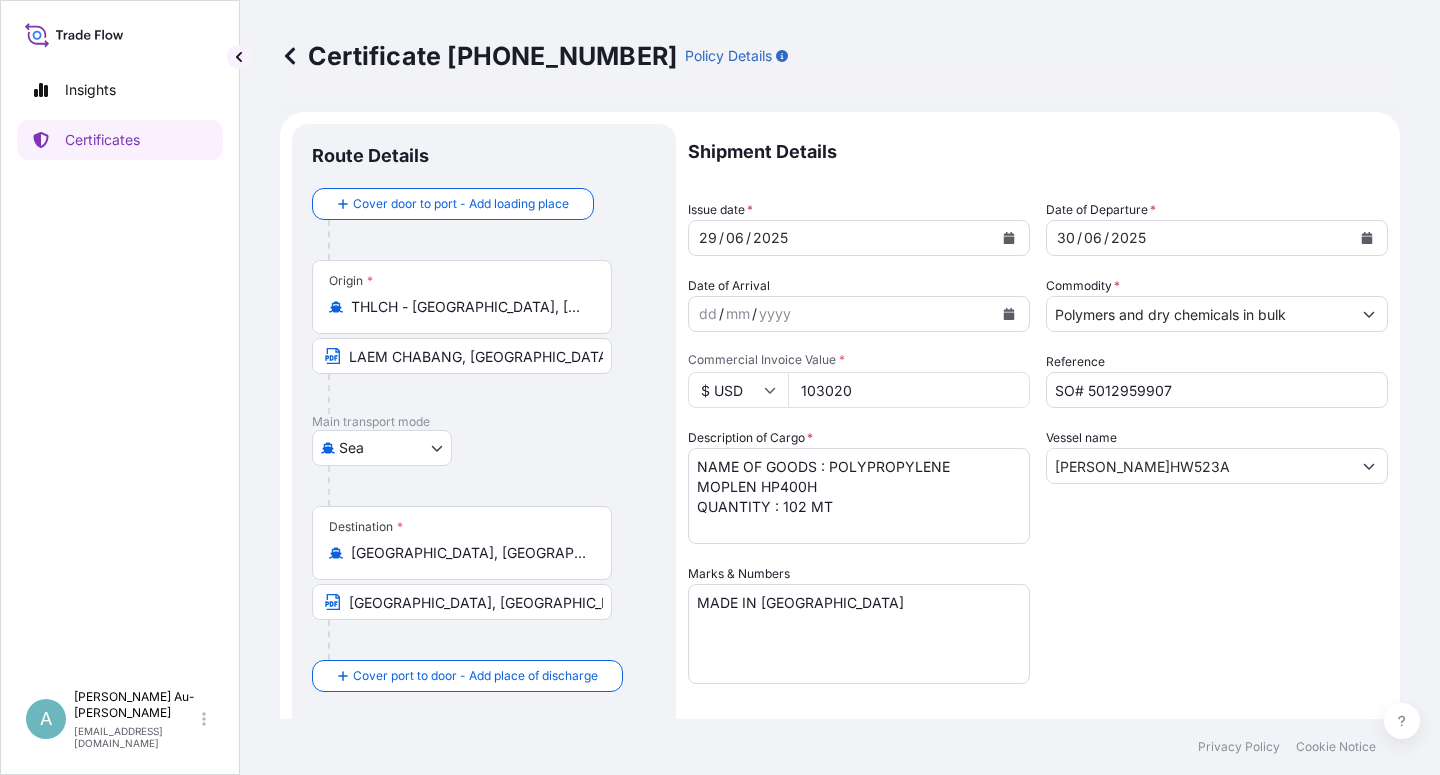 drag, startPoint x: 1132, startPoint y: 598, endPoint x: 1116, endPoint y: 580, distance: 24.083189 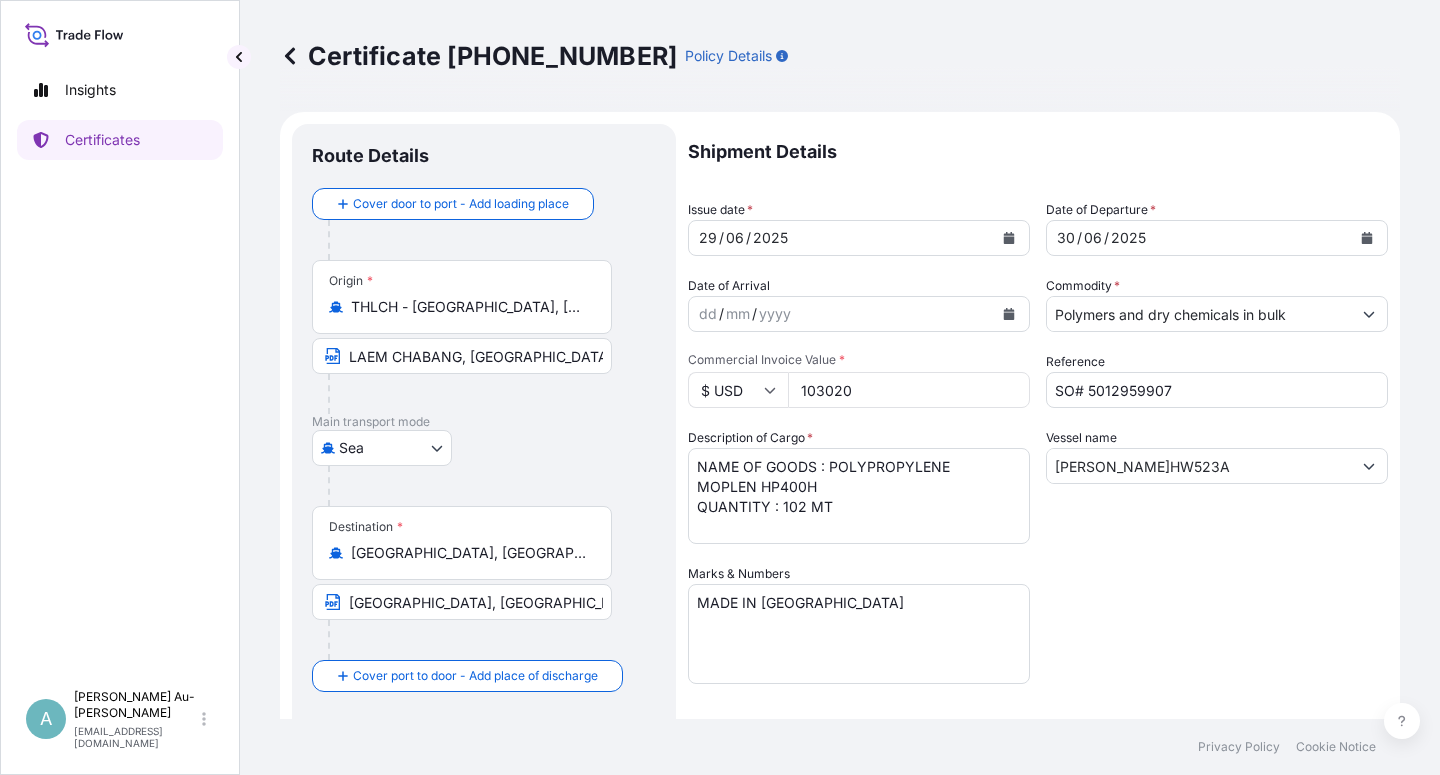 click on "Shipment Details Issue date * [DATE] Date of Departure * [DATE] Date of Arrival dd / mm / yyyy Commodity * Polymers and dry chemicals in bulk Packing Category Commercial Invoice Value    * $ USD 103020 Reference SO# 5012959907 Description of Cargo * NAME OF GOODS : POLYPROPYLENE
MOPLEN HP400H
QUANTITY : 102 MT Vessel name [PERSON_NAME]HW523A Marks & Numbers MADE IN [GEOGRAPHIC_DATA] Letter of Credit This shipment has a letter of credit Letter of credit * LC NUMBER MI62325000149 DATED 250605
TO THE ORDER OF PT BANK MANDIRI (PERSERO) TBK,
INSURANCE INCLUDE :
INSTITUTE WAR CLAUSES, INSTITUTE CARGO CLAUSES (ALL RISKS),
INSTITUTE STRIKE, RIOTS AND CIVIL COMMOTIONS CLAUSES,
CLAIMS (IF ANY) ARE PAYABLE IN [GEOGRAPHIC_DATA], IN THE CURRENCY OF THE CREDIT (USD).
FULL NAME AND ACTUAL ADDRESS OF INSURANCE COMPANY'S CLAIM AGENT IN [GEOGRAPHIC_DATA]:
PT Carsurin
Neo Soho Capital - 28th floor Jl. Letjen S. [STREET_ADDRESS]
NUMBER OF ORIGINAL(S) ISSUED: 01 ( 01 ORIGINAL )
*" at bounding box center (1038, 638) 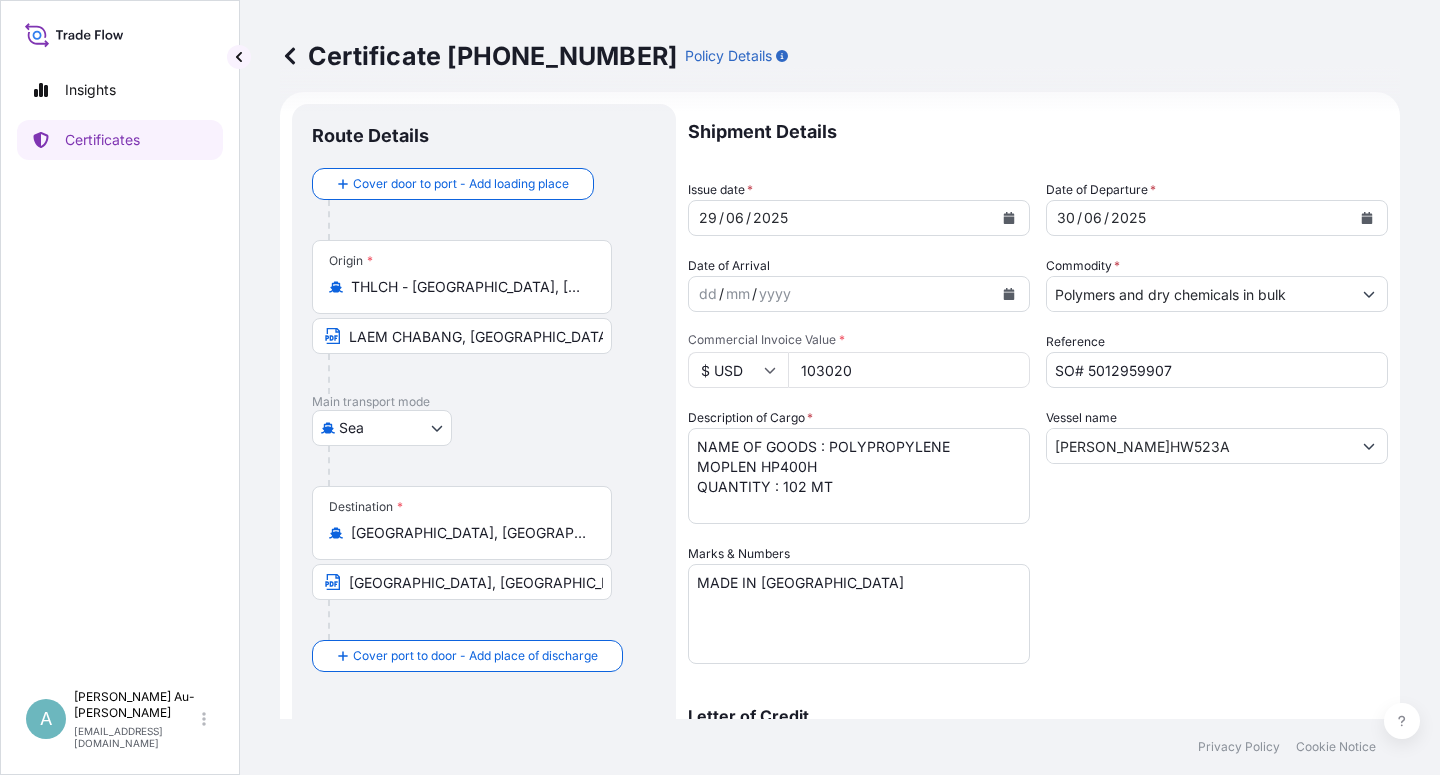 scroll, scrollTop: 0, scrollLeft: 0, axis: both 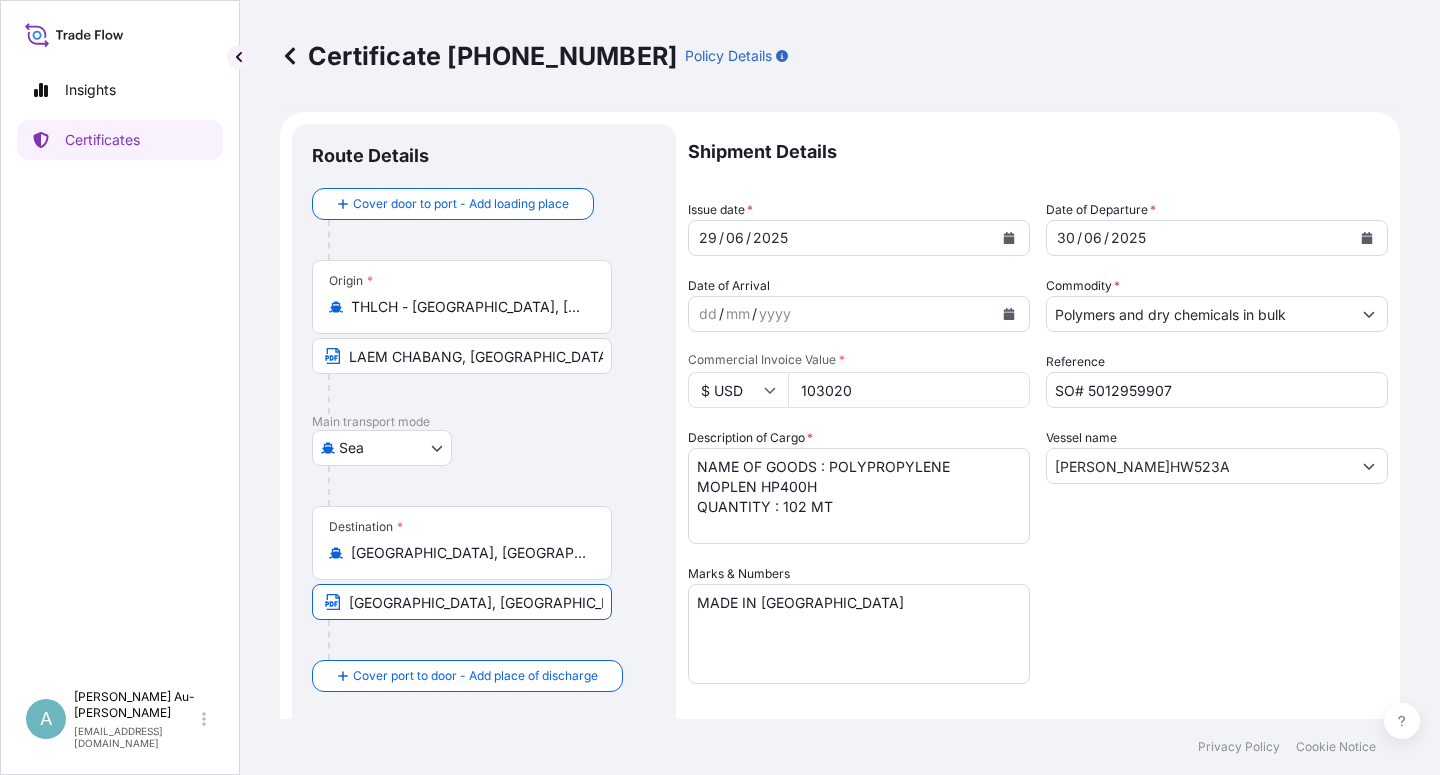 click on "[GEOGRAPHIC_DATA], [GEOGRAPHIC_DATA]" at bounding box center [462, 602] 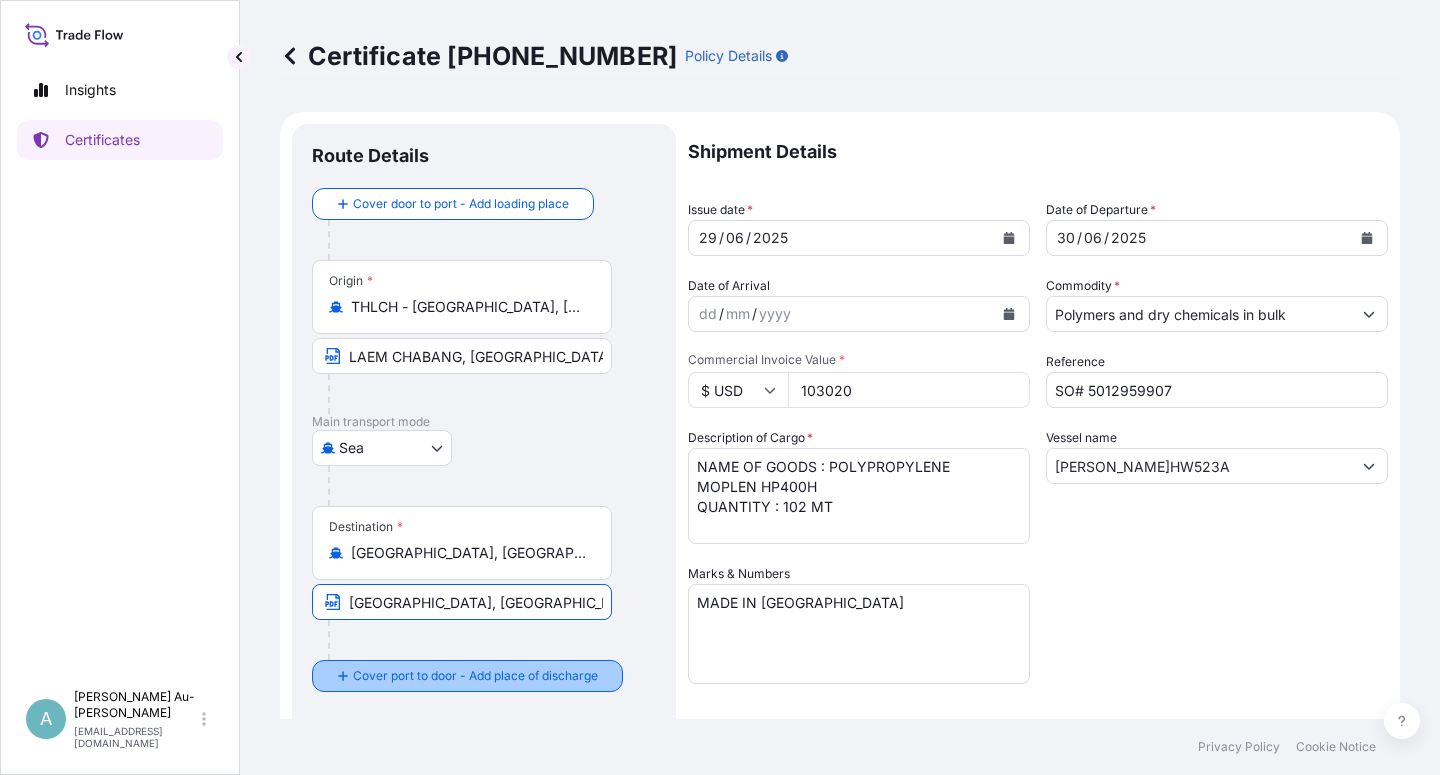scroll, scrollTop: 0, scrollLeft: 11, axis: horizontal 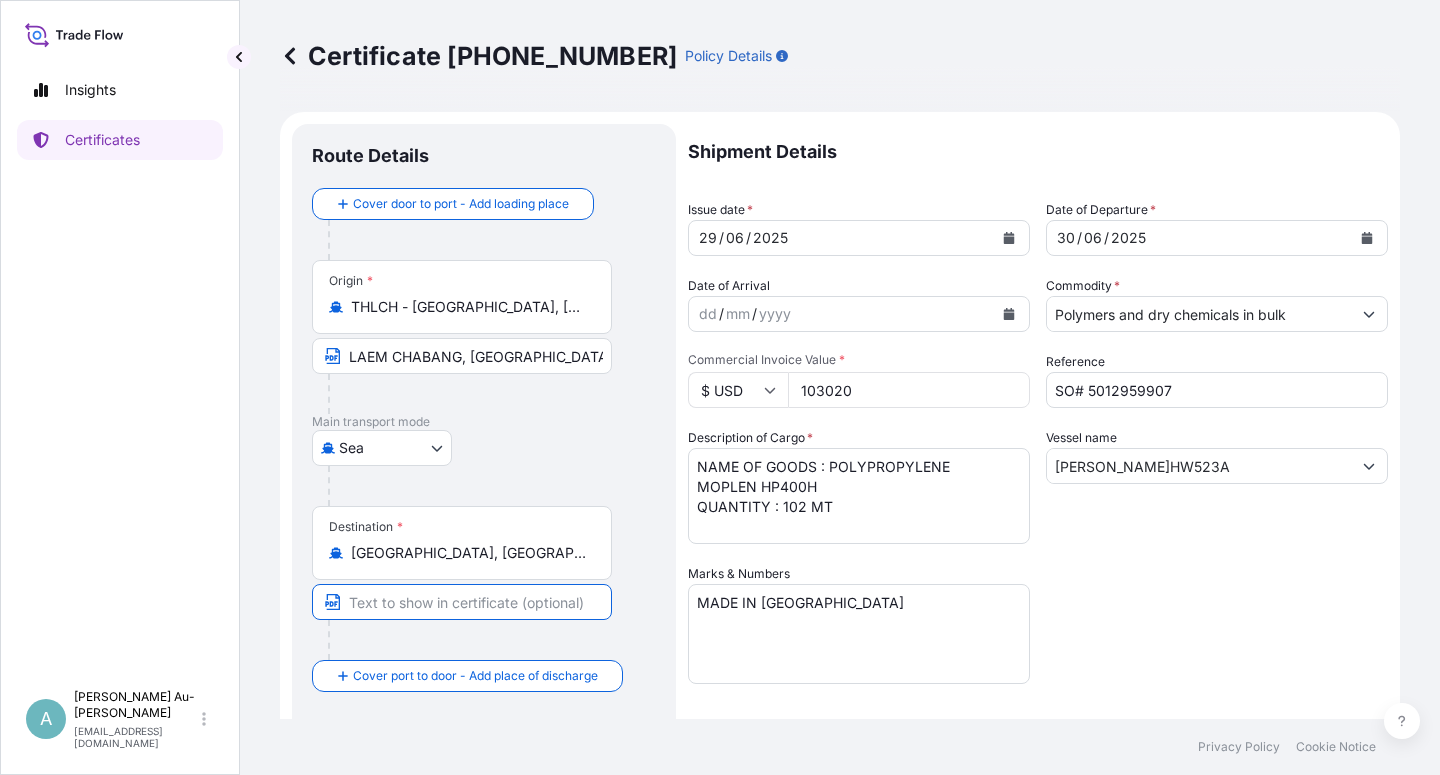 paste on "[GEOGRAPHIC_DATA], [GEOGRAPHIC_DATA]" 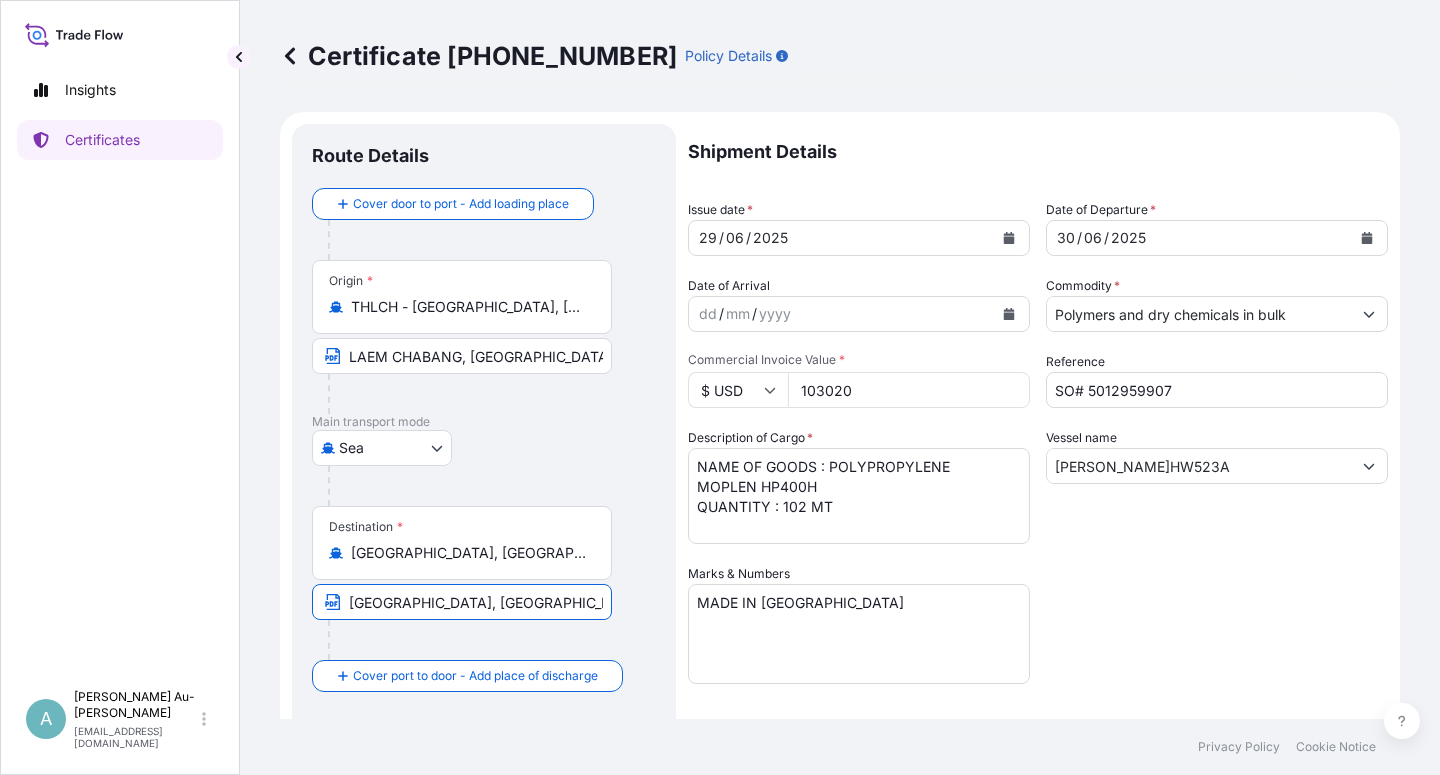 type on "[GEOGRAPHIC_DATA], [GEOGRAPHIC_DATA]" 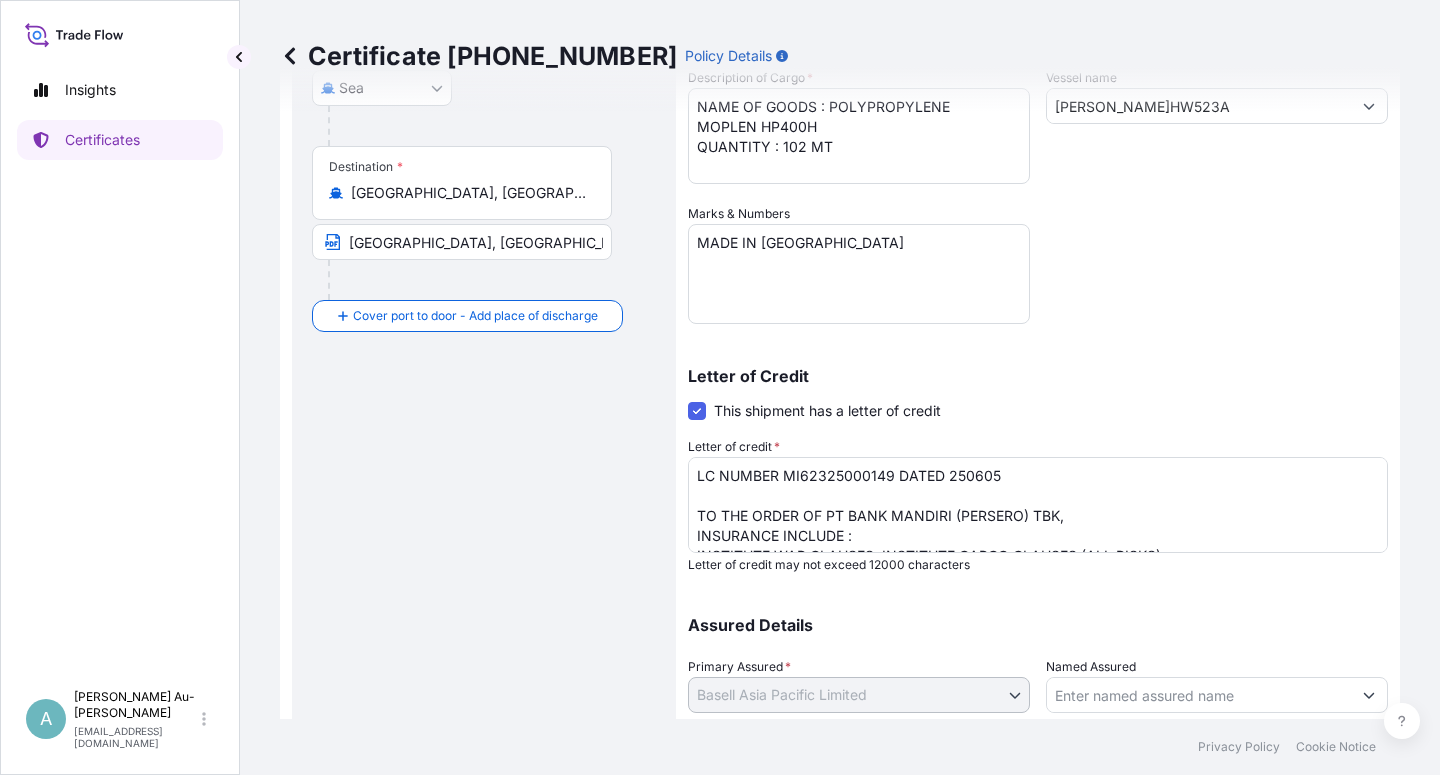 scroll, scrollTop: 490, scrollLeft: 0, axis: vertical 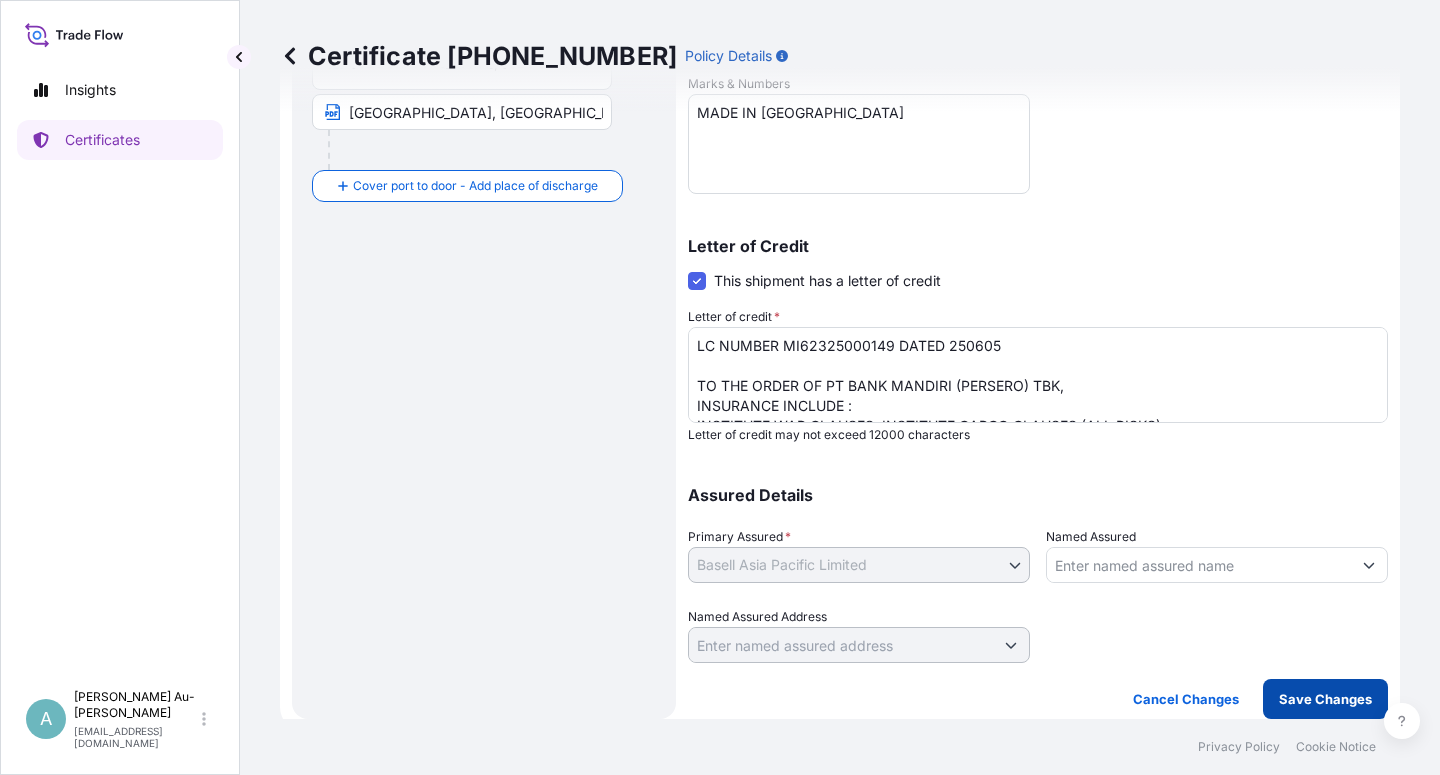 click on "Save Changes" at bounding box center (1325, 699) 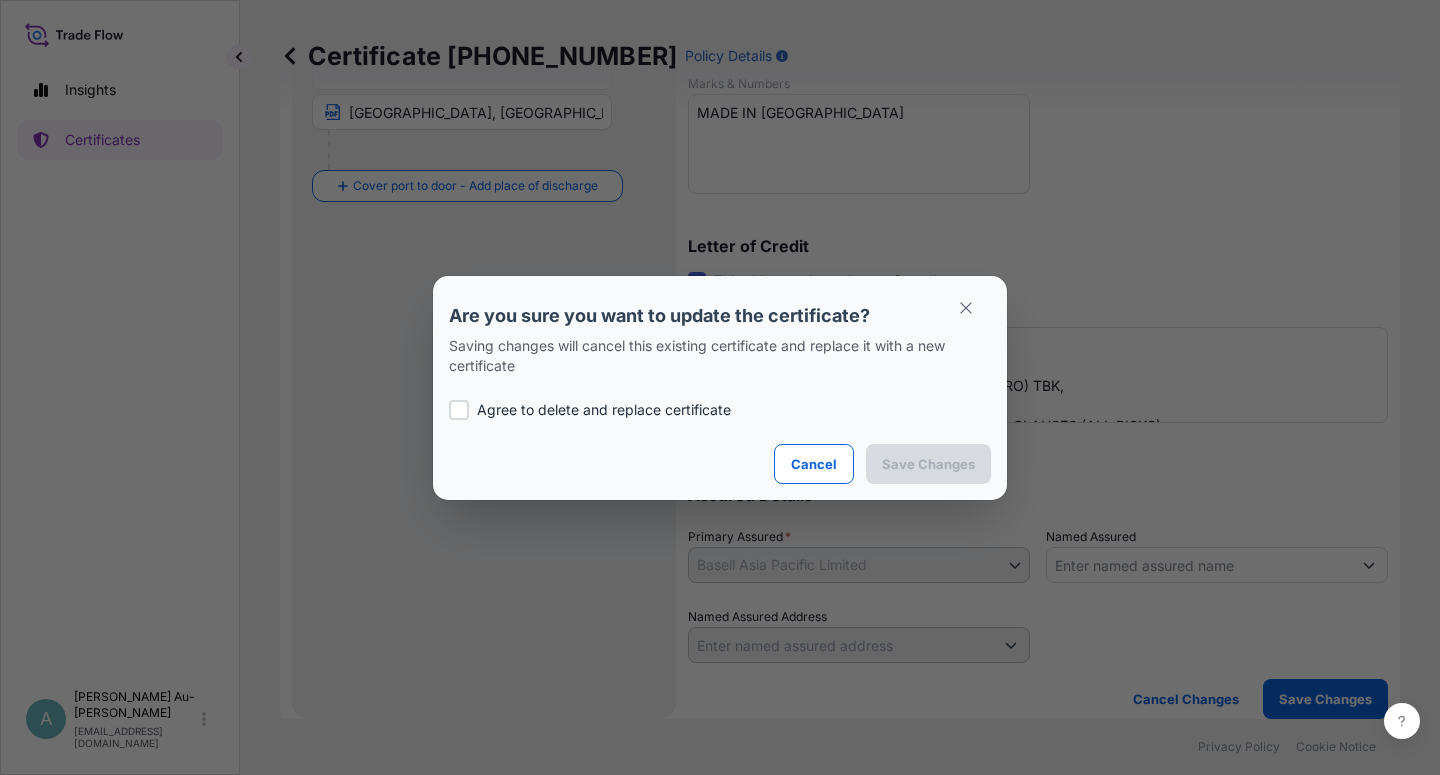 click on "Agree to delete and replace certificate" at bounding box center [604, 410] 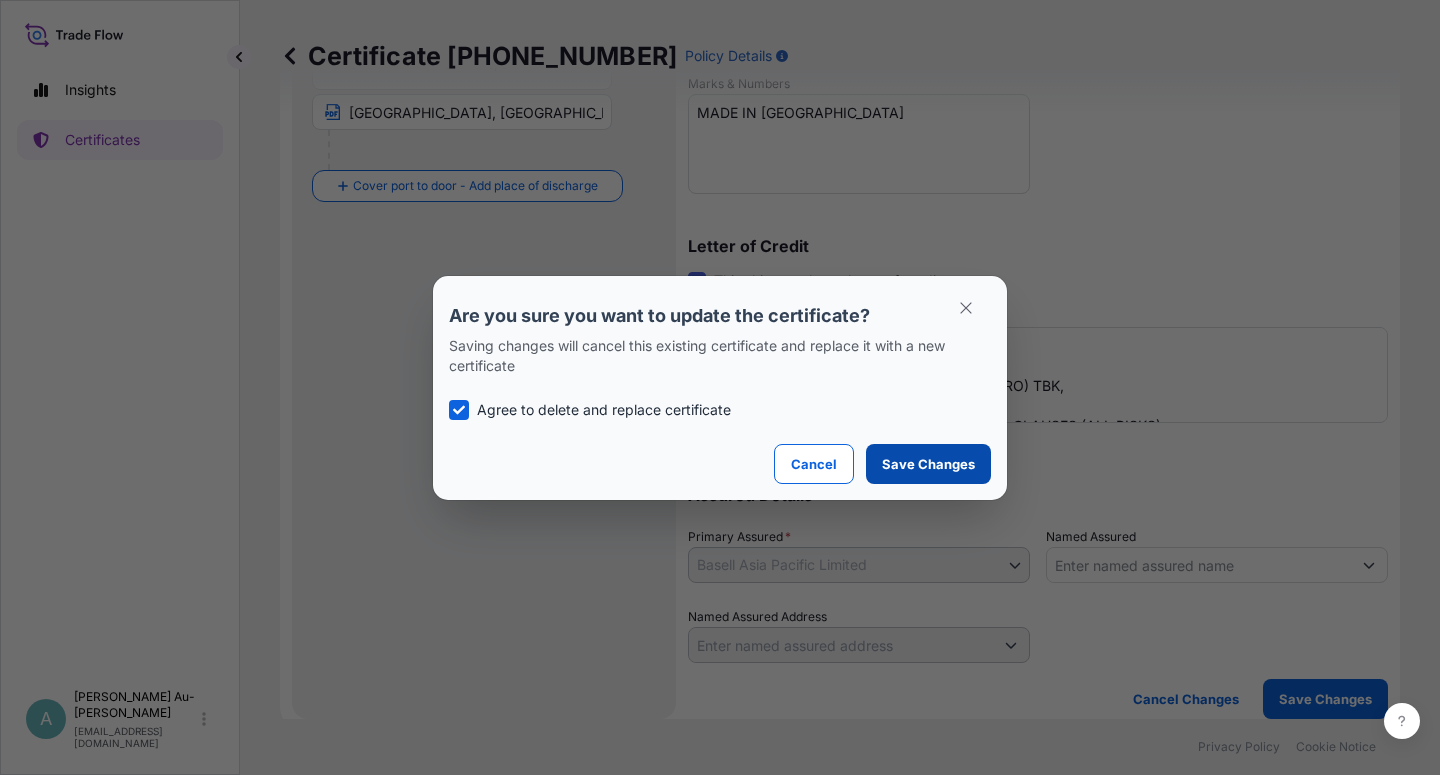 click on "Save Changes" at bounding box center [928, 464] 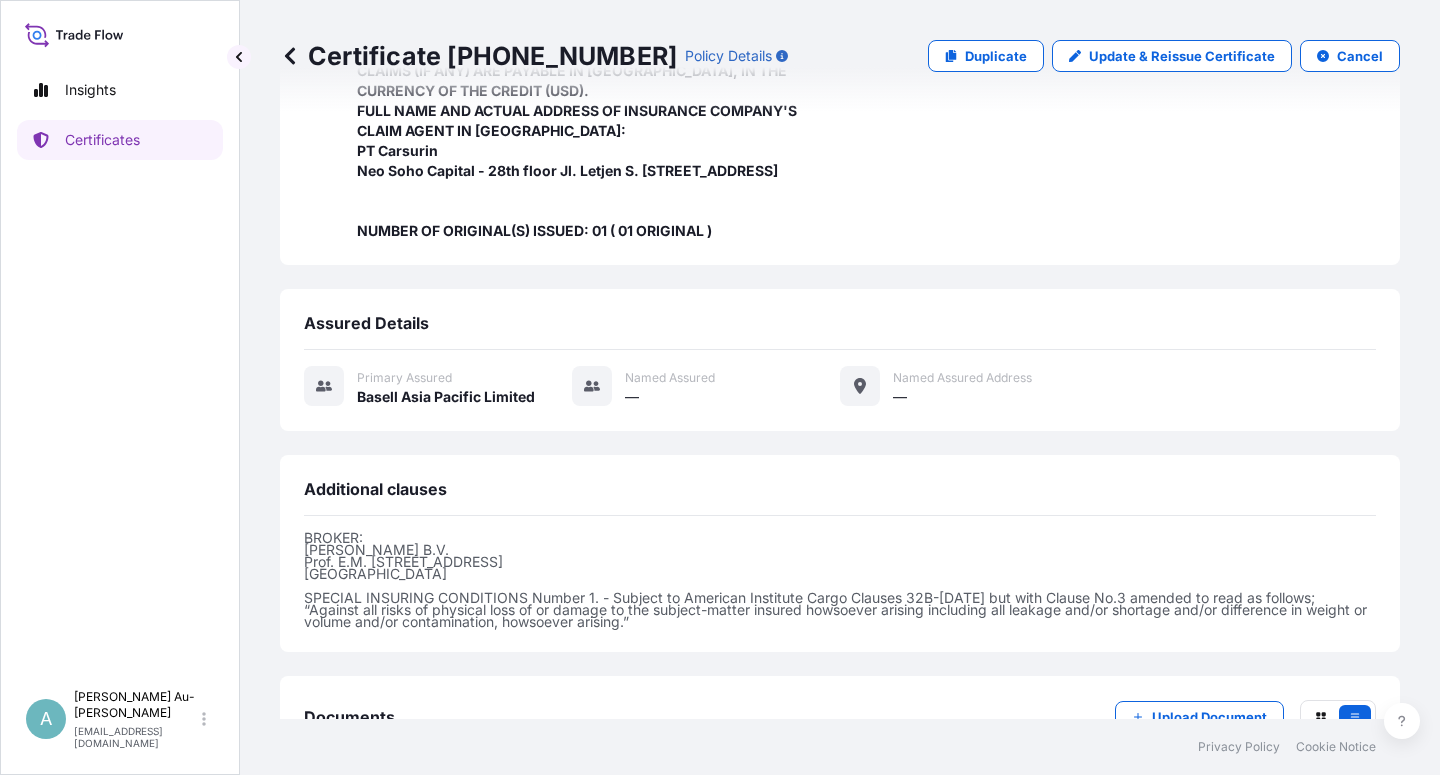 scroll, scrollTop: 754, scrollLeft: 0, axis: vertical 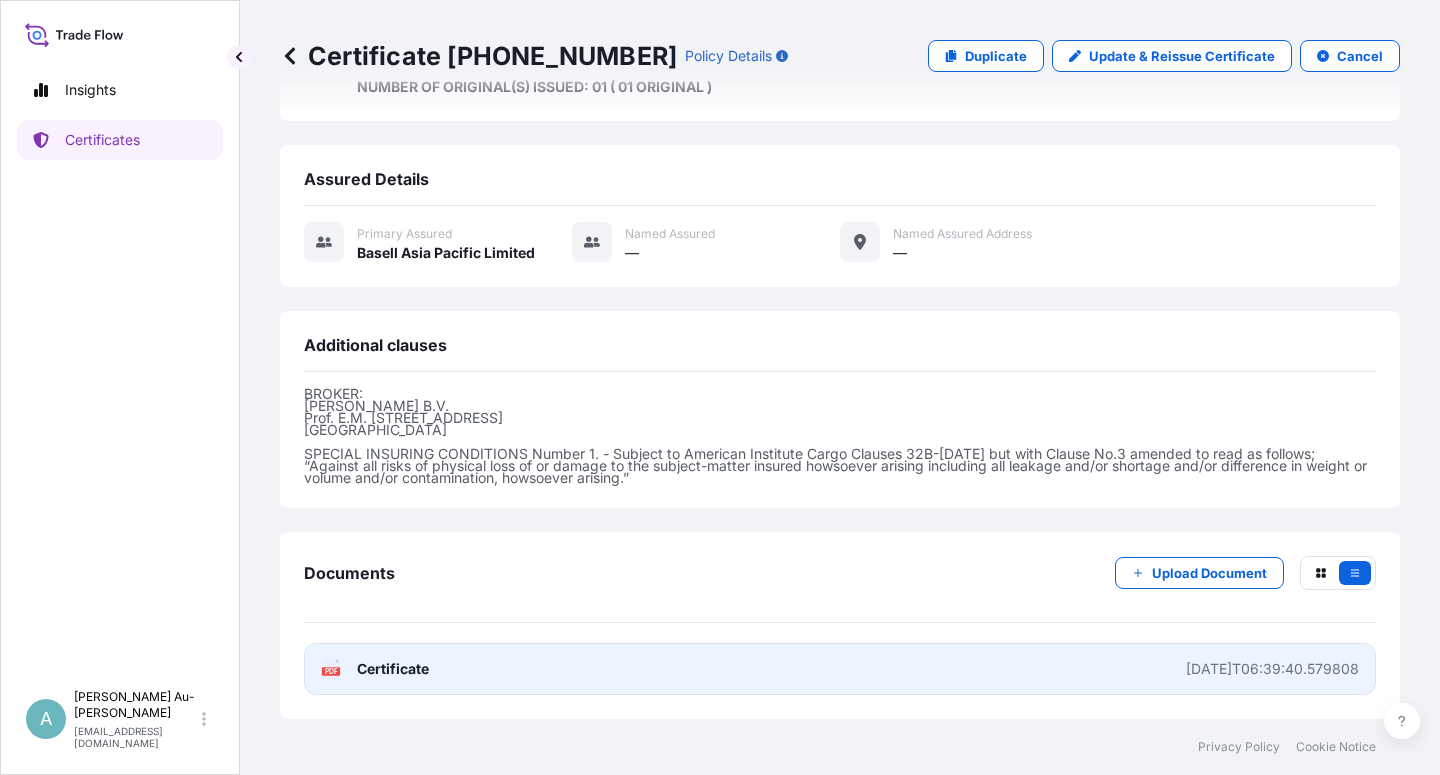click on "Certificate" at bounding box center (393, 669) 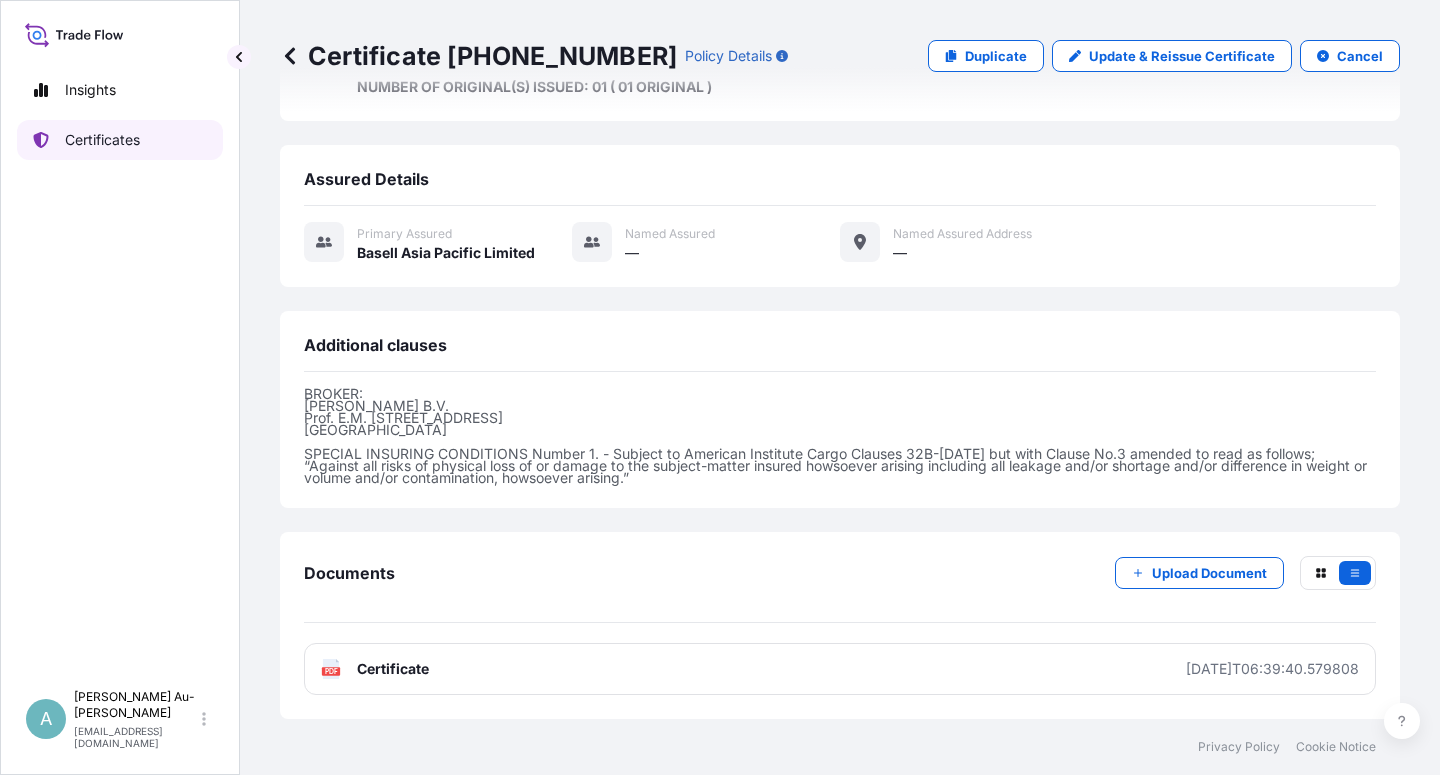 click on "Certificates" at bounding box center (102, 140) 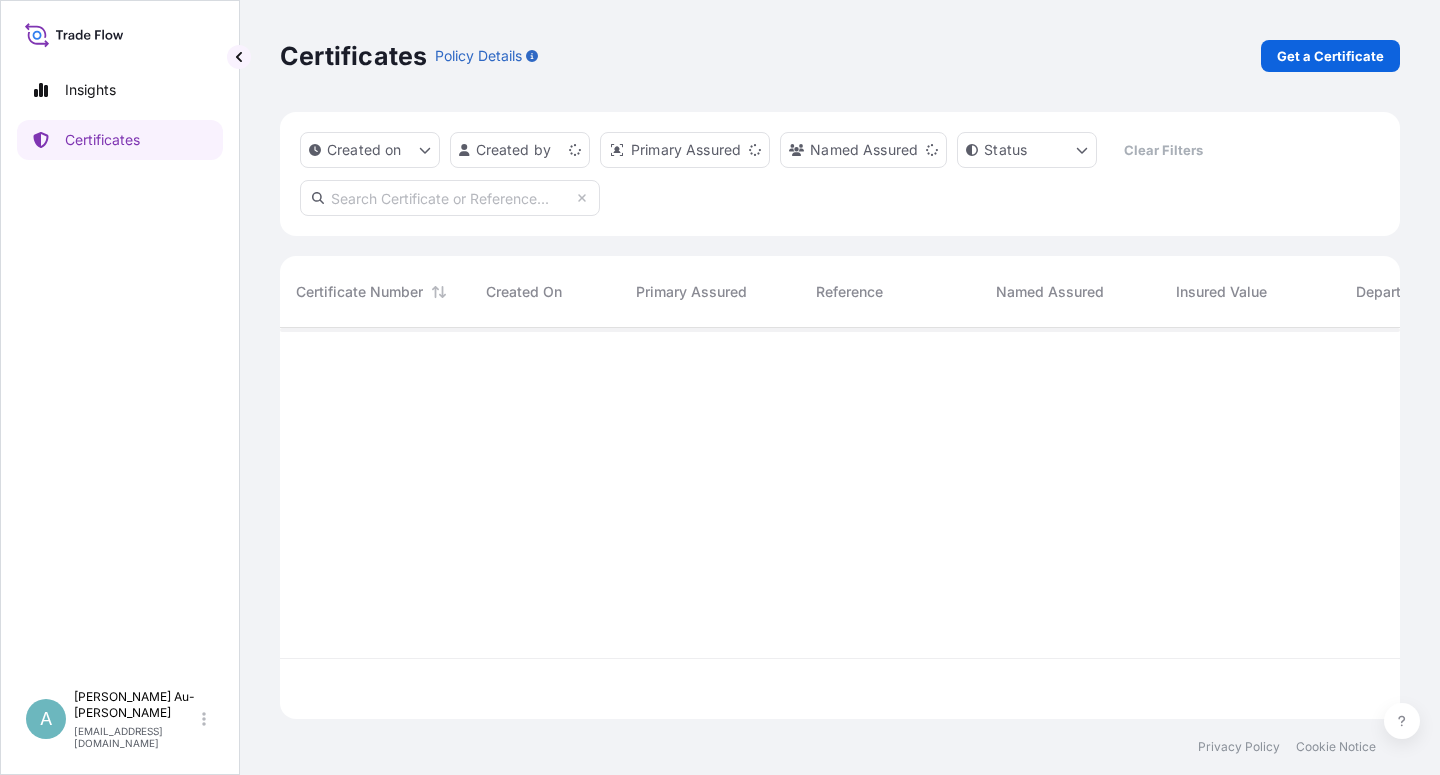 scroll, scrollTop: 18, scrollLeft: 18, axis: both 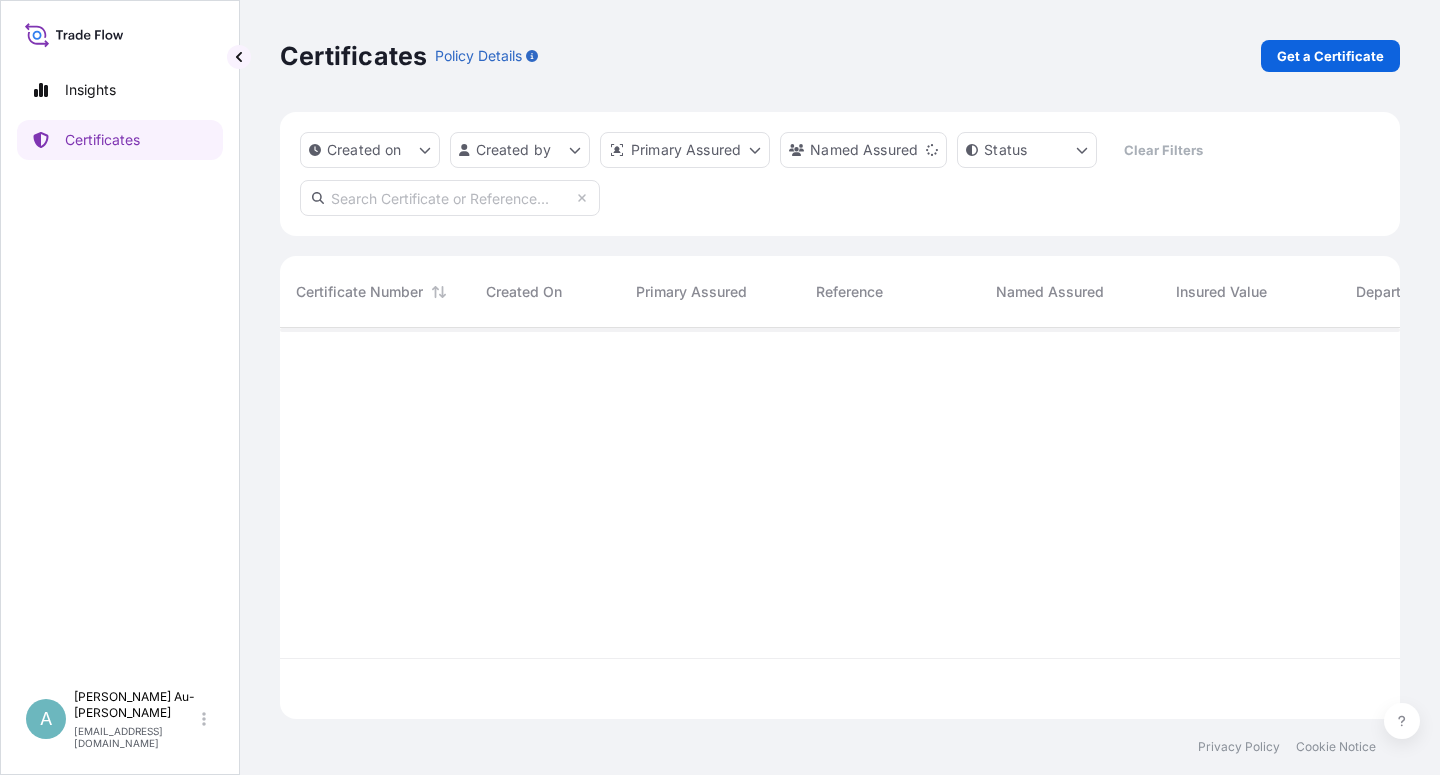 click at bounding box center [450, 198] 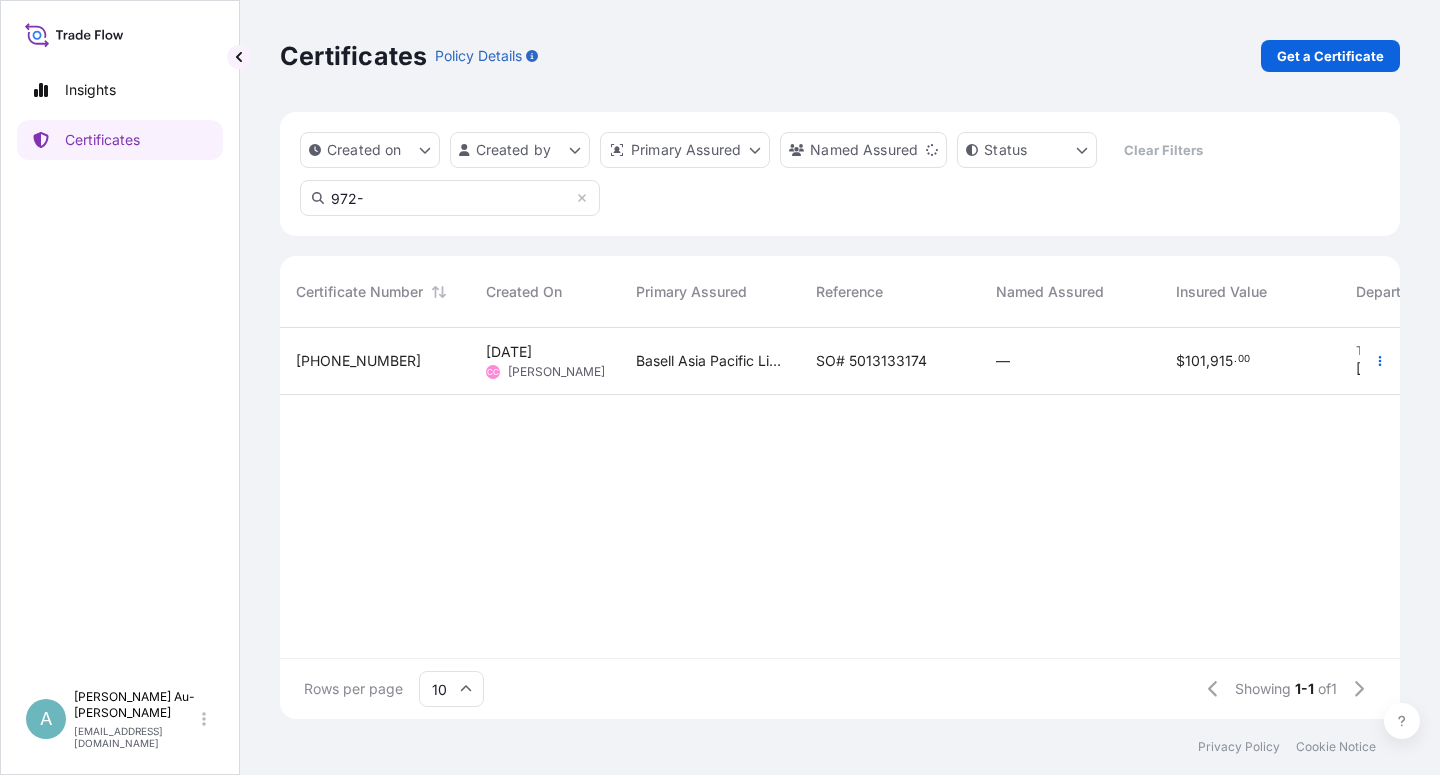type on "972-" 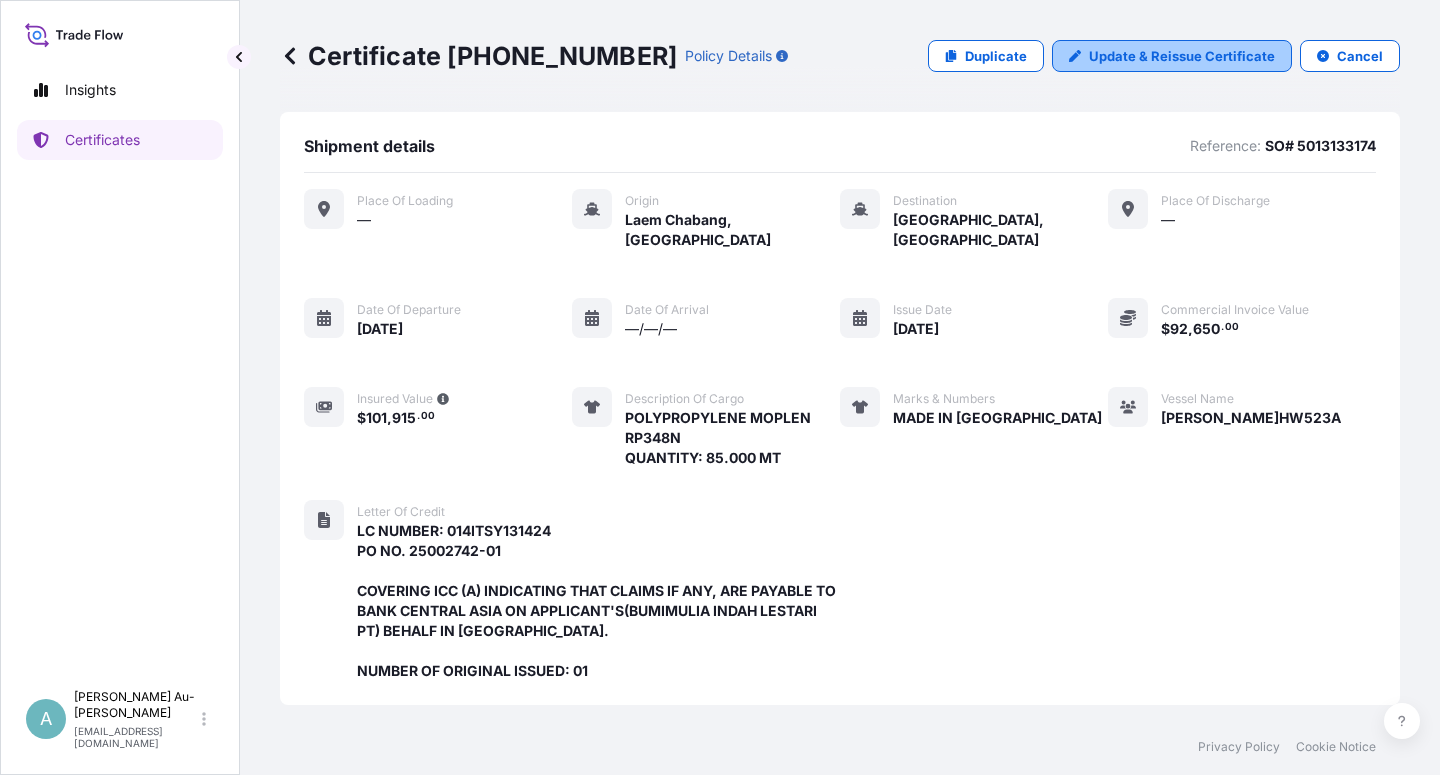 click on "Update & Reissue Certificate" at bounding box center [1182, 56] 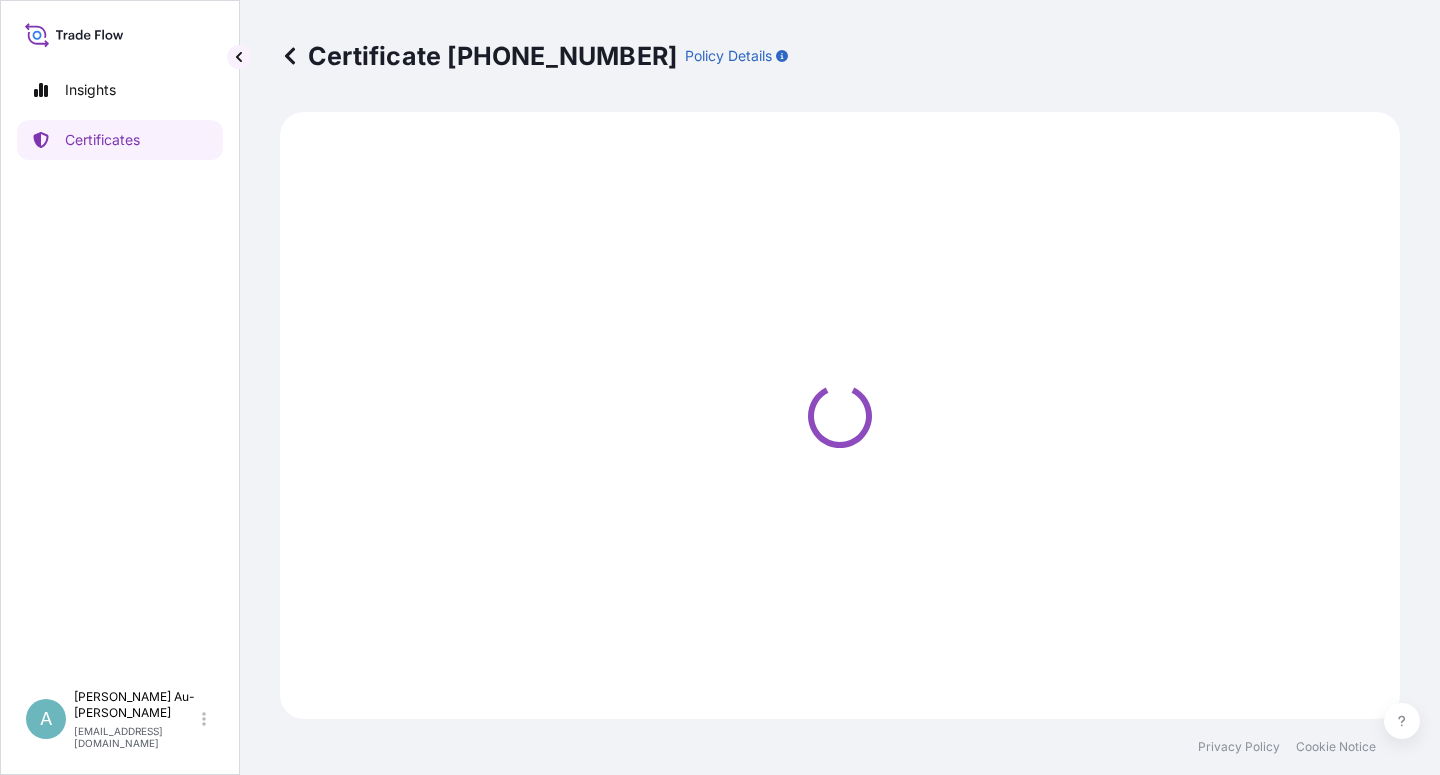 select on "Sea" 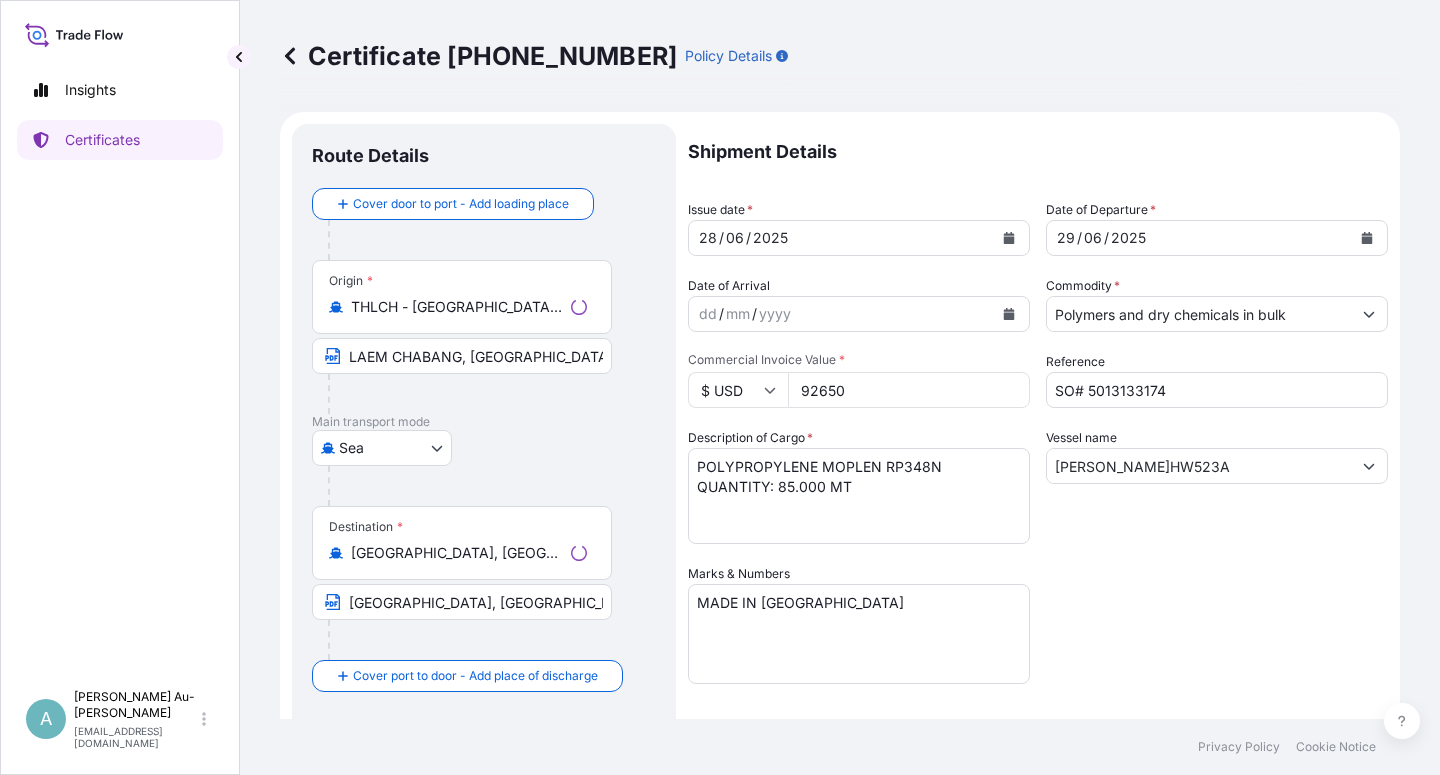 select on "32034" 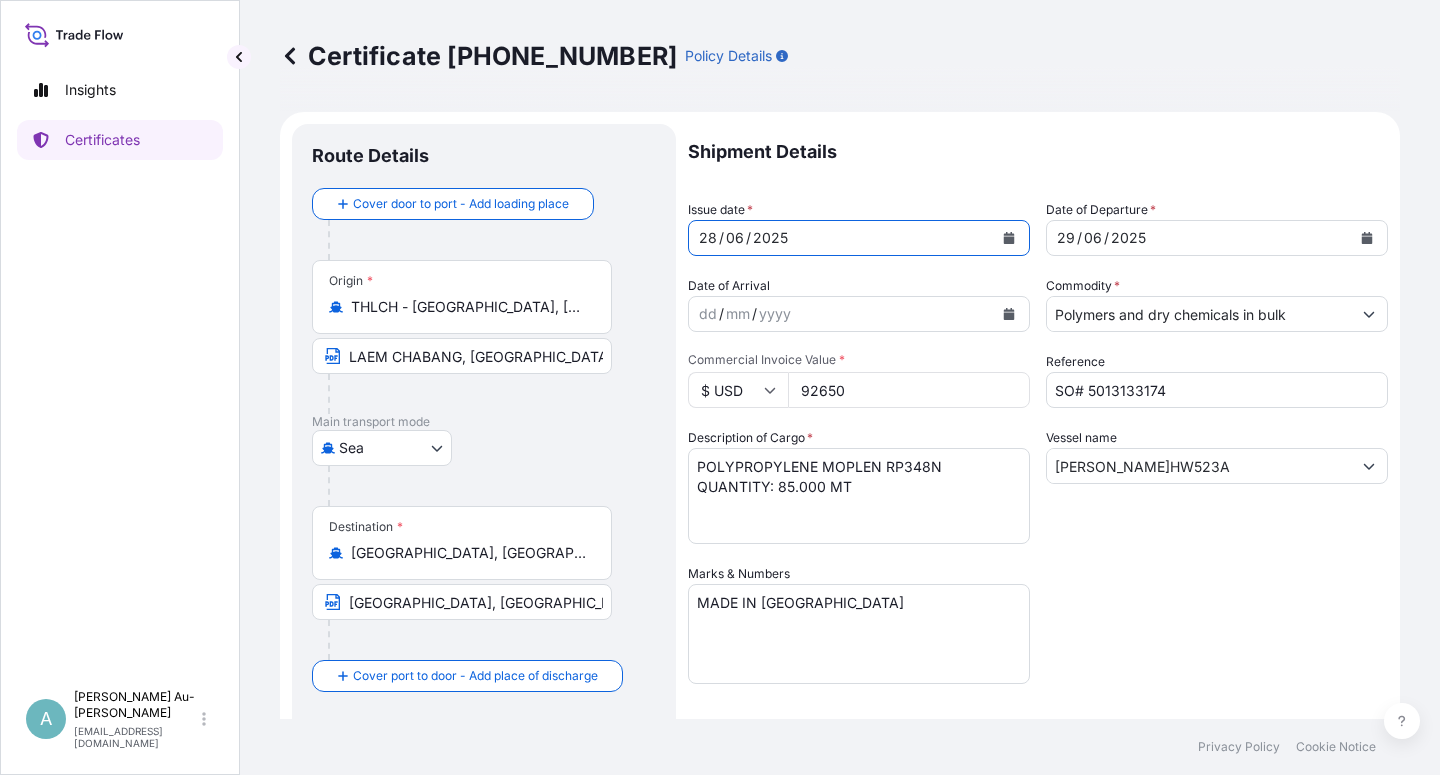 click 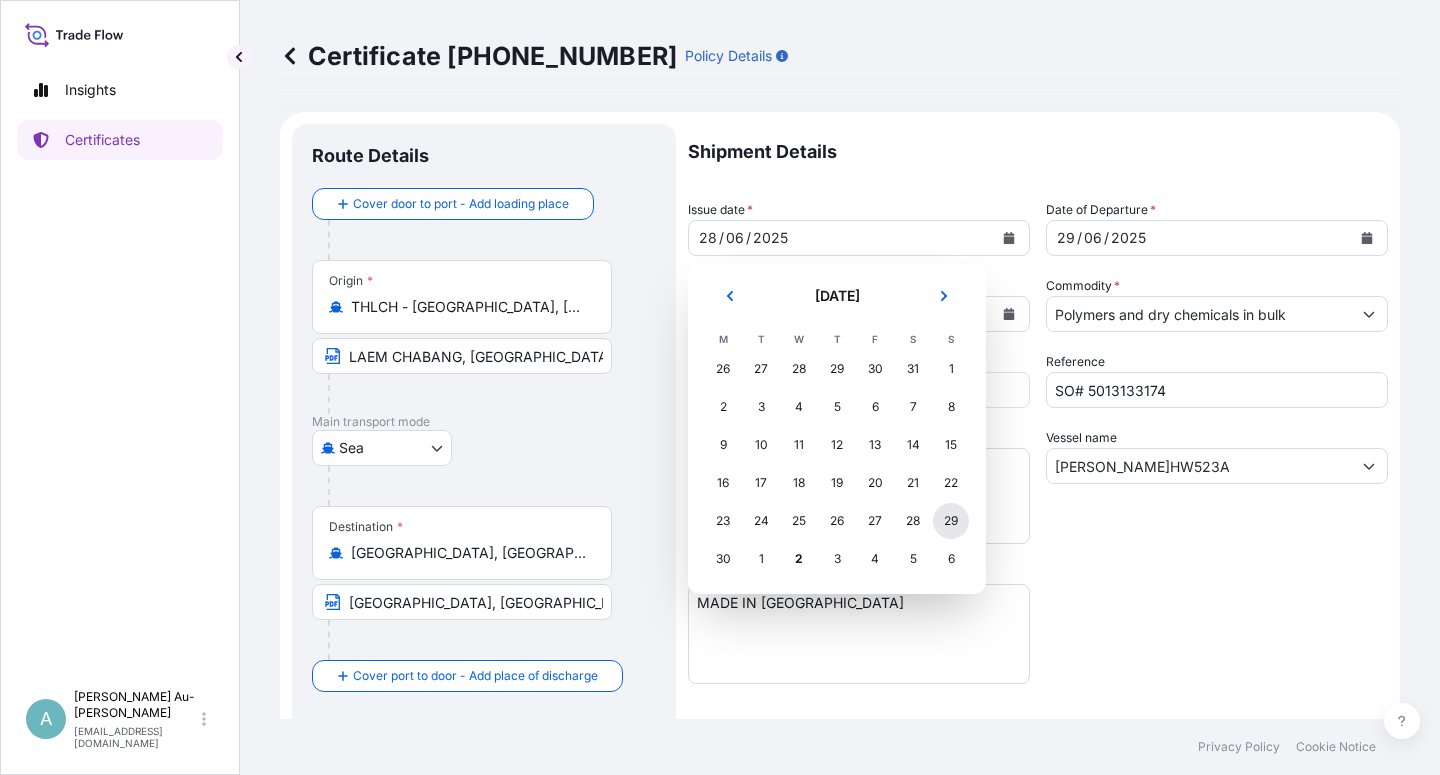 click on "29" at bounding box center [951, 521] 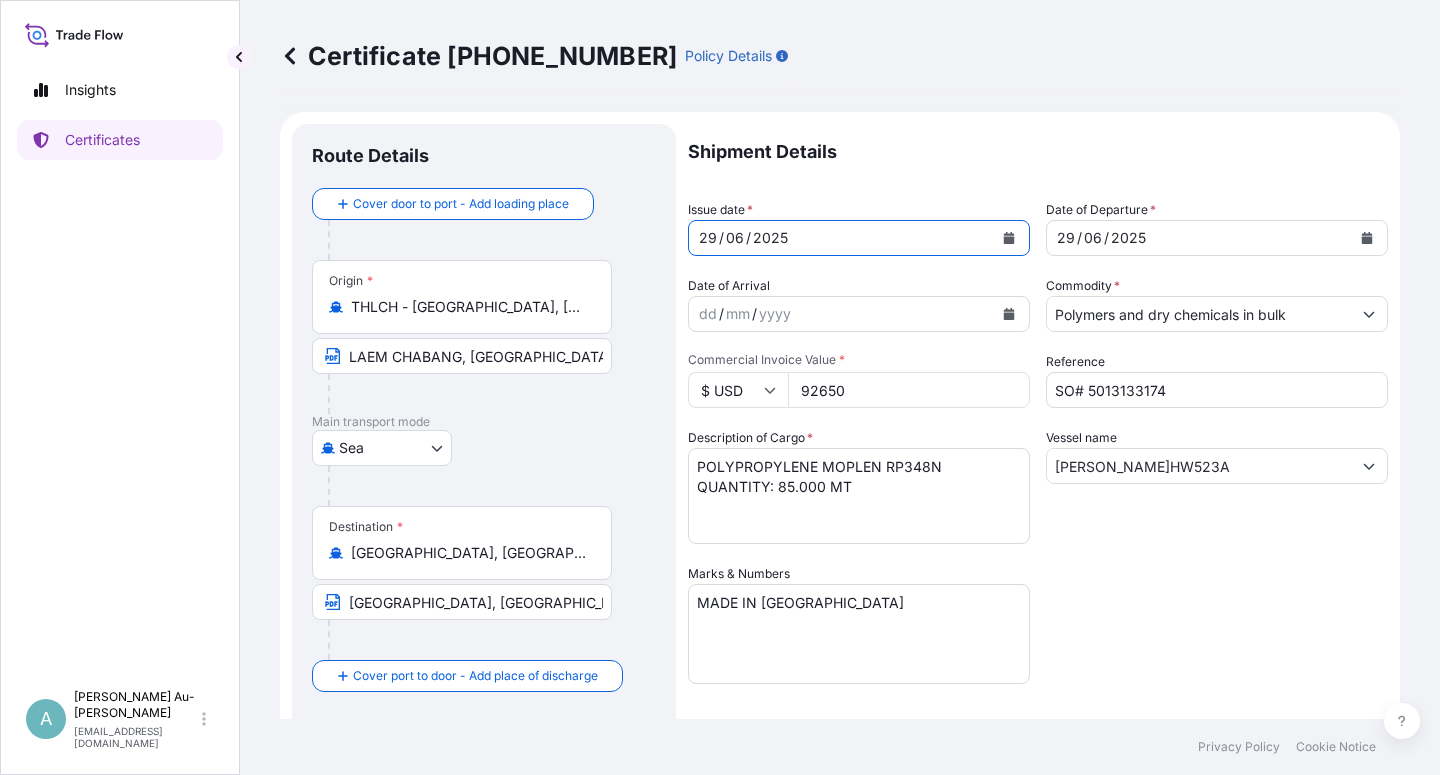 click at bounding box center (1367, 238) 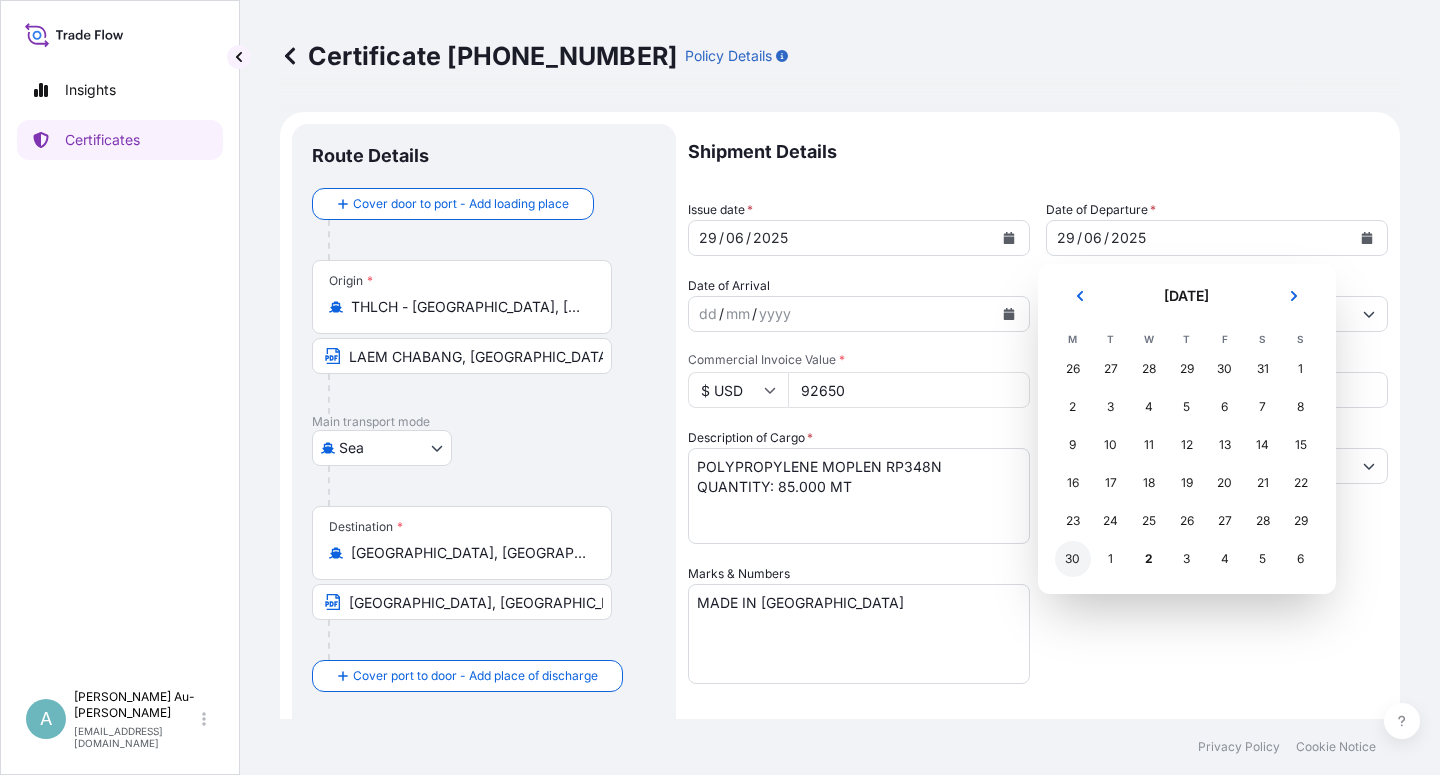click on "30" at bounding box center [1073, 559] 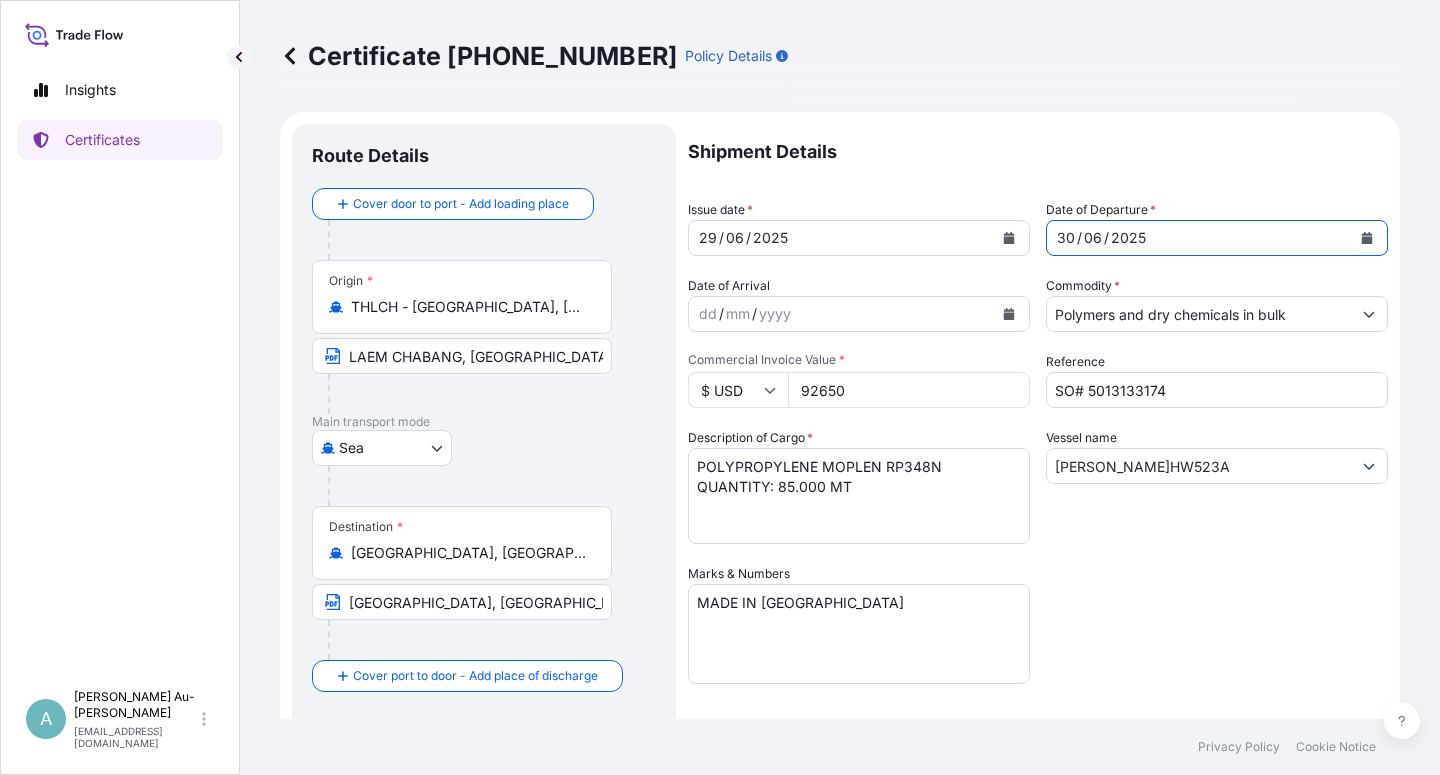 drag, startPoint x: 1159, startPoint y: 654, endPoint x: 1169, endPoint y: 648, distance: 11.661903 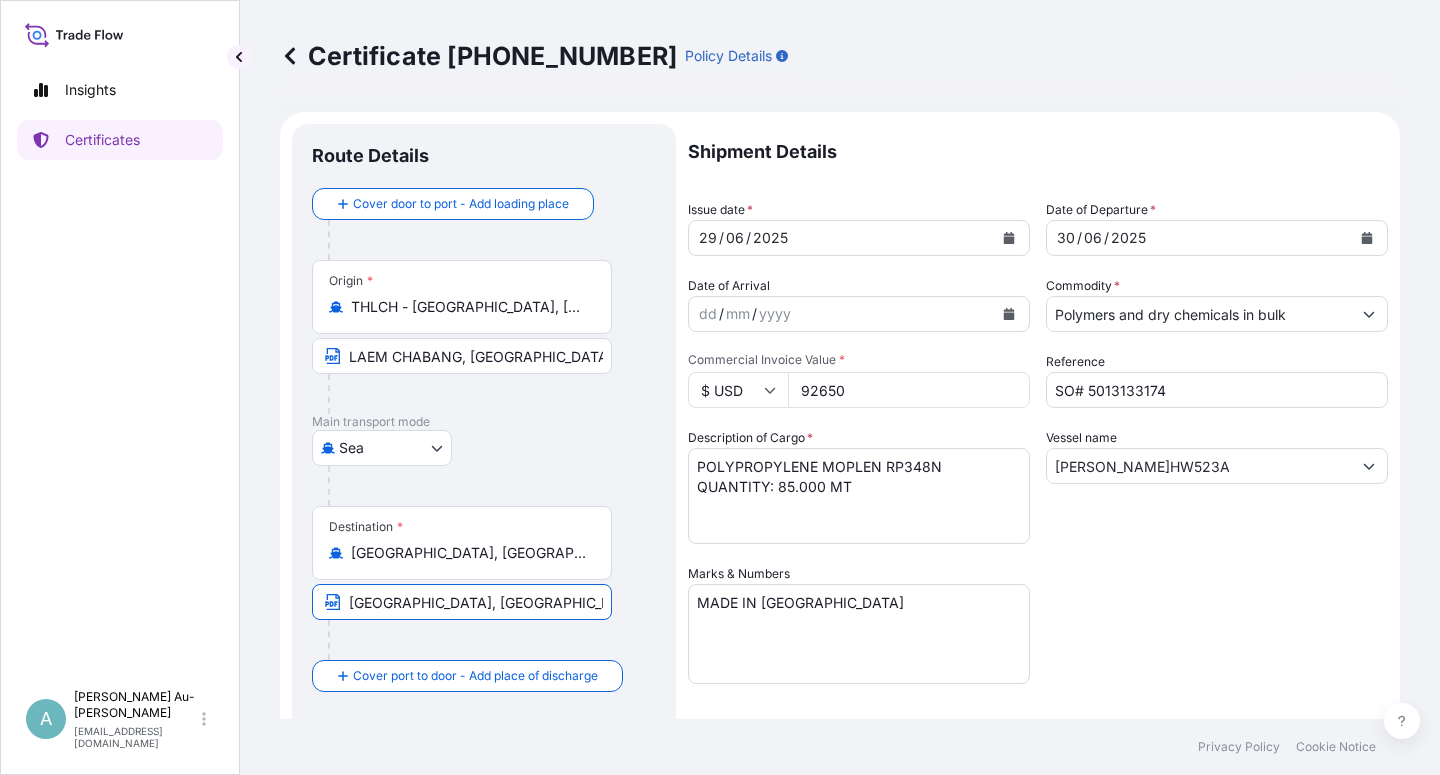 scroll, scrollTop: 0, scrollLeft: 15, axis: horizontal 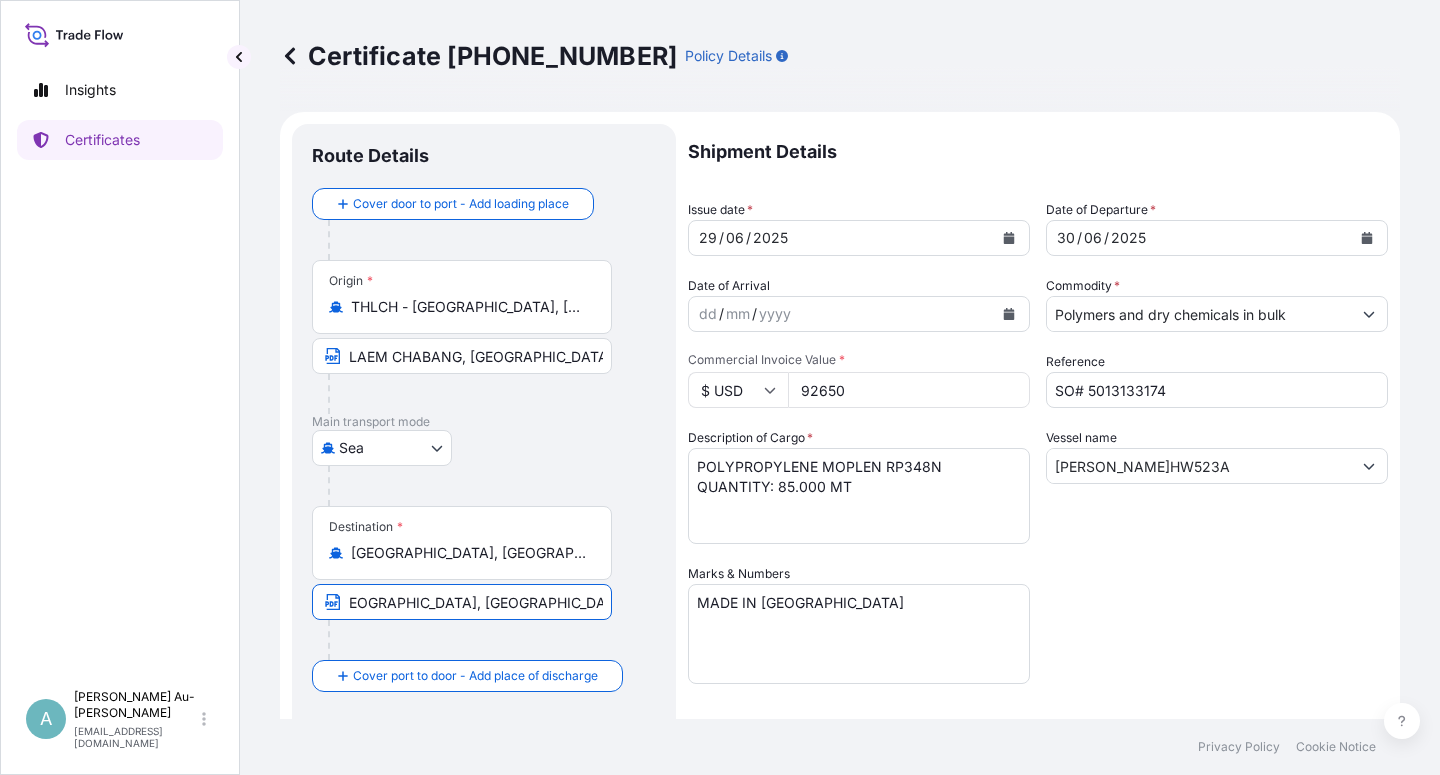 drag, startPoint x: 349, startPoint y: 603, endPoint x: 639, endPoint y: 606, distance: 290.0155 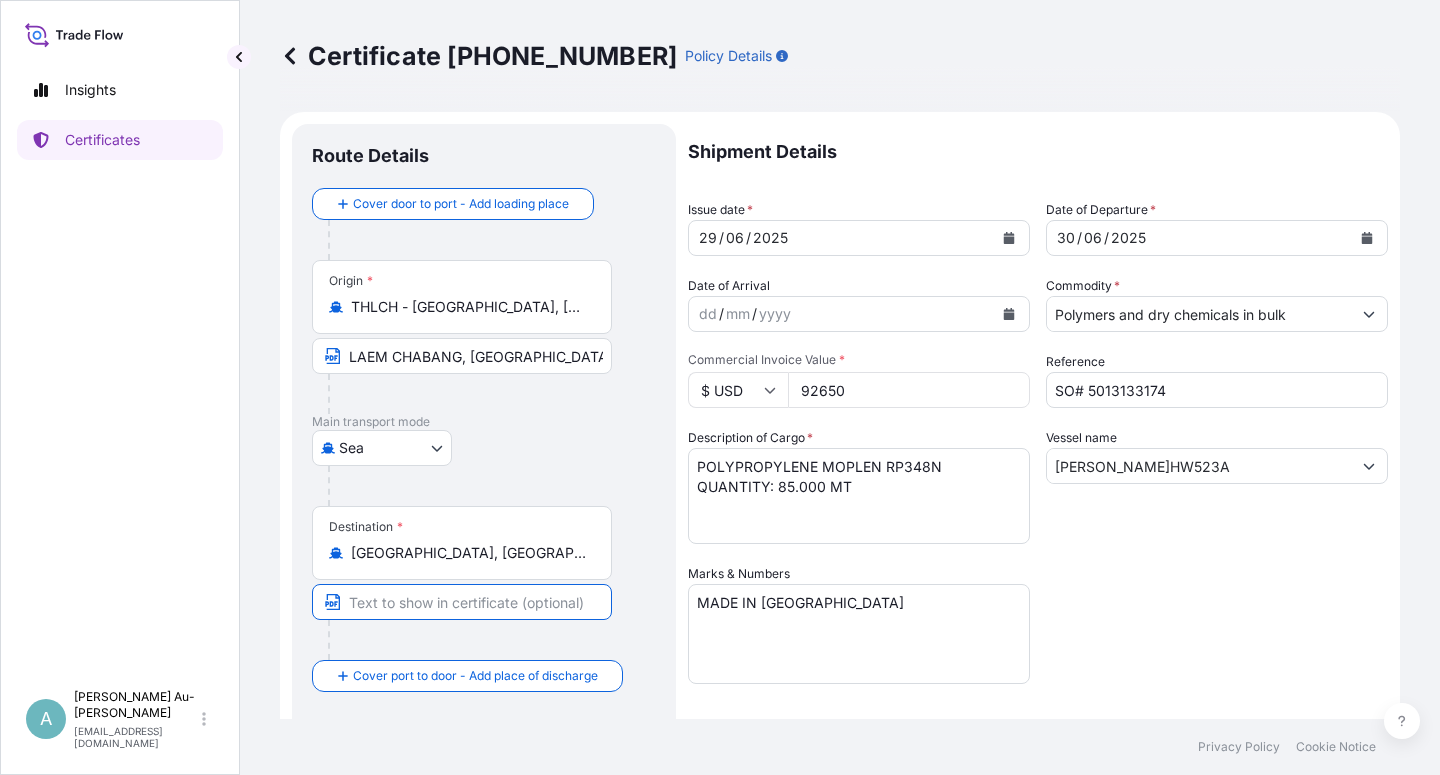 scroll, scrollTop: 0, scrollLeft: 0, axis: both 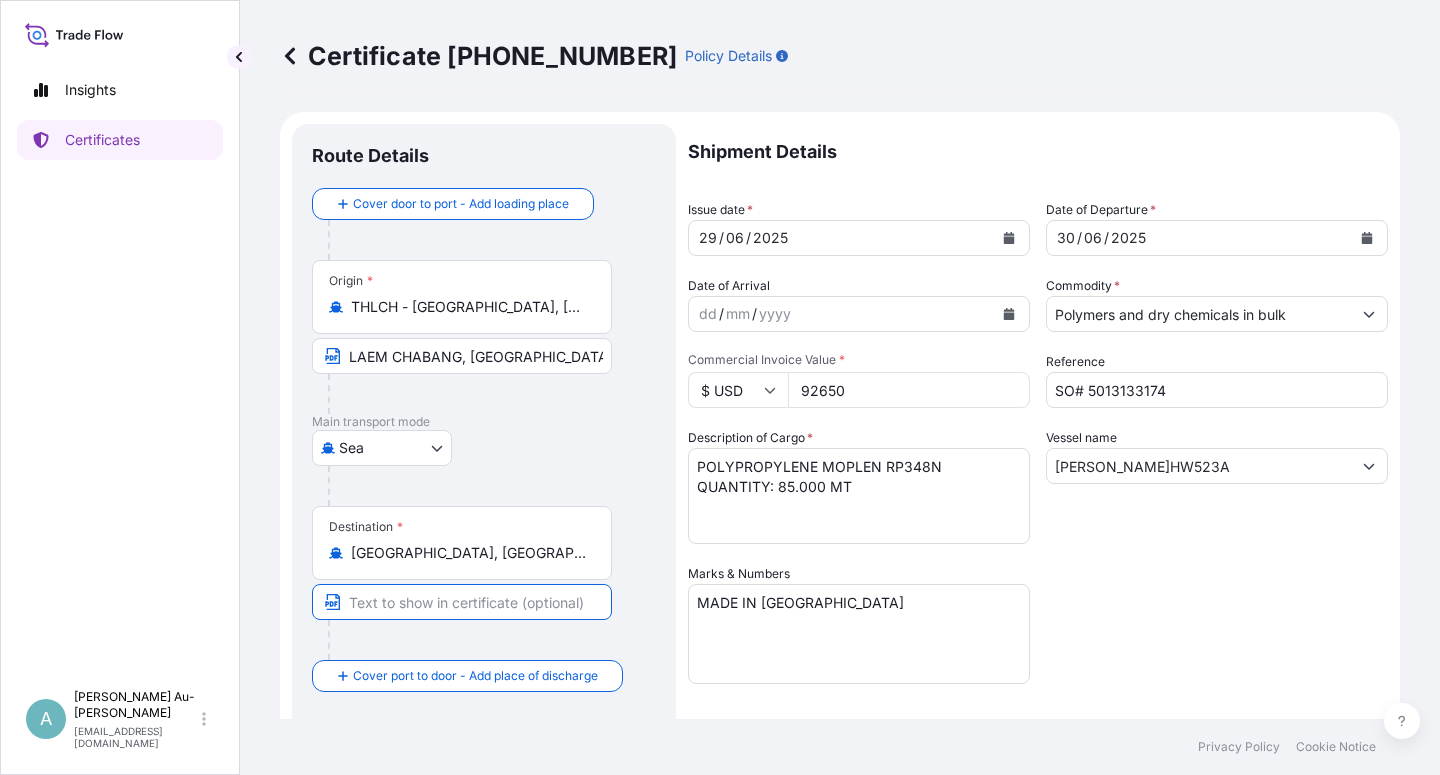 click at bounding box center (462, 602) 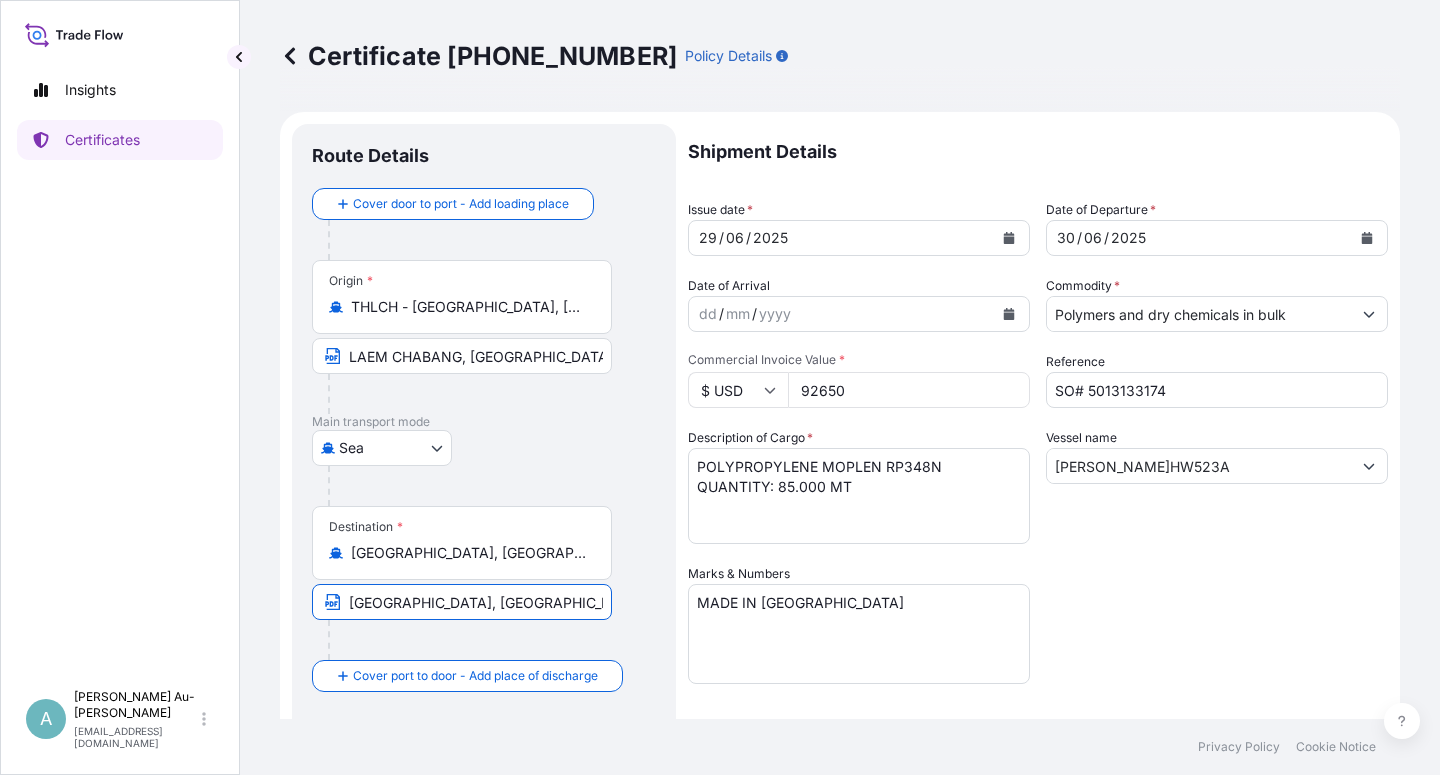 type on "[GEOGRAPHIC_DATA], [GEOGRAPHIC_DATA], [GEOGRAPHIC_DATA]" 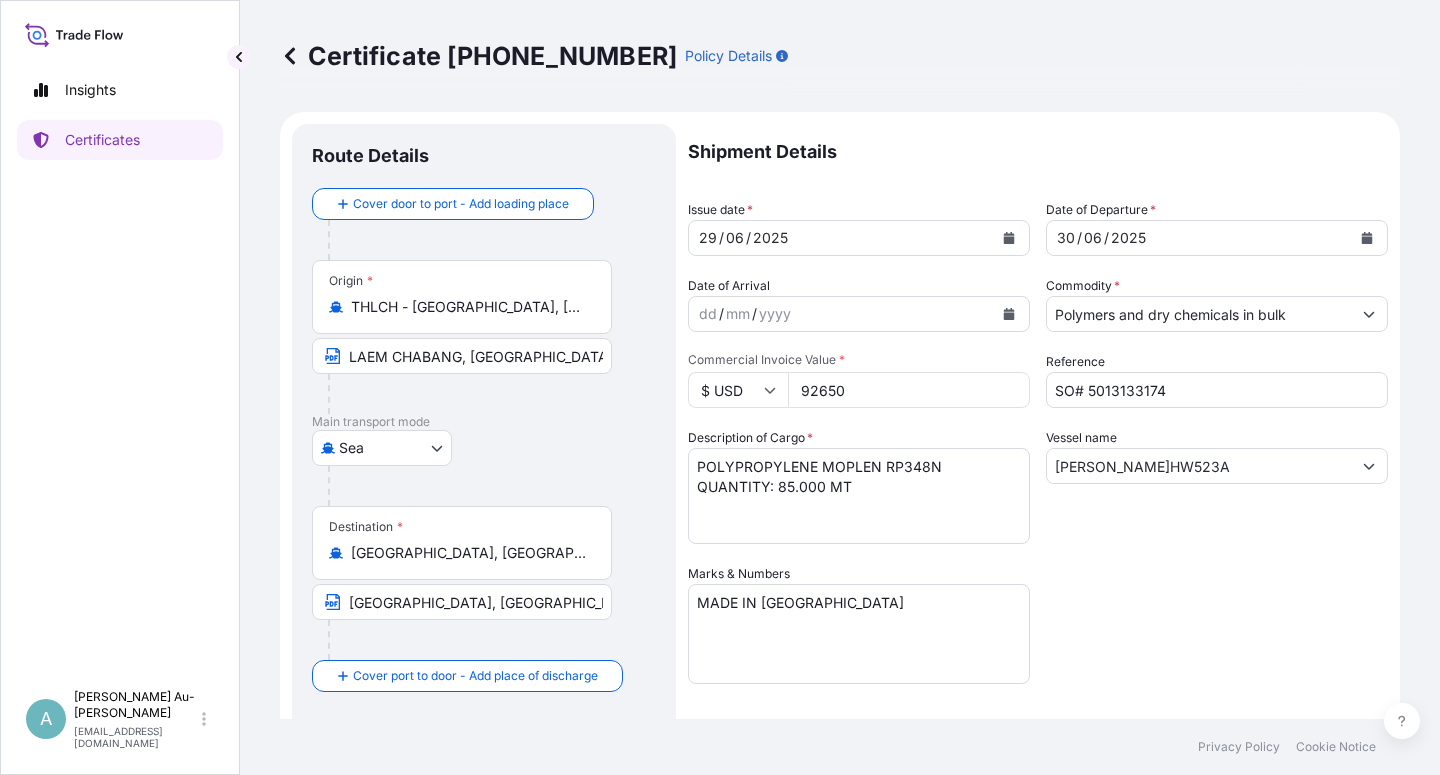 drag, startPoint x: 1230, startPoint y: 639, endPoint x: 1208, endPoint y: 640, distance: 22.022715 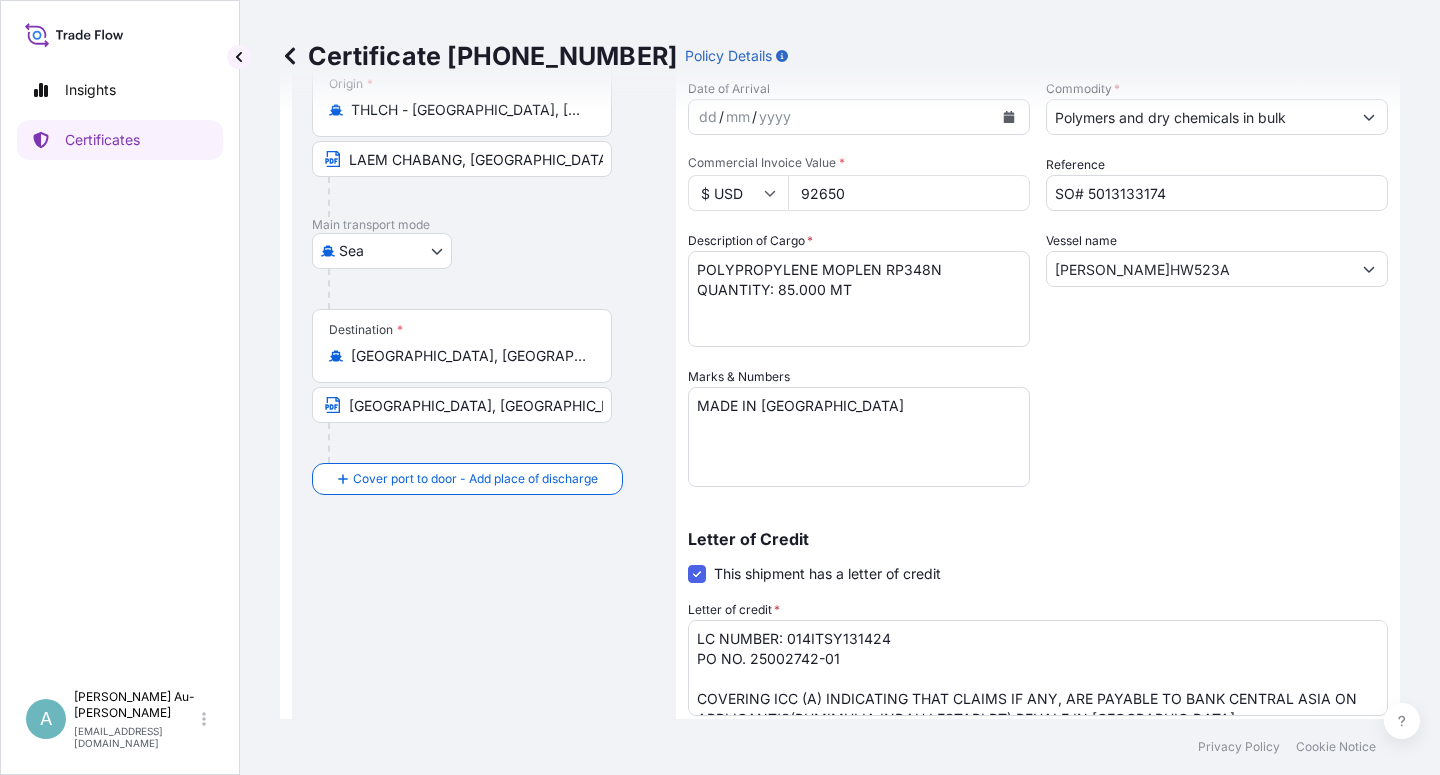 scroll, scrollTop: 240, scrollLeft: 0, axis: vertical 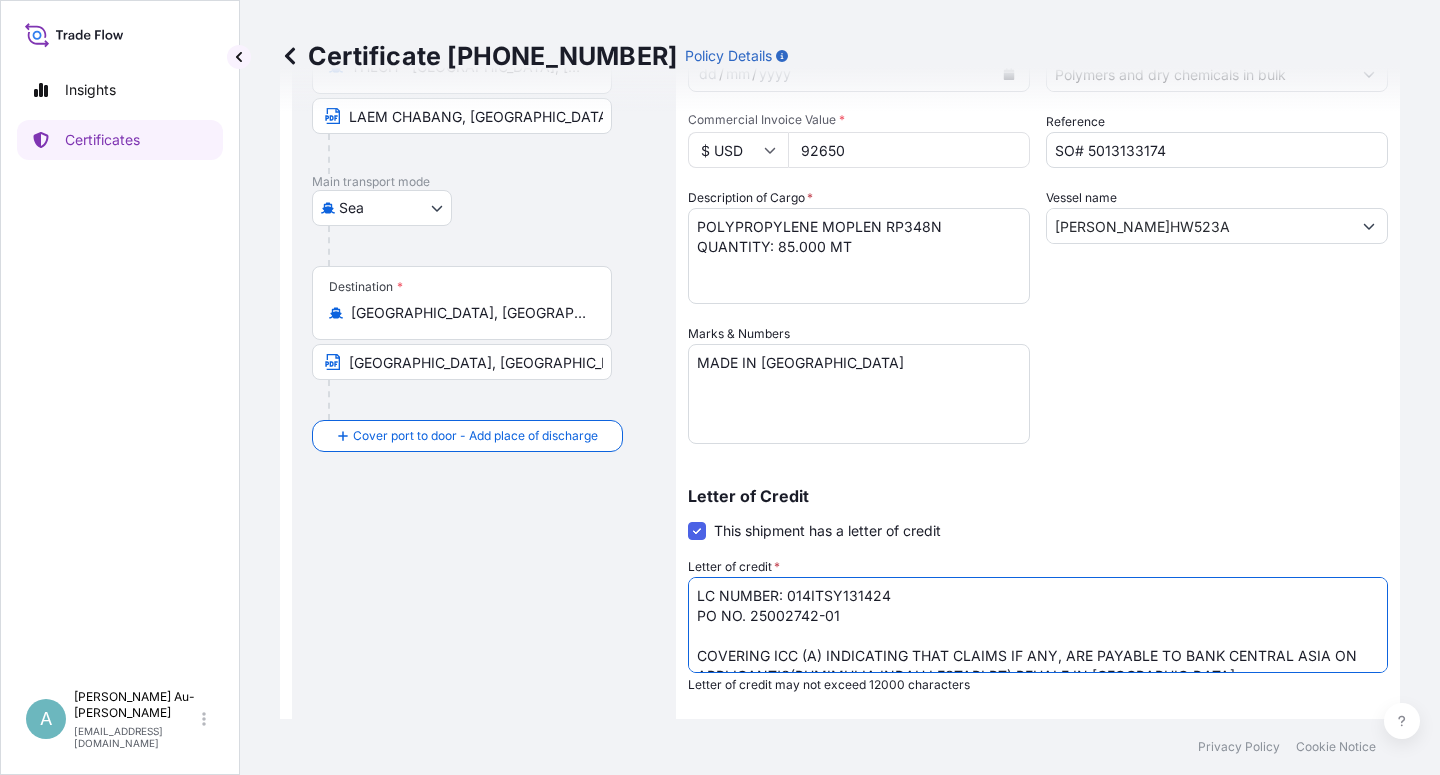 click on "LC NUMBER: 014ITSY131424
PO NO. 25002742-01
COVERING ICC (A) INDICATING THAT CLAIMS IF ANY, ARE PAYABLE TO BANK CENTRAL ASIA ON APPLICANT'S(BUMIMULIA INDAH LESTARI PT) BEHALF IN [GEOGRAPHIC_DATA].
NUMBER OF ORIGINAL ISSUED: 01" at bounding box center [1038, 625] 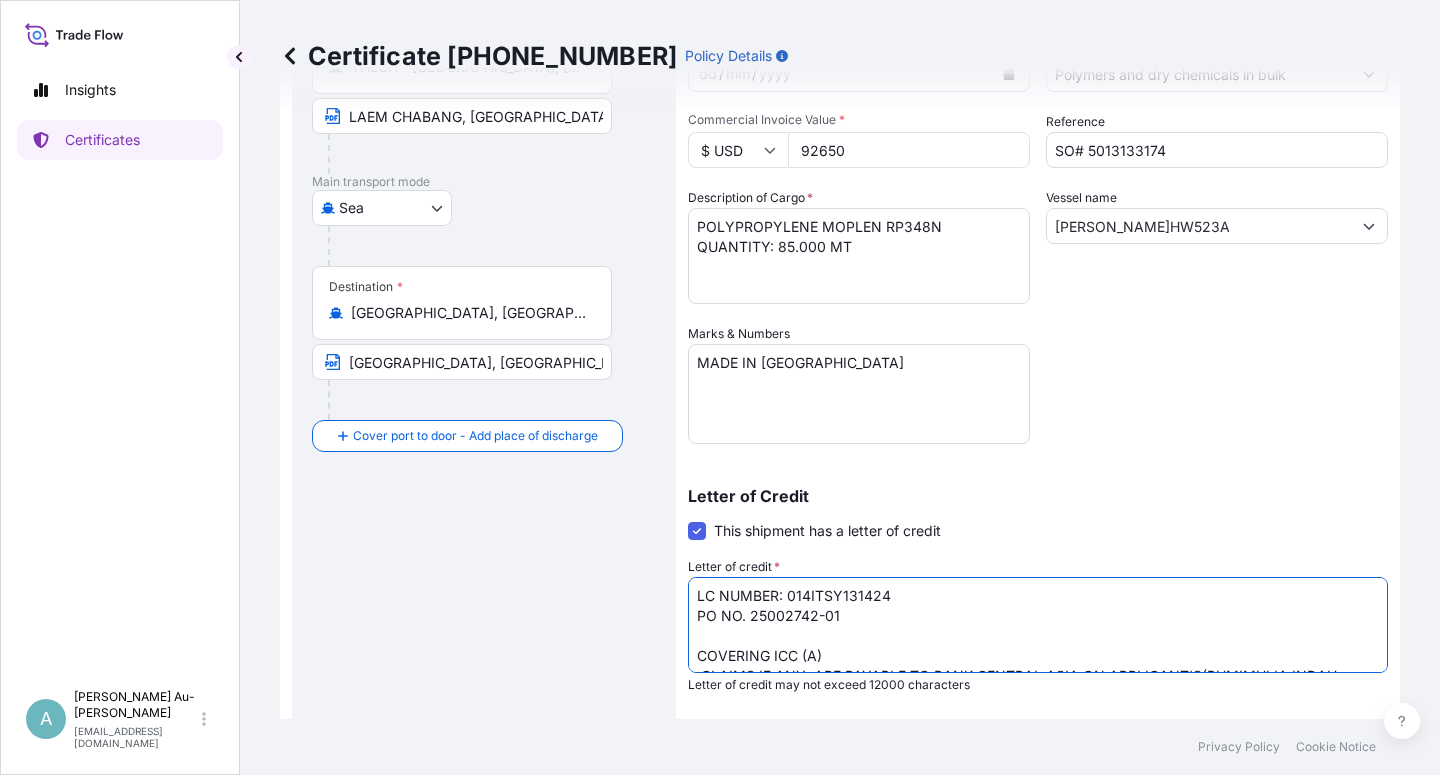 scroll, scrollTop: 13, scrollLeft: 0, axis: vertical 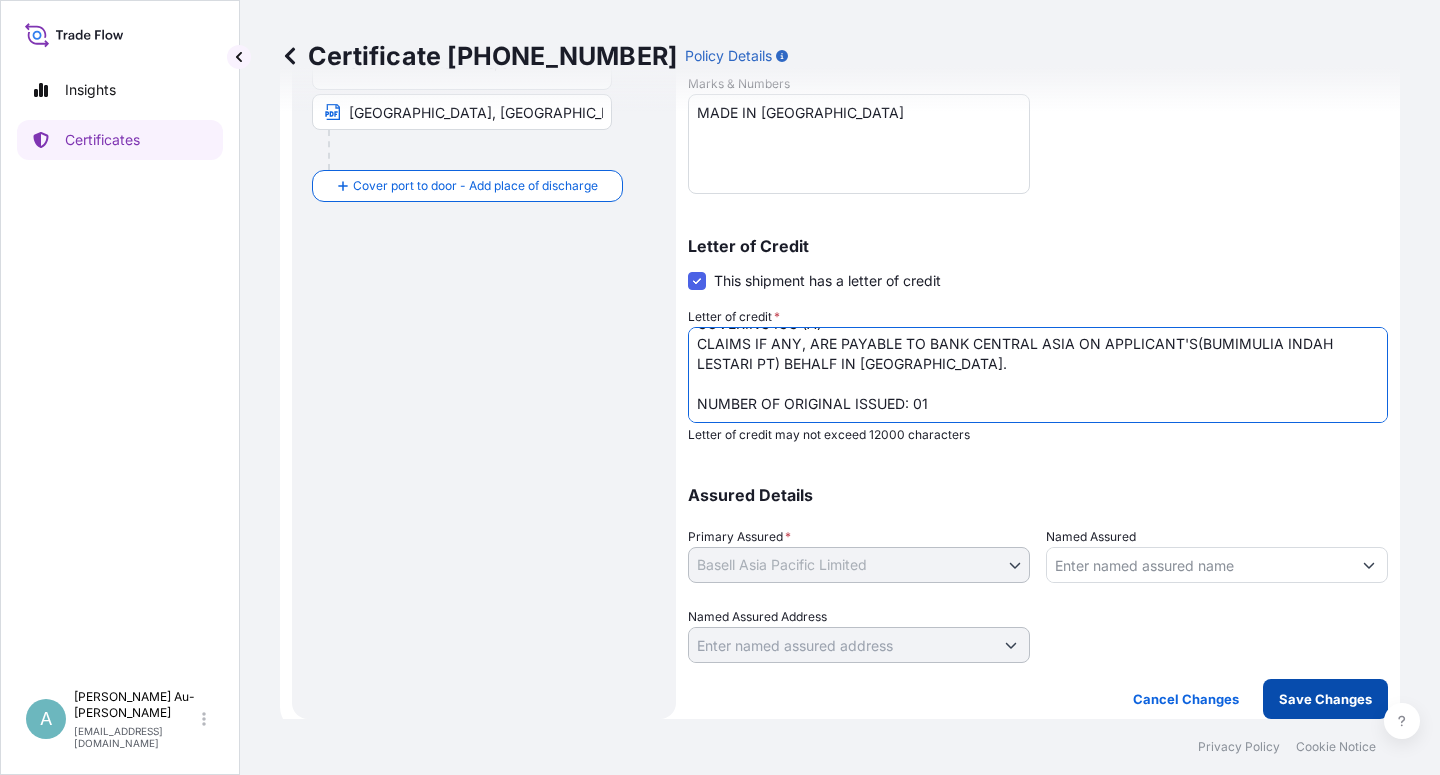 type on "LC NUMBER: 014ITSY131424
PO NO. 25002742-01
COVERING ICC (A)
CLAIMS IF ANY, ARE PAYABLE TO BANK CENTRAL ASIA ON APPLICANT'S(BUMIMULIA INDAH LESTARI PT) BEHALF IN [GEOGRAPHIC_DATA].
NUMBER OF ORIGINAL ISSUED: 01" 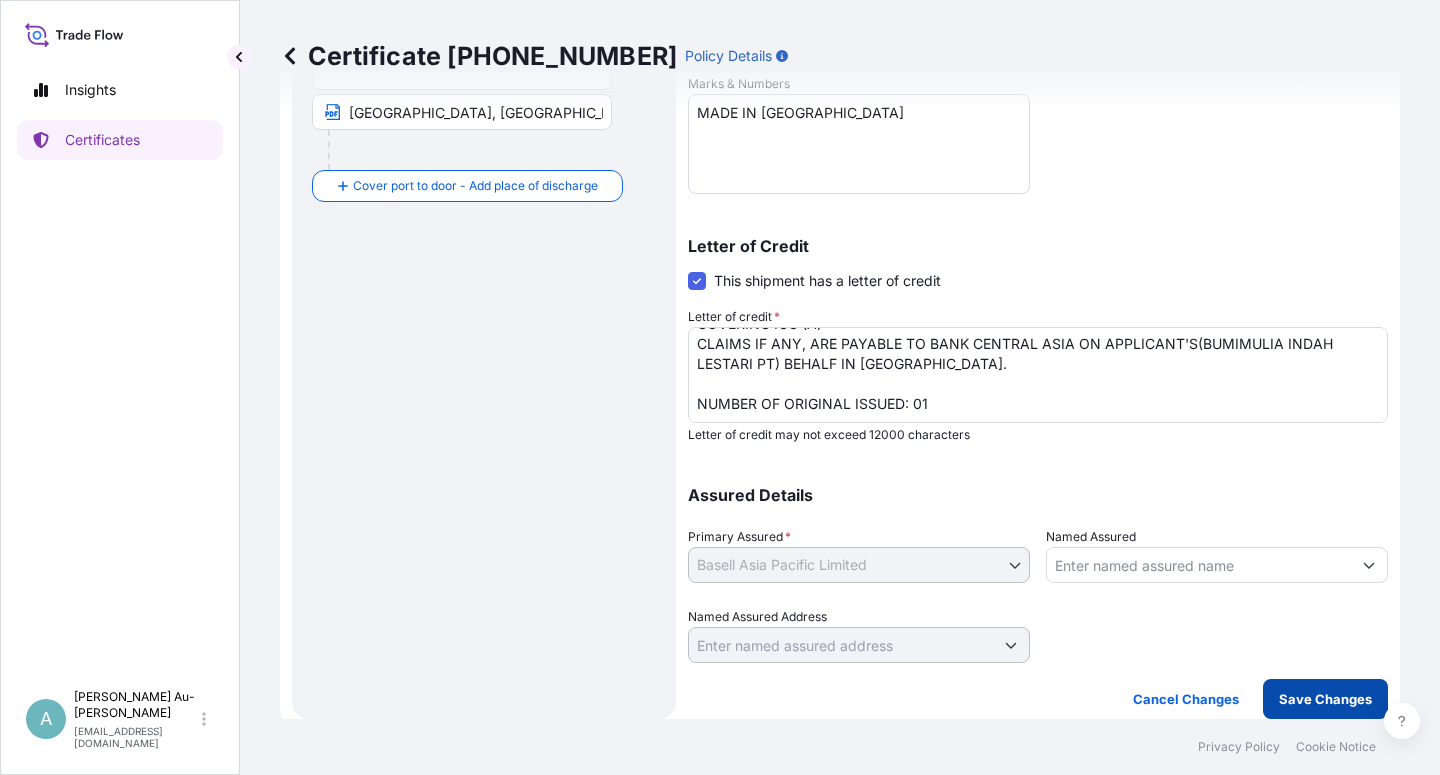 click on "Save Changes" at bounding box center (1325, 699) 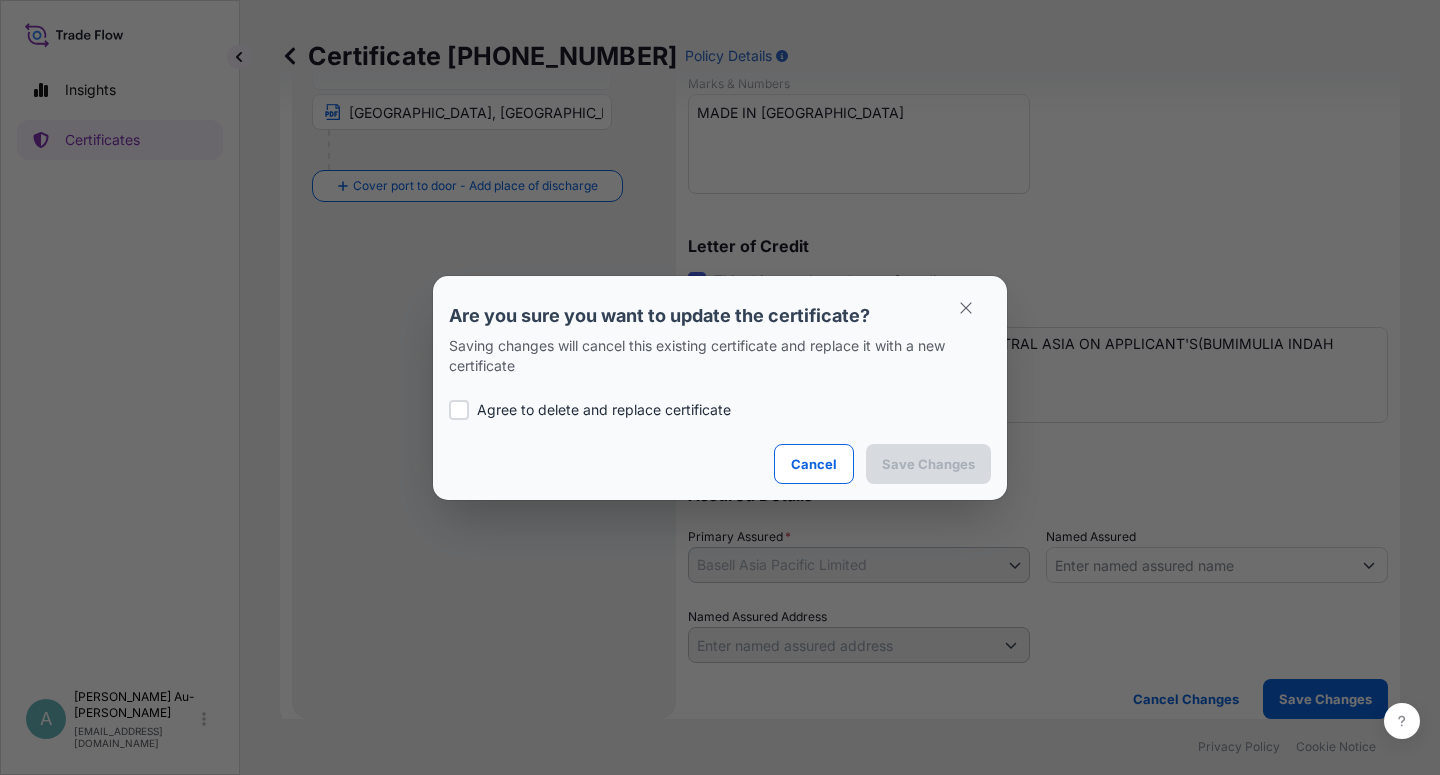 click on "Agree to delete and replace certificate" at bounding box center (604, 410) 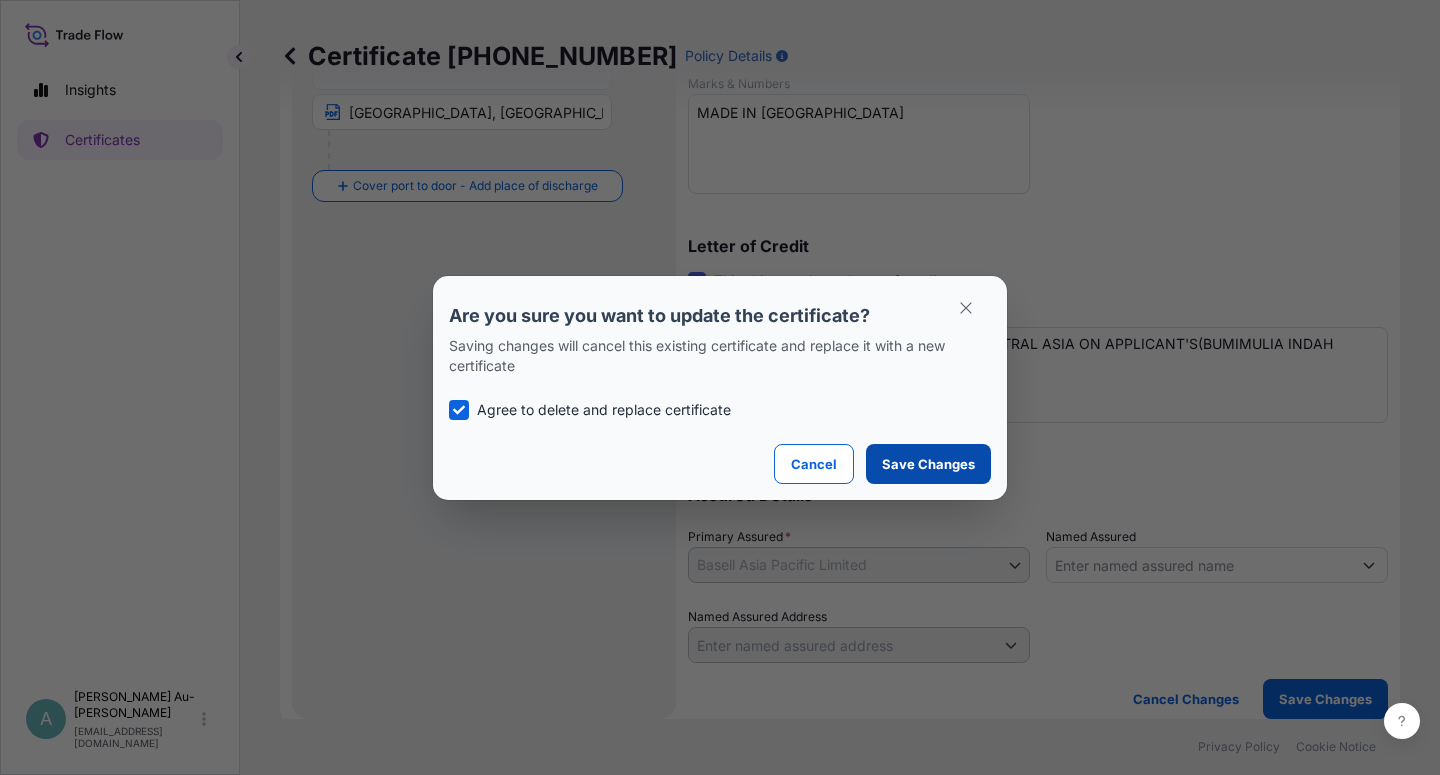 click on "Save Changes" at bounding box center [928, 464] 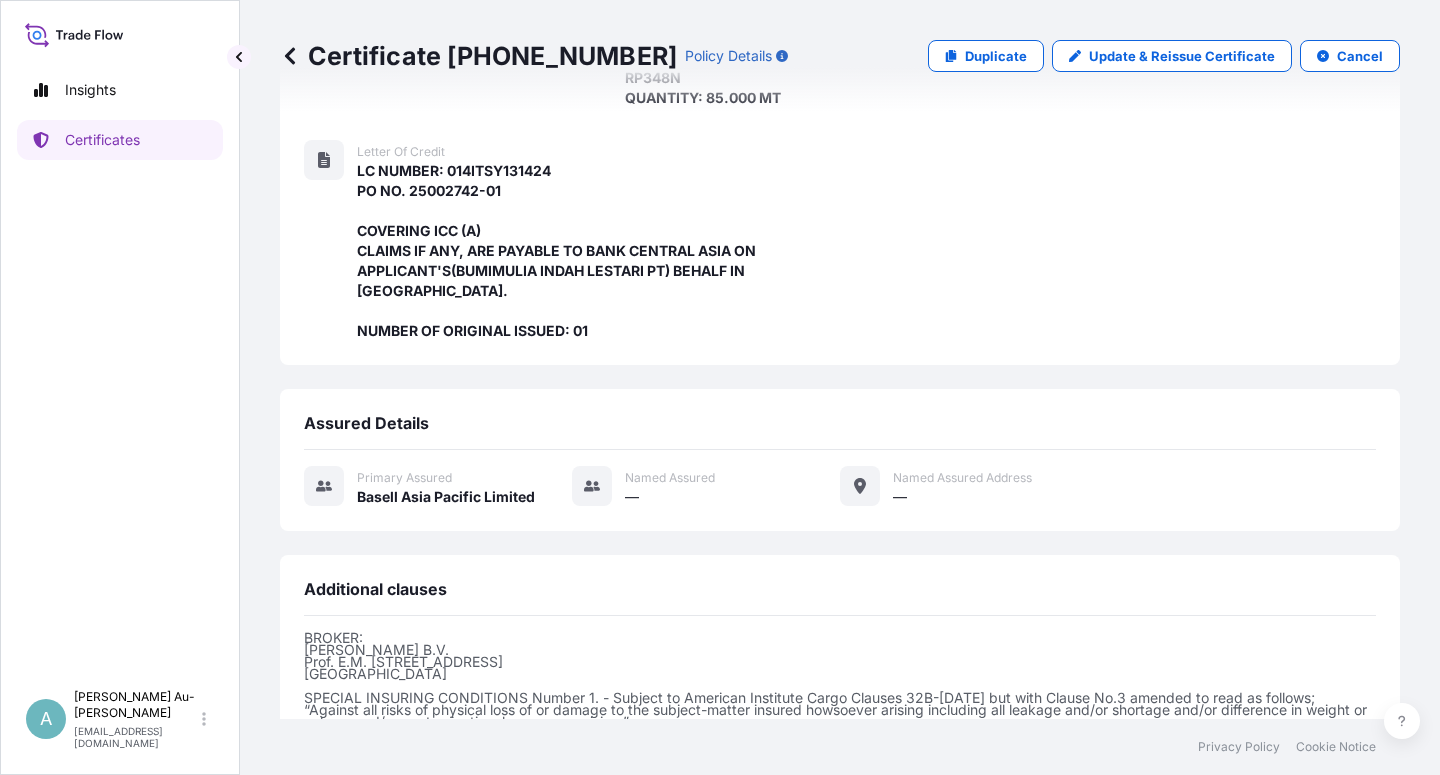 scroll, scrollTop: 574, scrollLeft: 0, axis: vertical 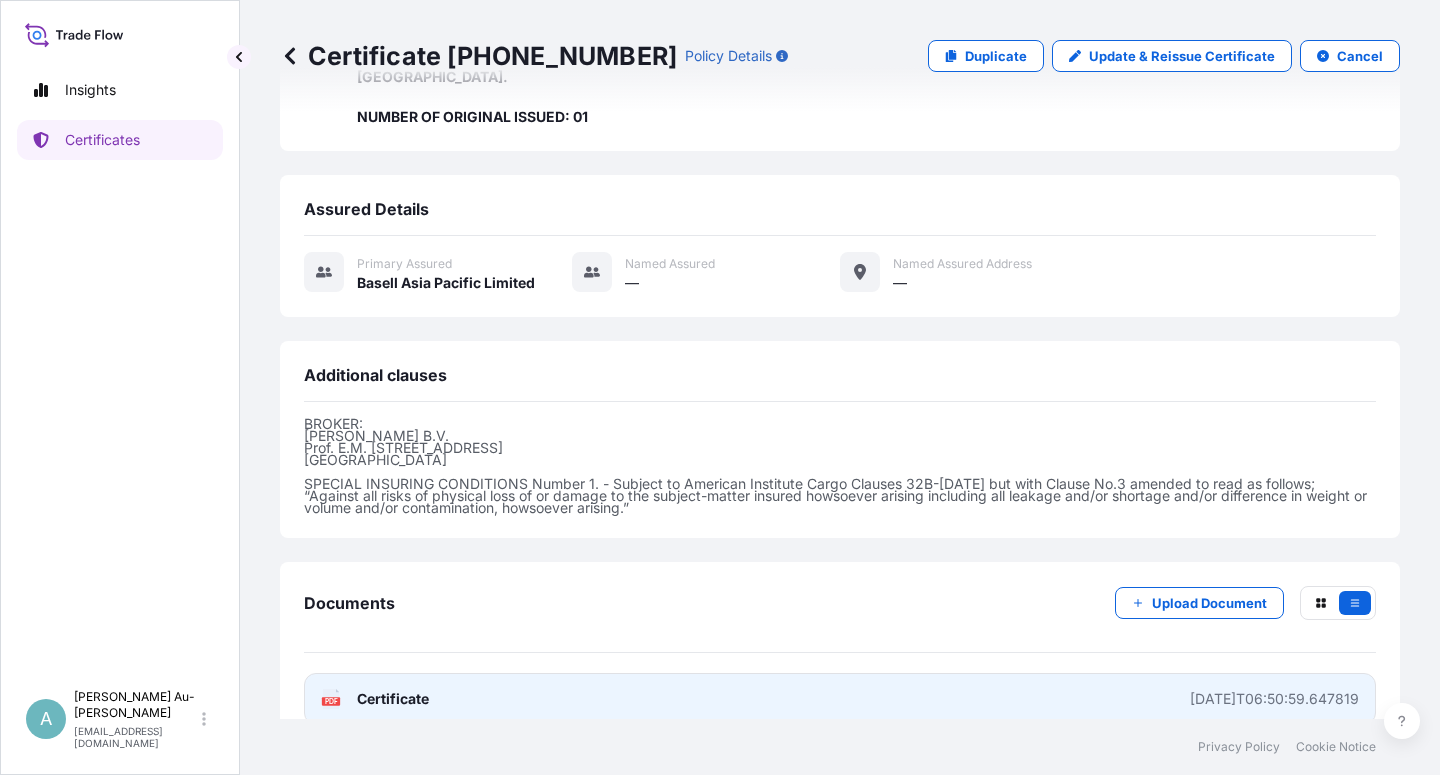 click on "Certificate" at bounding box center (393, 699) 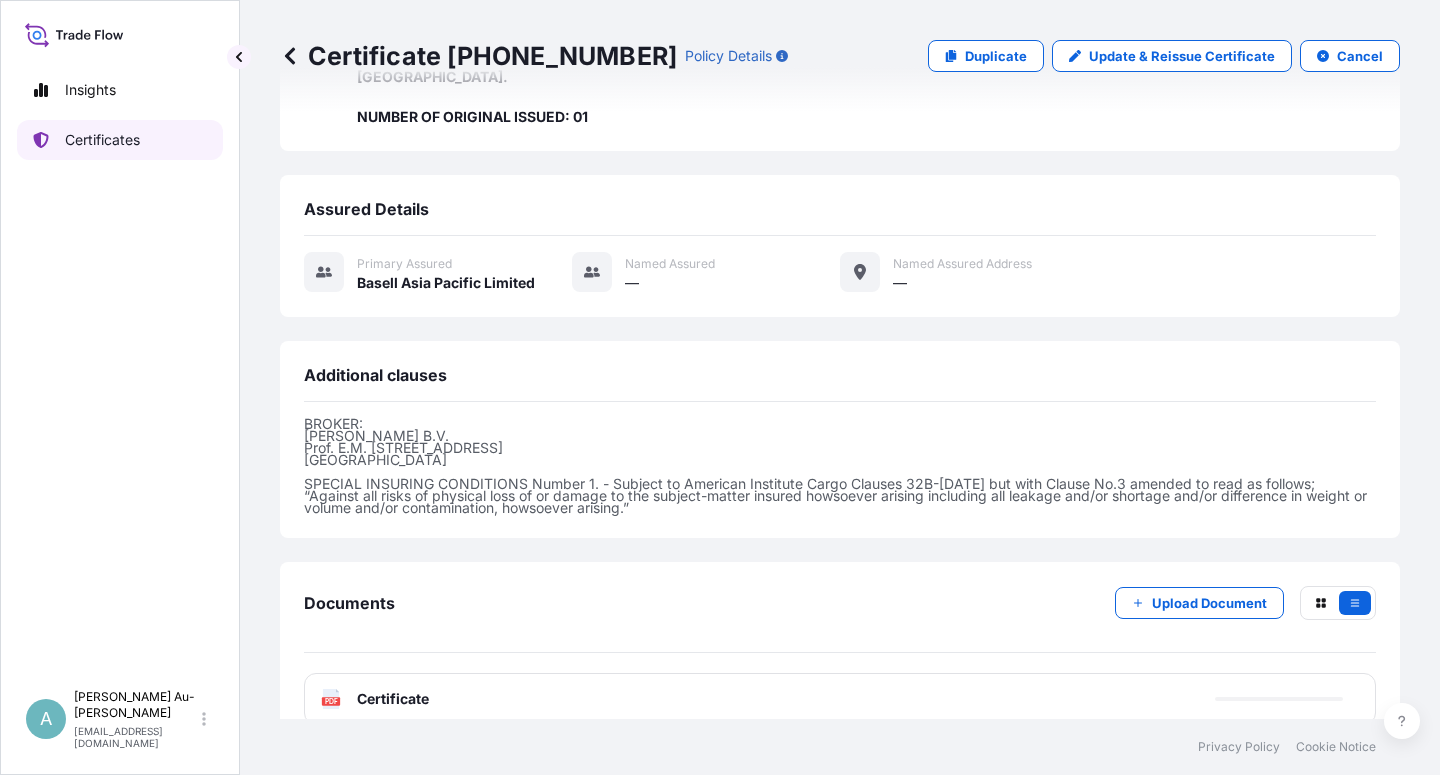 click on "Certificates" at bounding box center (102, 140) 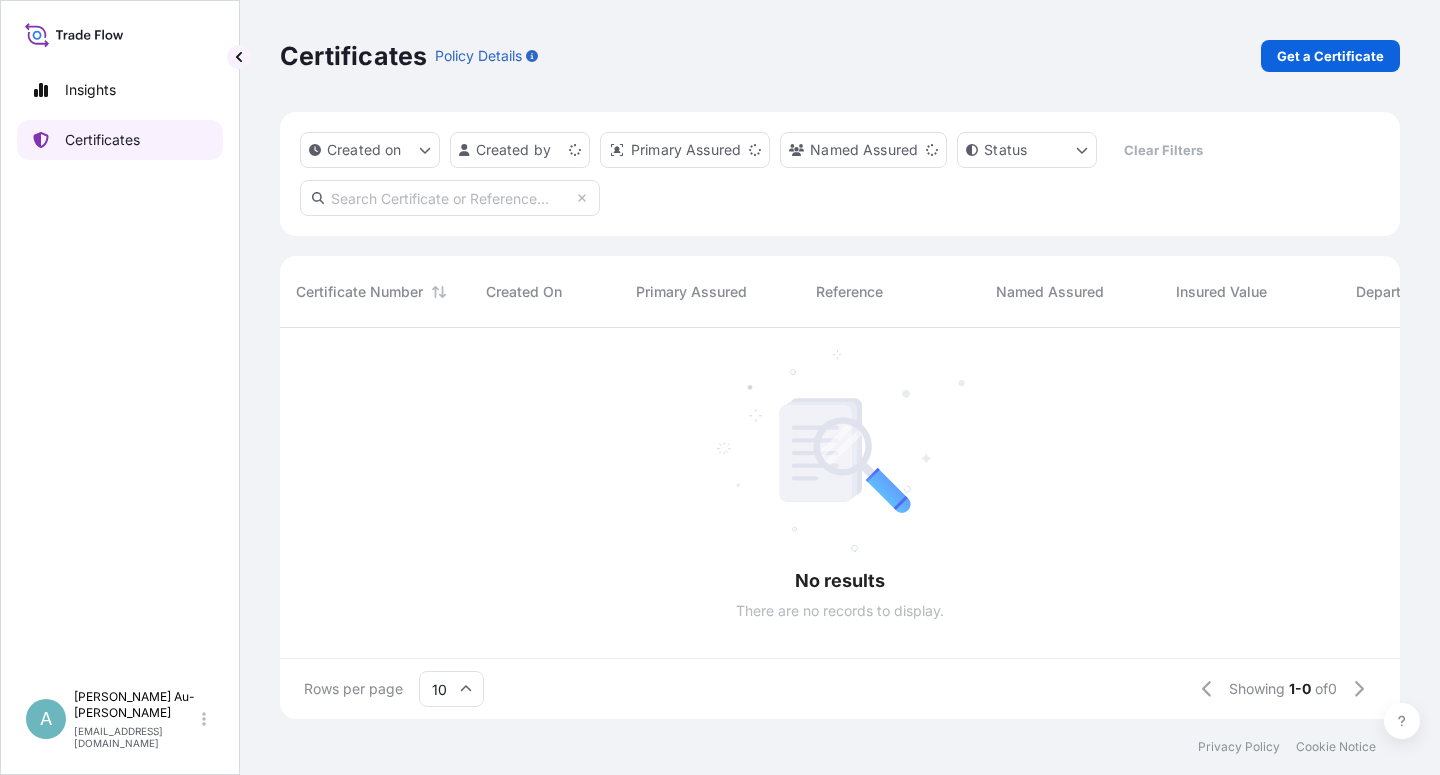 scroll, scrollTop: 0, scrollLeft: 0, axis: both 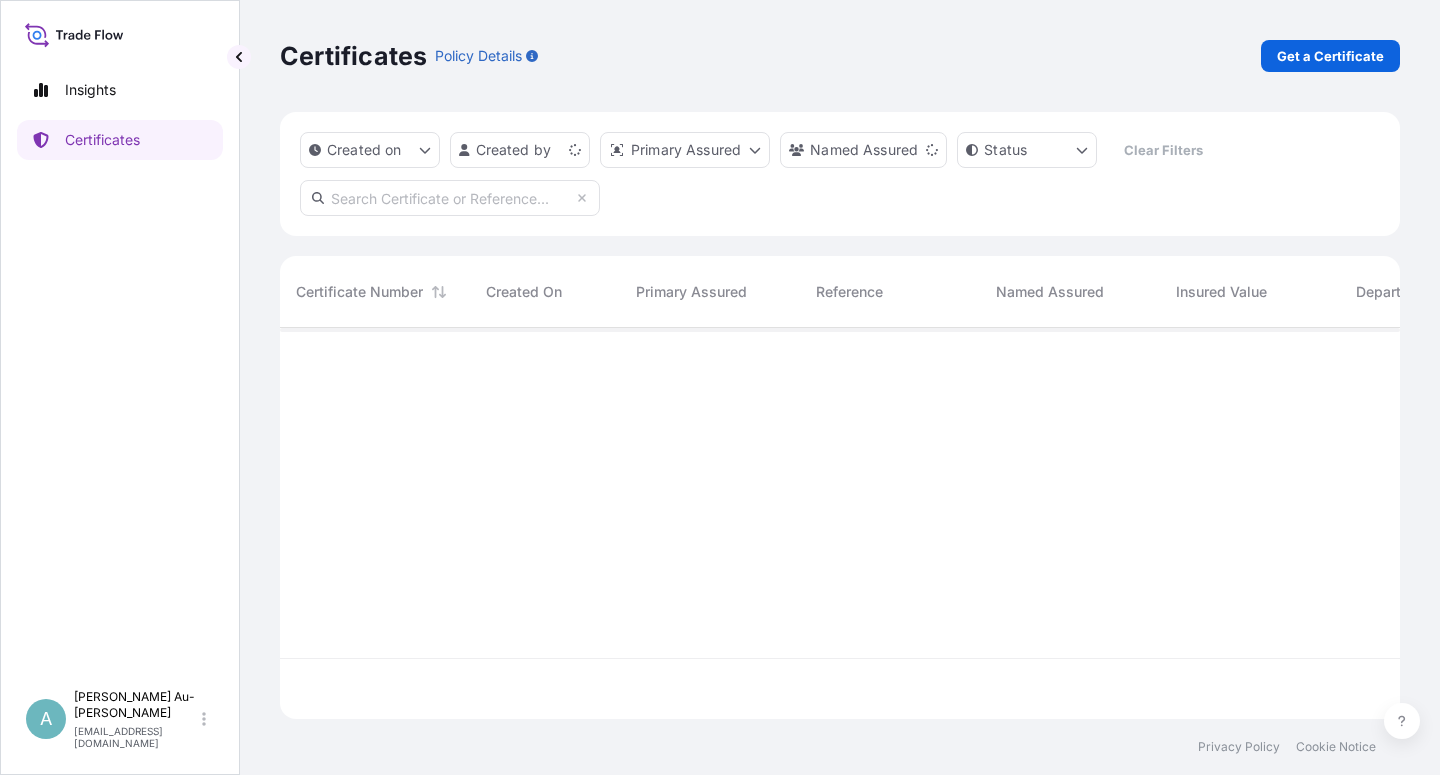 click at bounding box center (450, 198) 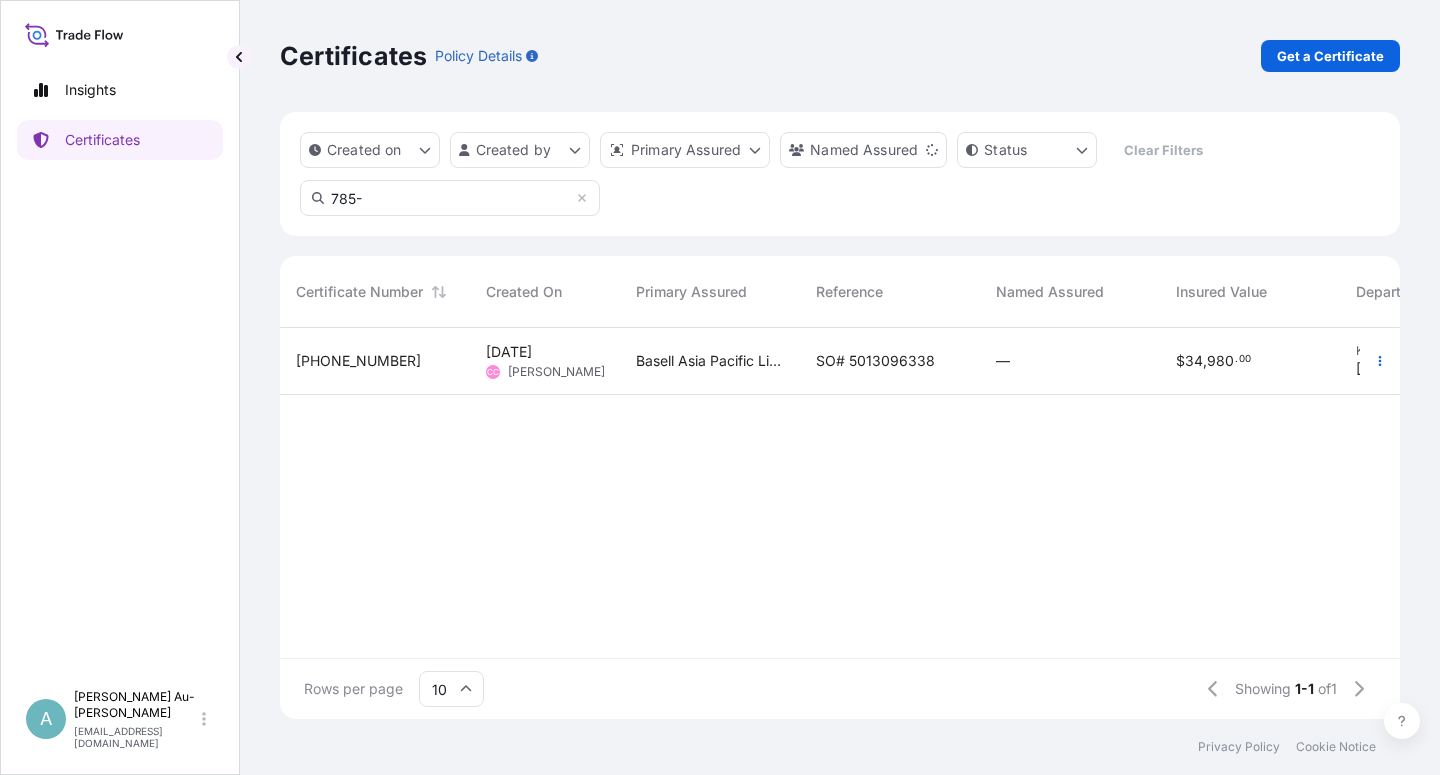 type on "785-" 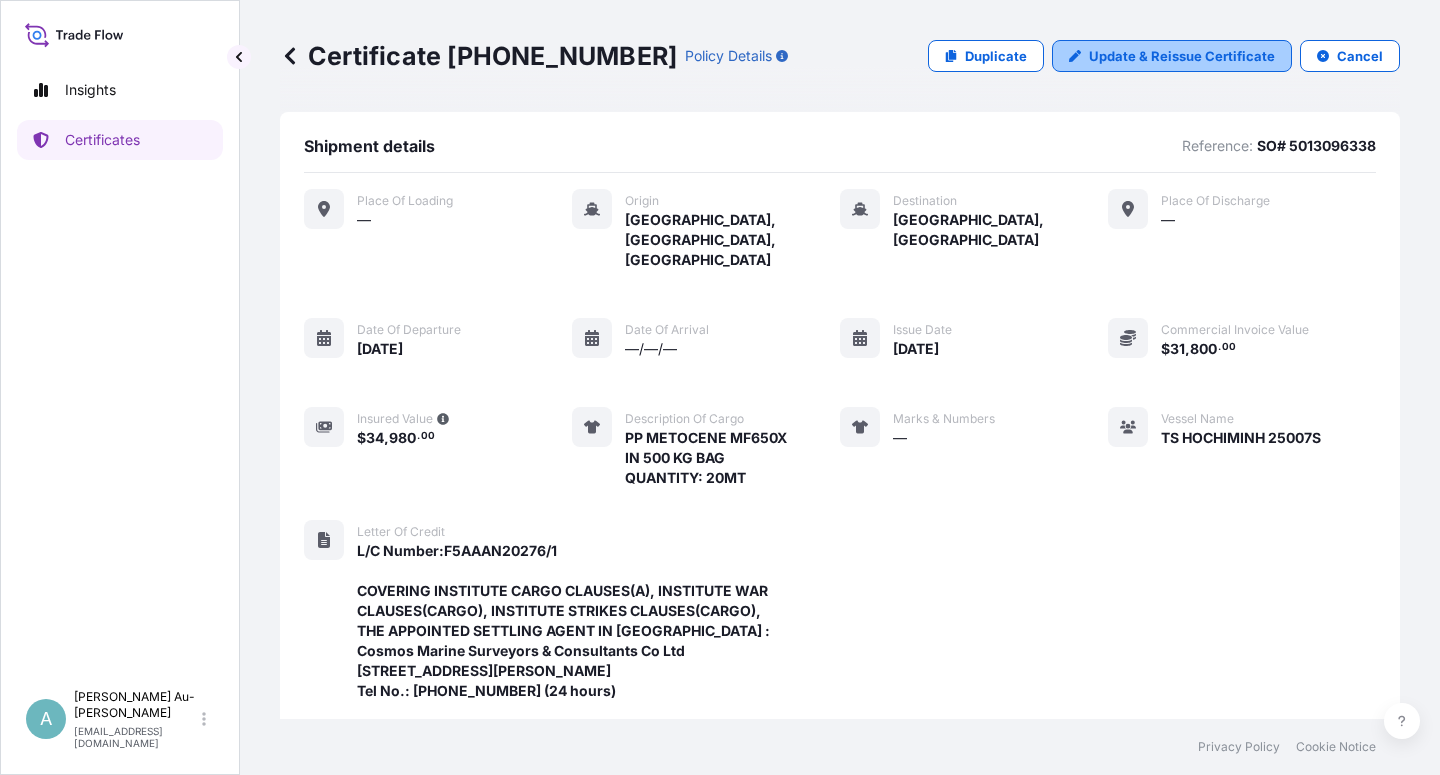 click on "Update & Reissue Certificate" at bounding box center (1182, 56) 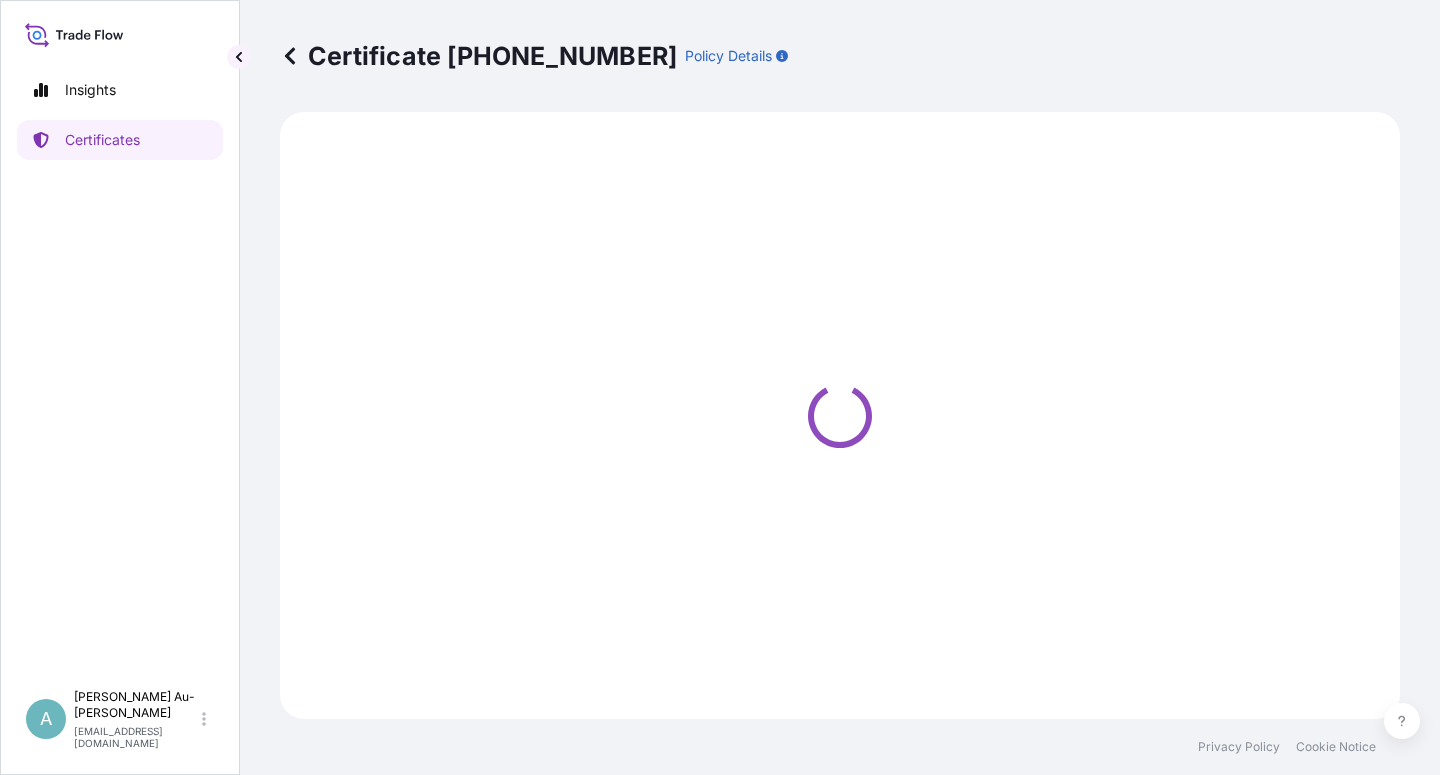select on "Sea" 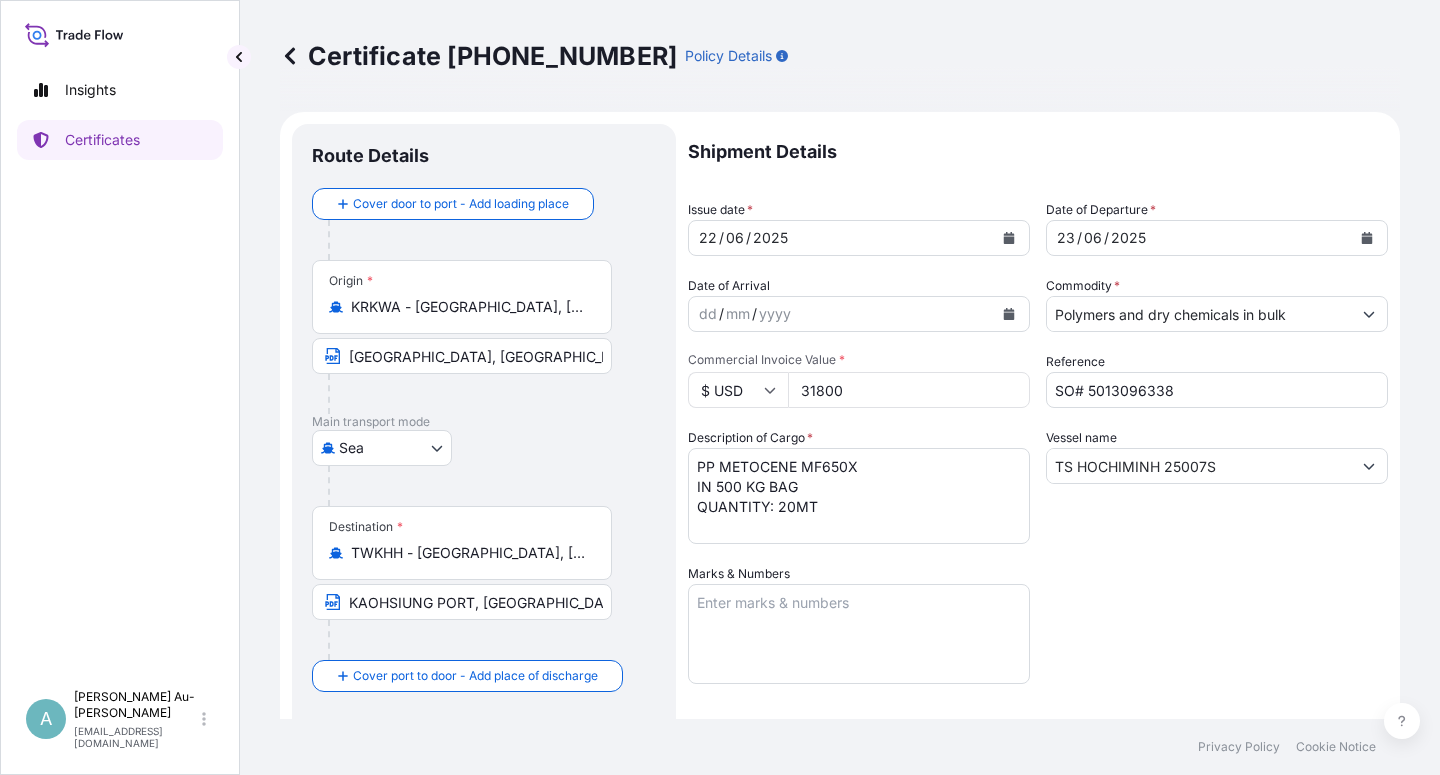 select on "32034" 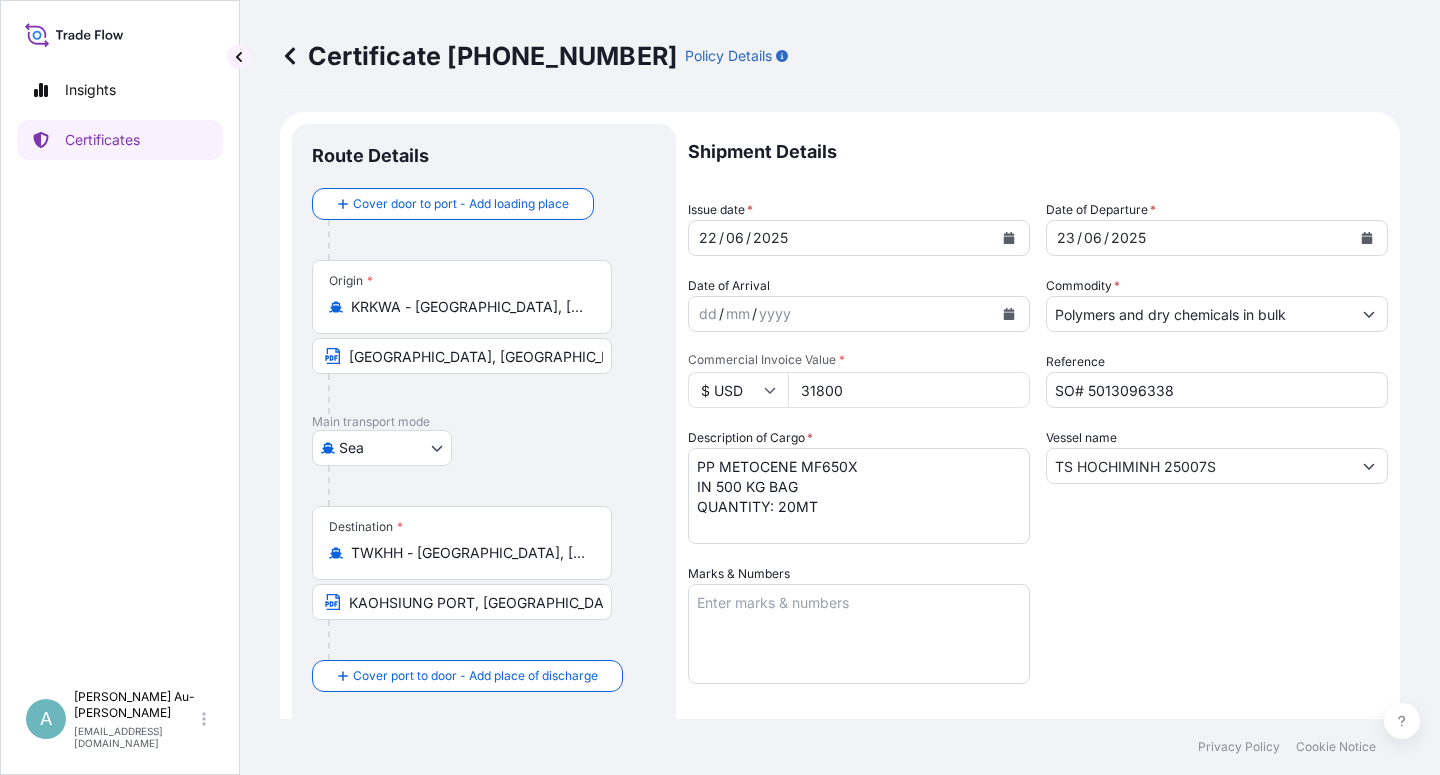 click at bounding box center [1009, 238] 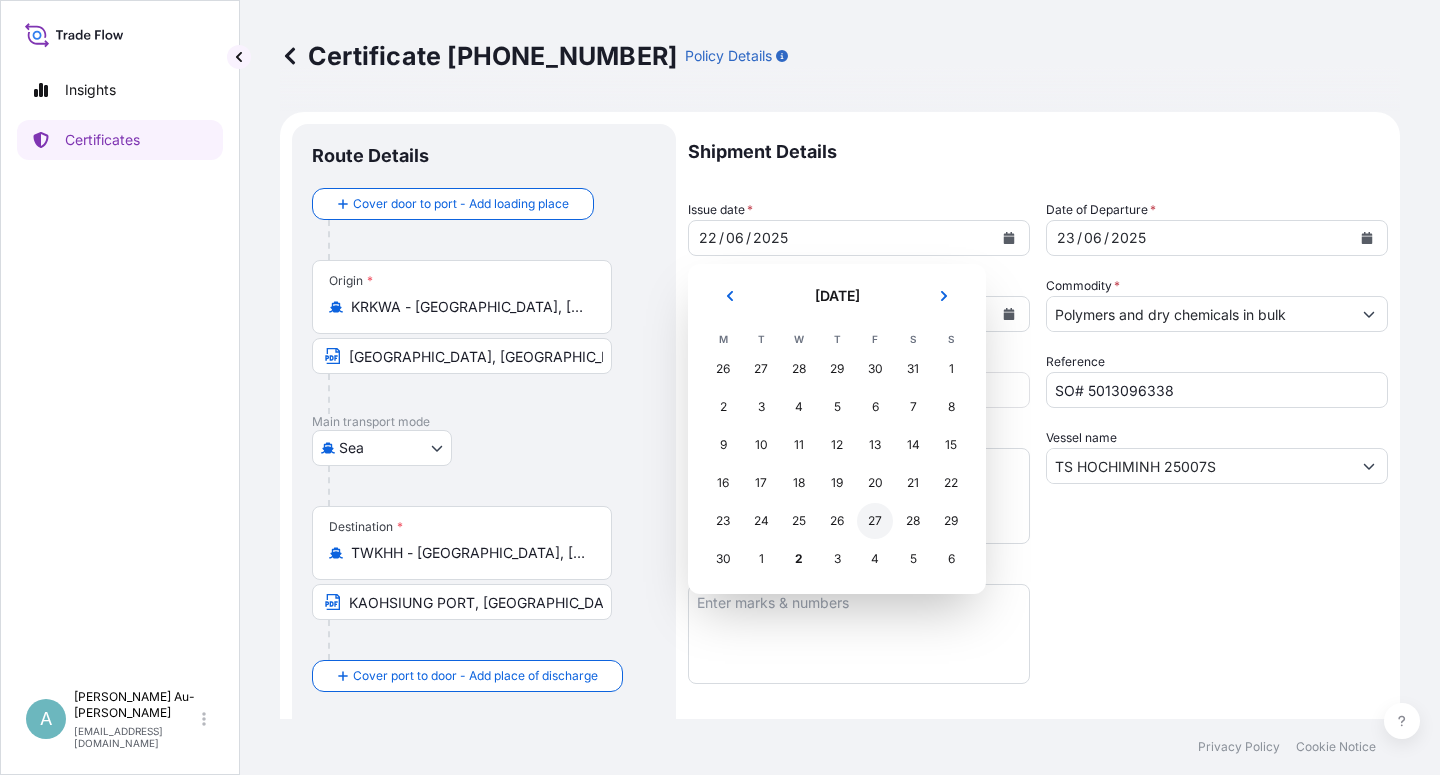 click on "27" at bounding box center (875, 521) 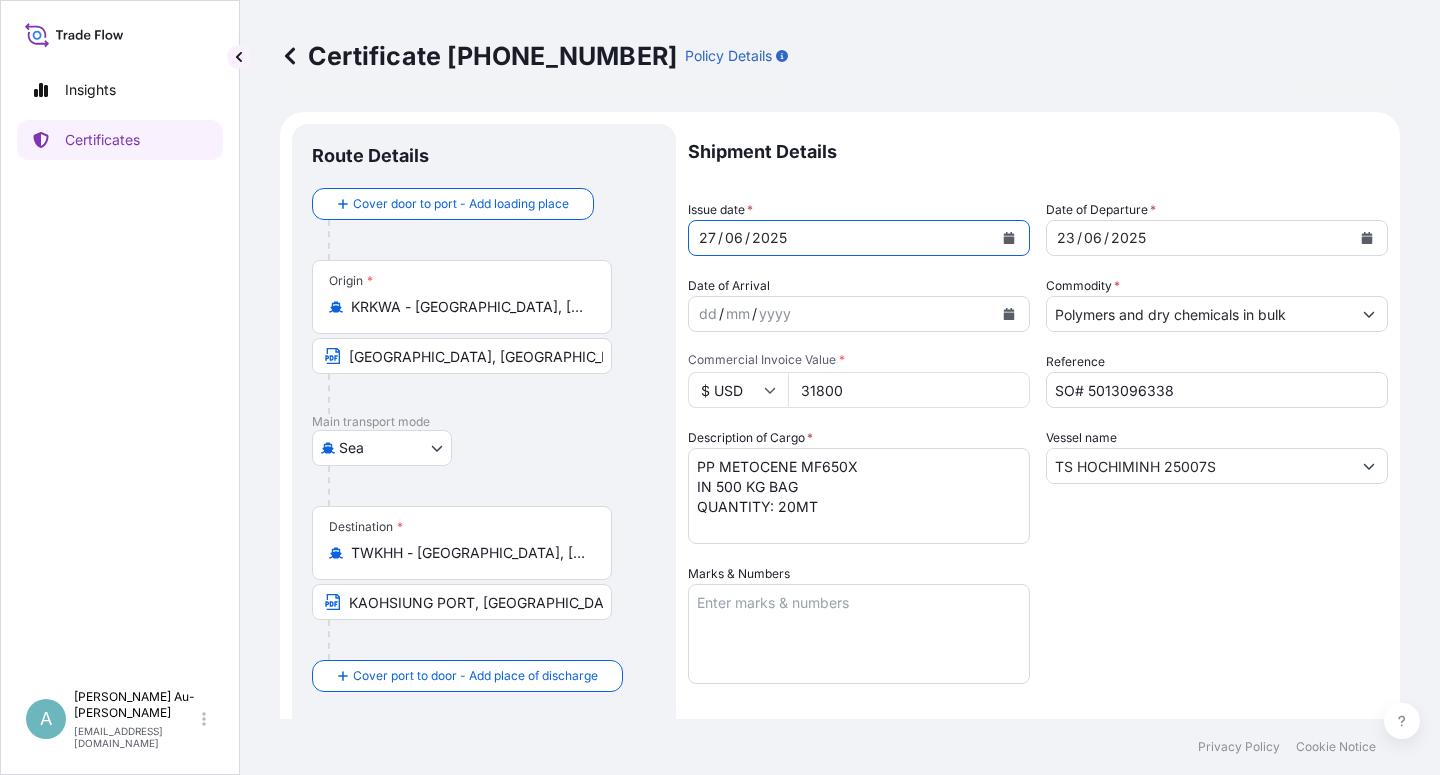 click at bounding box center (1367, 238) 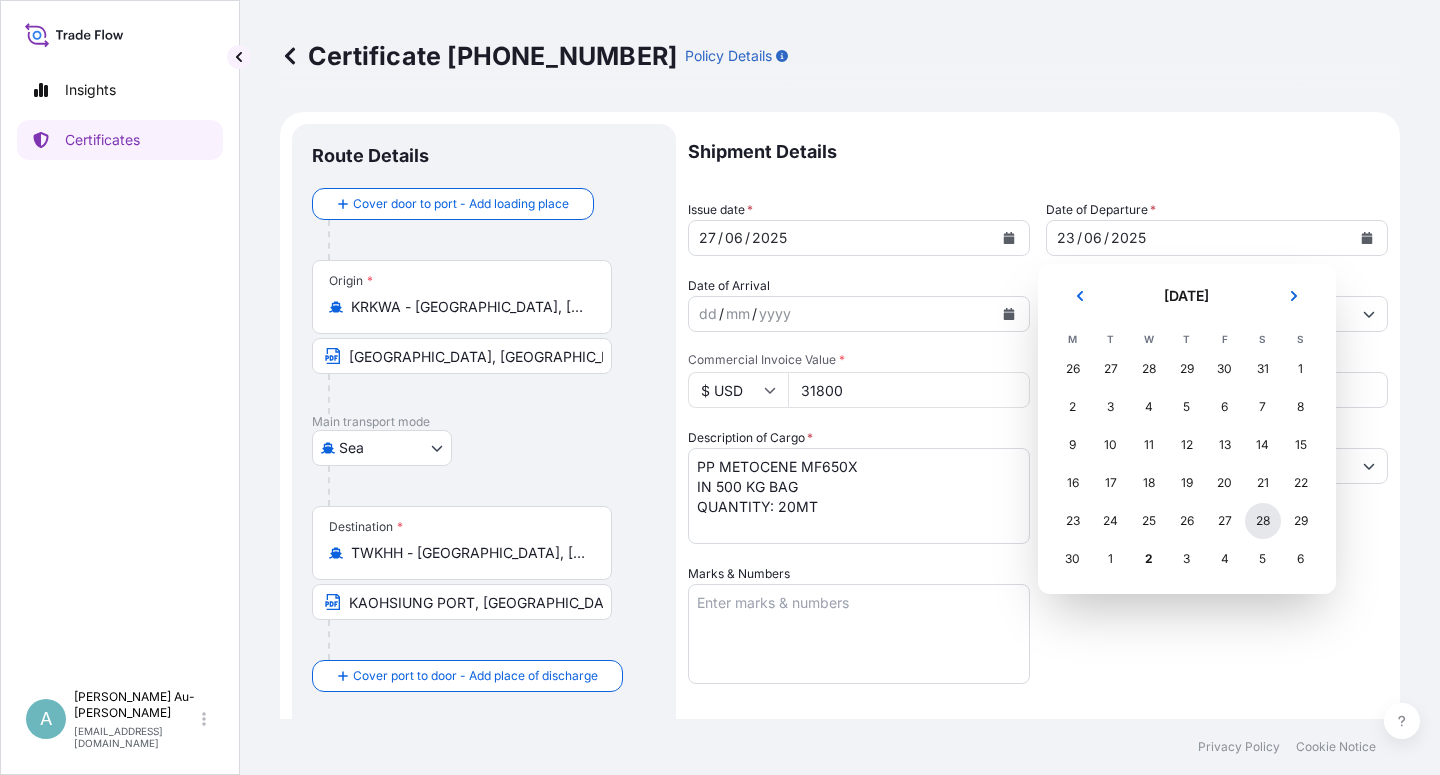 click on "28" at bounding box center (1263, 521) 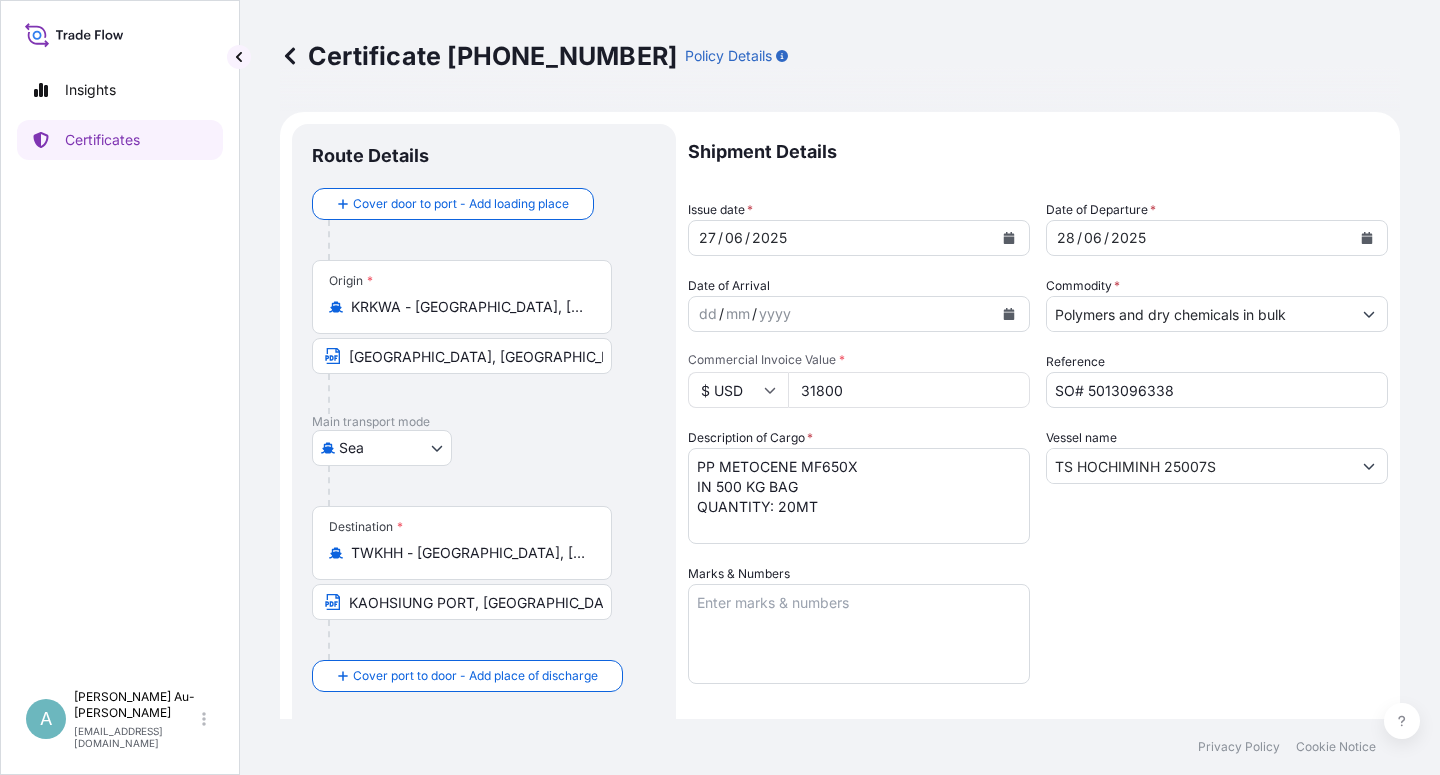 click on "Shipment Details Issue date * [DATE] Date of Departure * [DATE] Date of Arrival dd / mm / yyyy Commodity * Polymers and dry chemicals in bulk Packing Category Commercial Invoice Value    * $ USD 31800 Reference SO# 5013096338 Description of Cargo * PP METOCENE MF650X
IN 500 KG BAG
QUANTITY: 20MT Vessel name TS HOCHIMINH 25007S Marks & Numbers Letter of Credit This shipment has a letter of credit Letter of credit * L/C Number:F5AAAN20276/1
COVERING INSTITUTE CARGO CLAUSES(A), INSTITUTE WAR CLAUSES(CARGO), INSTITUTE STRIKES CLAUSES(CARGO),
THE APPOINTED SETTLING AGENT IN [GEOGRAPHIC_DATA] :
Cosmos Marine Surveyors & Consultants Co Ltd
[STREET_ADDRESS][PERSON_NAME]
Tel No.: [PHONE_NUMBER] (24 hours)
CLAIM, IF ANY, PAYABLE IN THE CURRENCY OF THIS CREDIT (USD) IN [GEOGRAPHIC_DATA].
NUMBER OF ORIGINAL(S) ISSUED : 02 (01 ORIGINAL AND 01 DUPLICATE) Letter of credit may not exceed 12000 characters Assured Details Primary Assured * Basell Asia Pacific Limited Basell Asia Pacific Limited" at bounding box center [1038, 638] 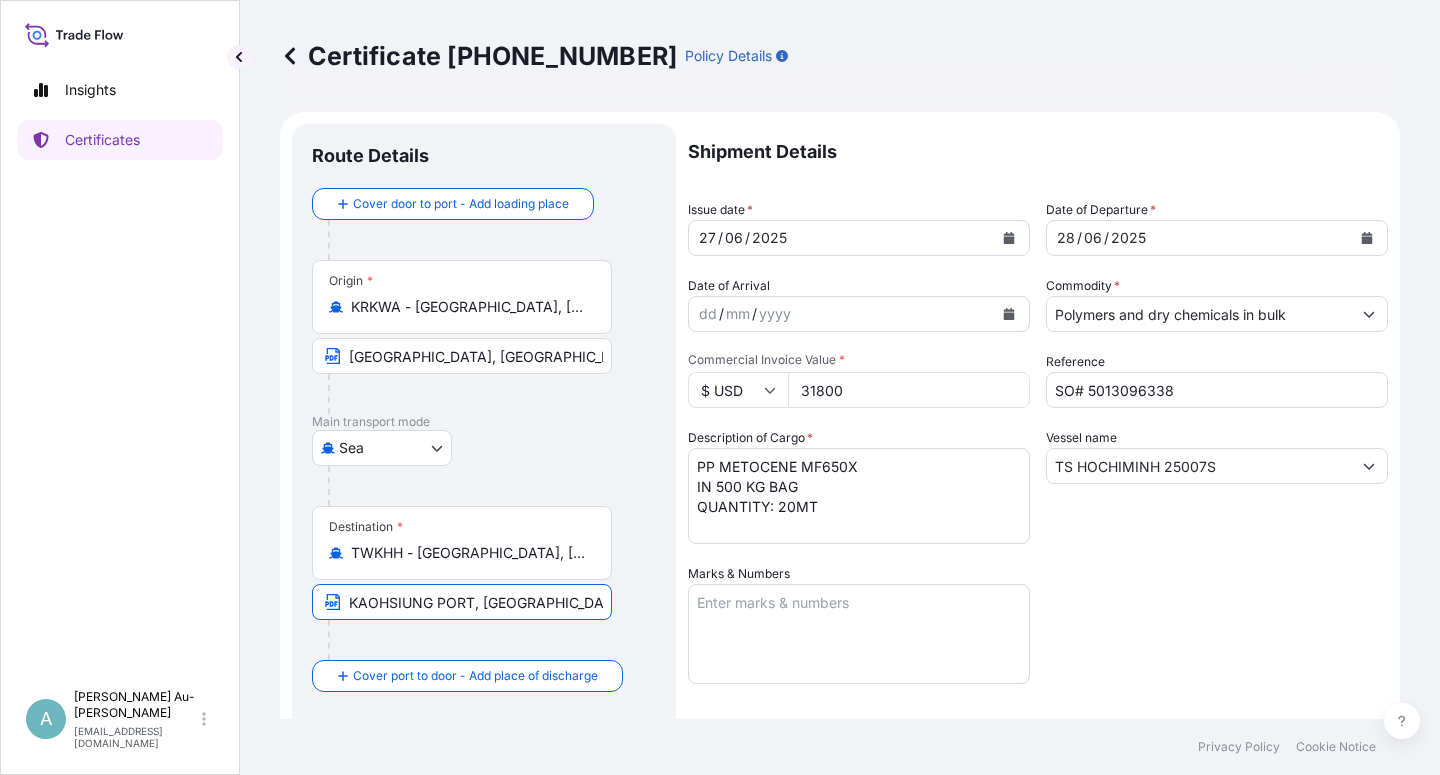 click on "KAOHSIUNG PORT, [GEOGRAPHIC_DATA]; (PORT OF DISCHARGE: [GEOGRAPHIC_DATA],[GEOGRAPHIC_DATA])" at bounding box center (462, 602) 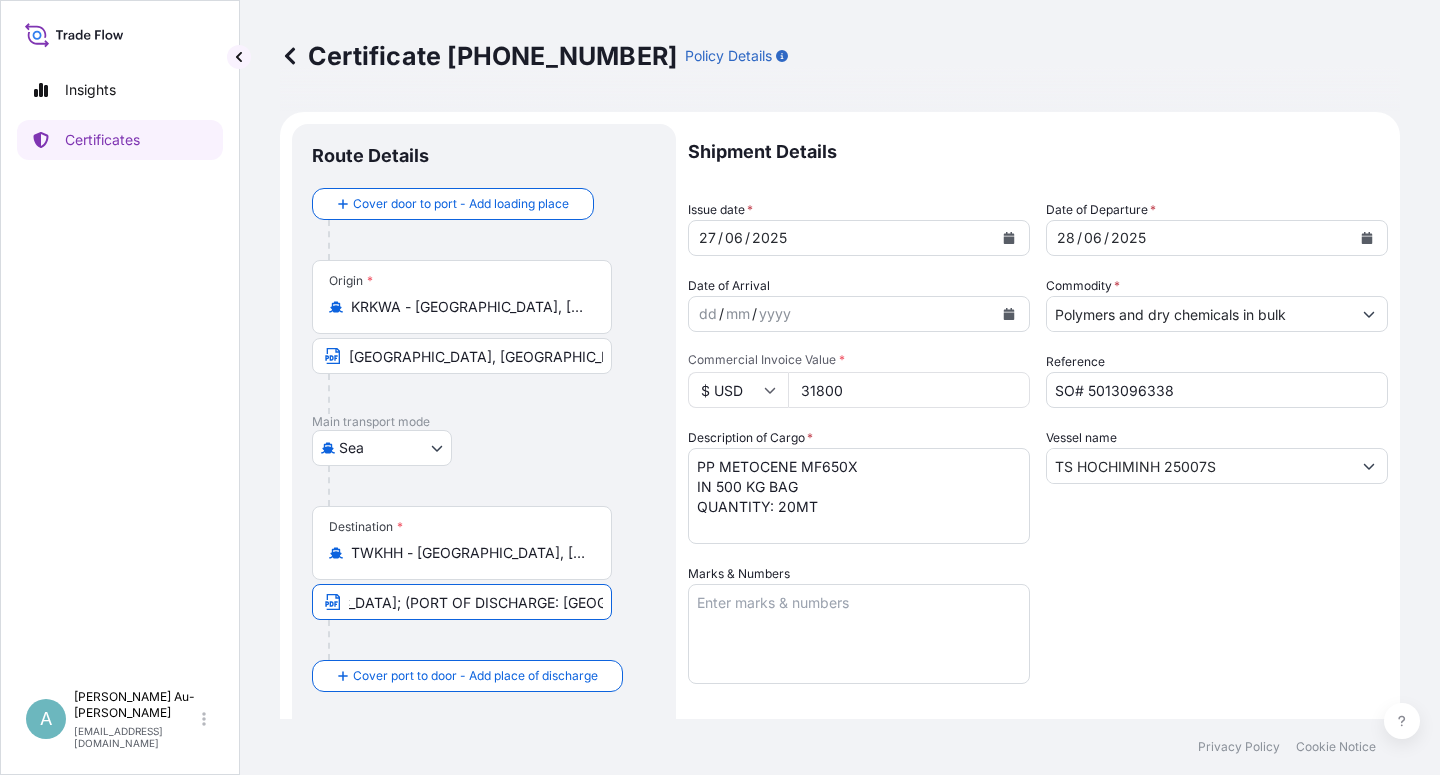 scroll, scrollTop: 0, scrollLeft: 288, axis: horizontal 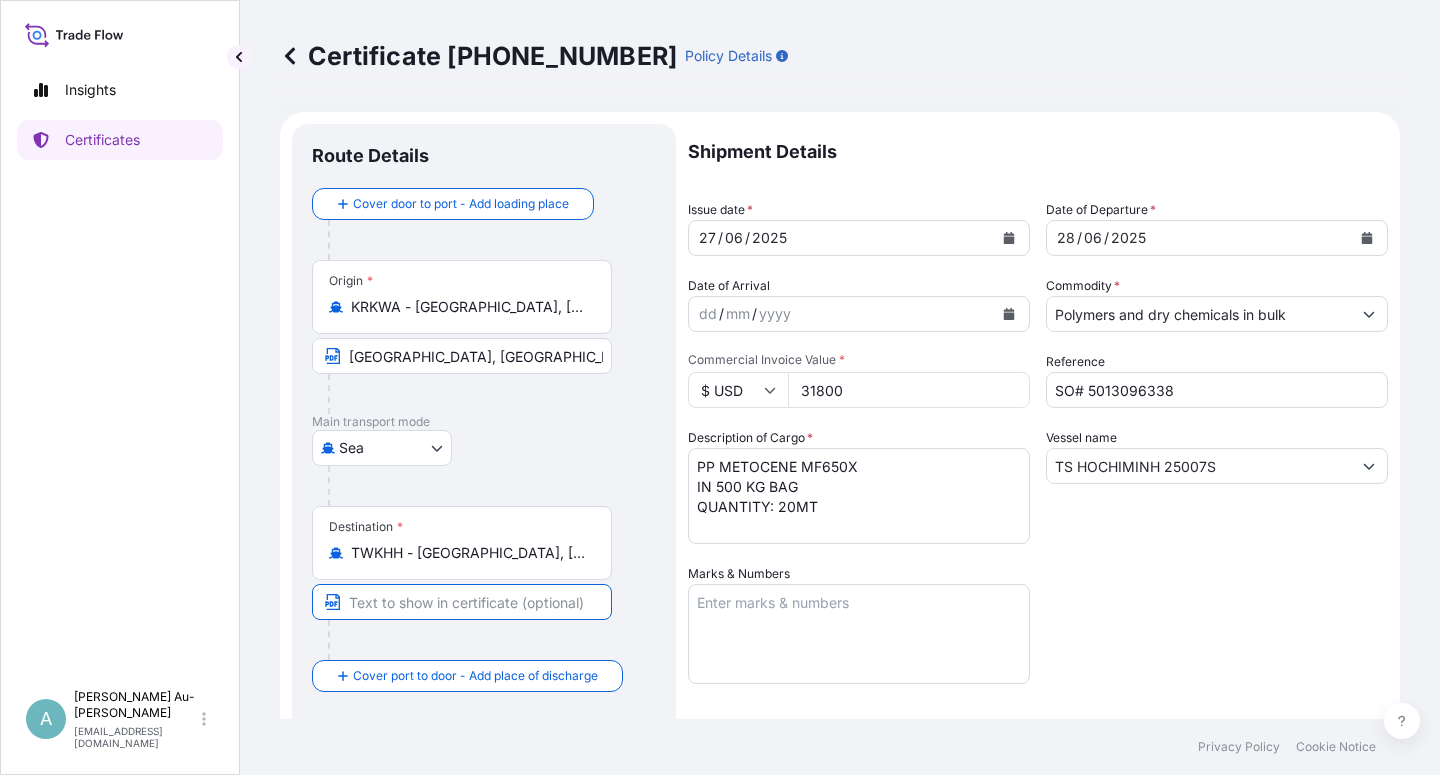 paste on "[GEOGRAPHIC_DATA] Port, [GEOGRAPHIC_DATA]; (Port Of Discharge: [GEOGRAPHIC_DATA],[GEOGRAPHIC_DATA])" 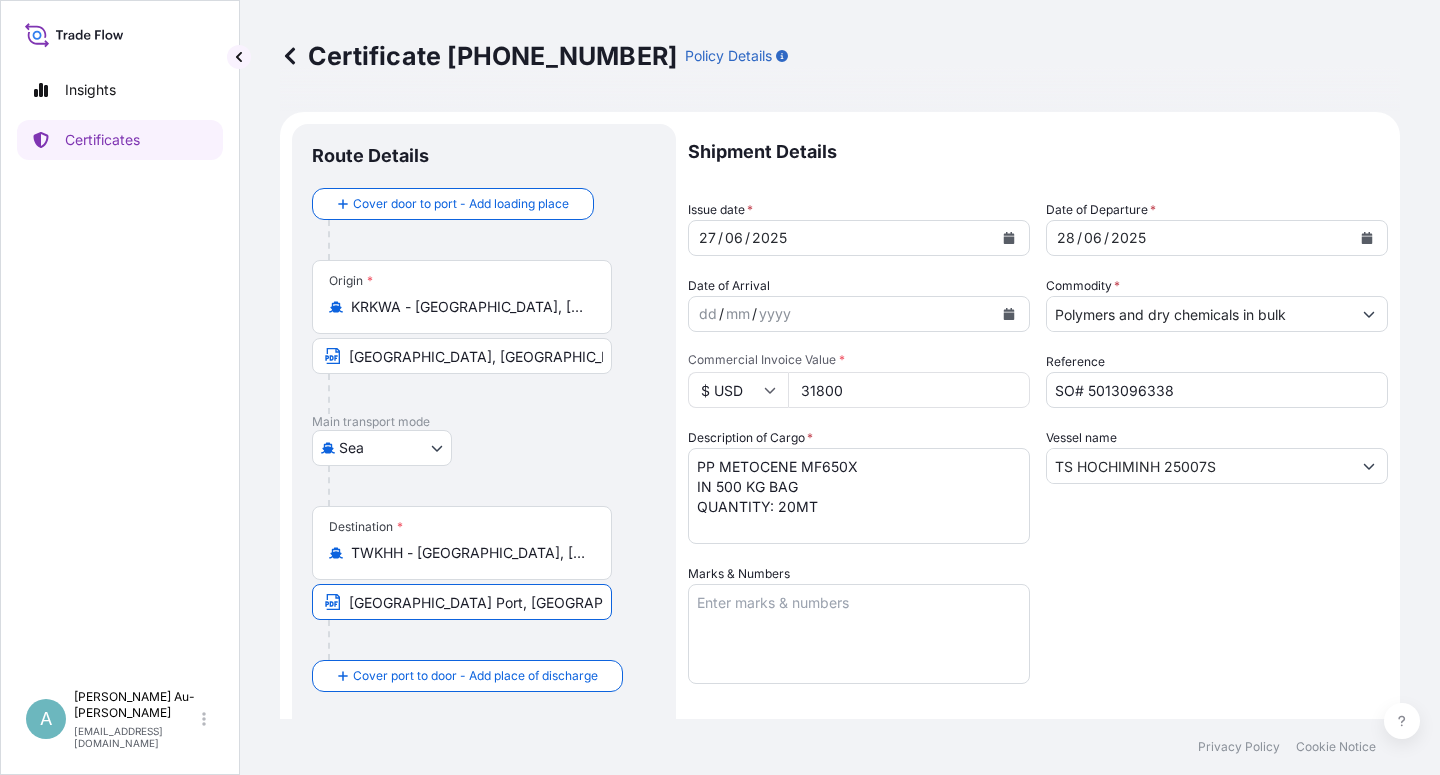 scroll, scrollTop: 0, scrollLeft: 198, axis: horizontal 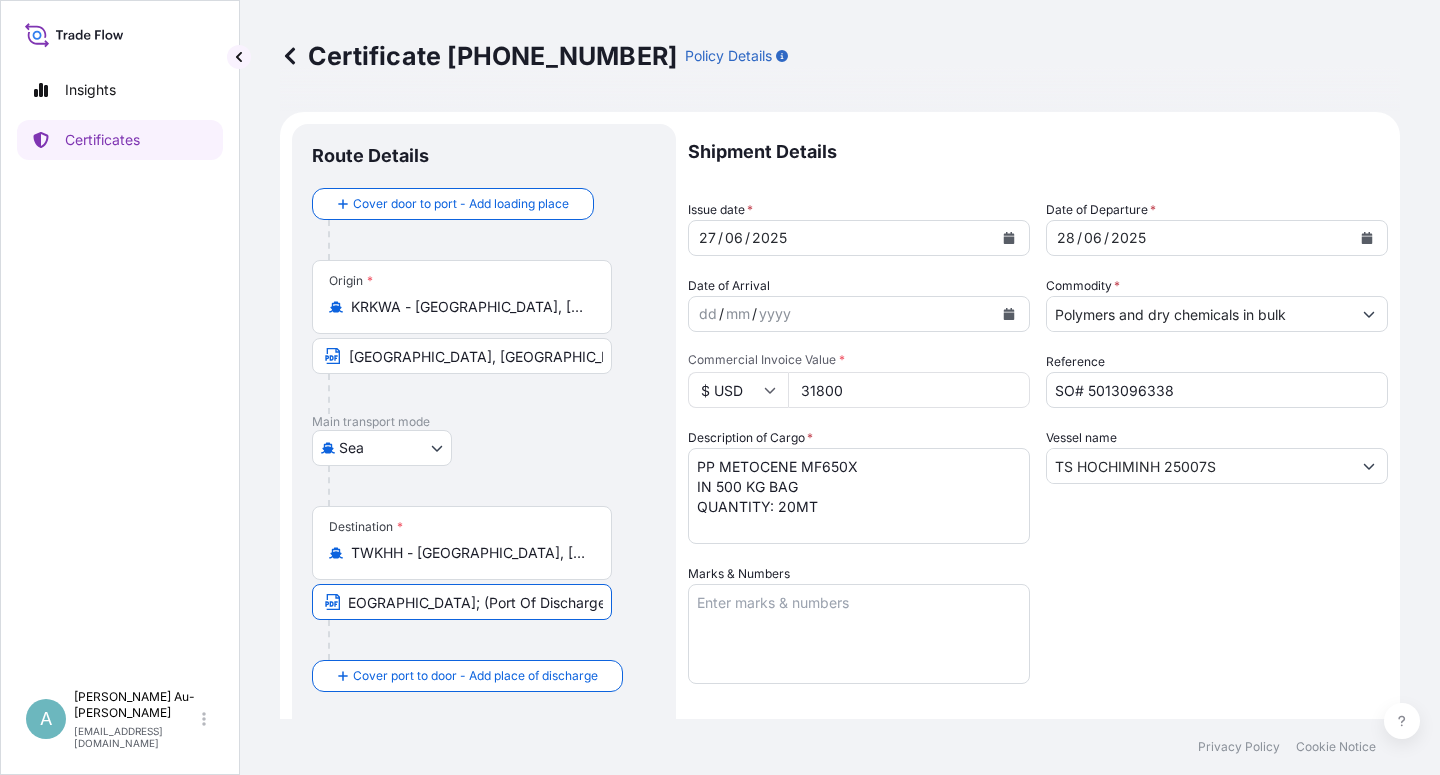 type on "[GEOGRAPHIC_DATA] Port, [GEOGRAPHIC_DATA]; (Port Of Discharge: [GEOGRAPHIC_DATA],[GEOGRAPHIC_DATA])" 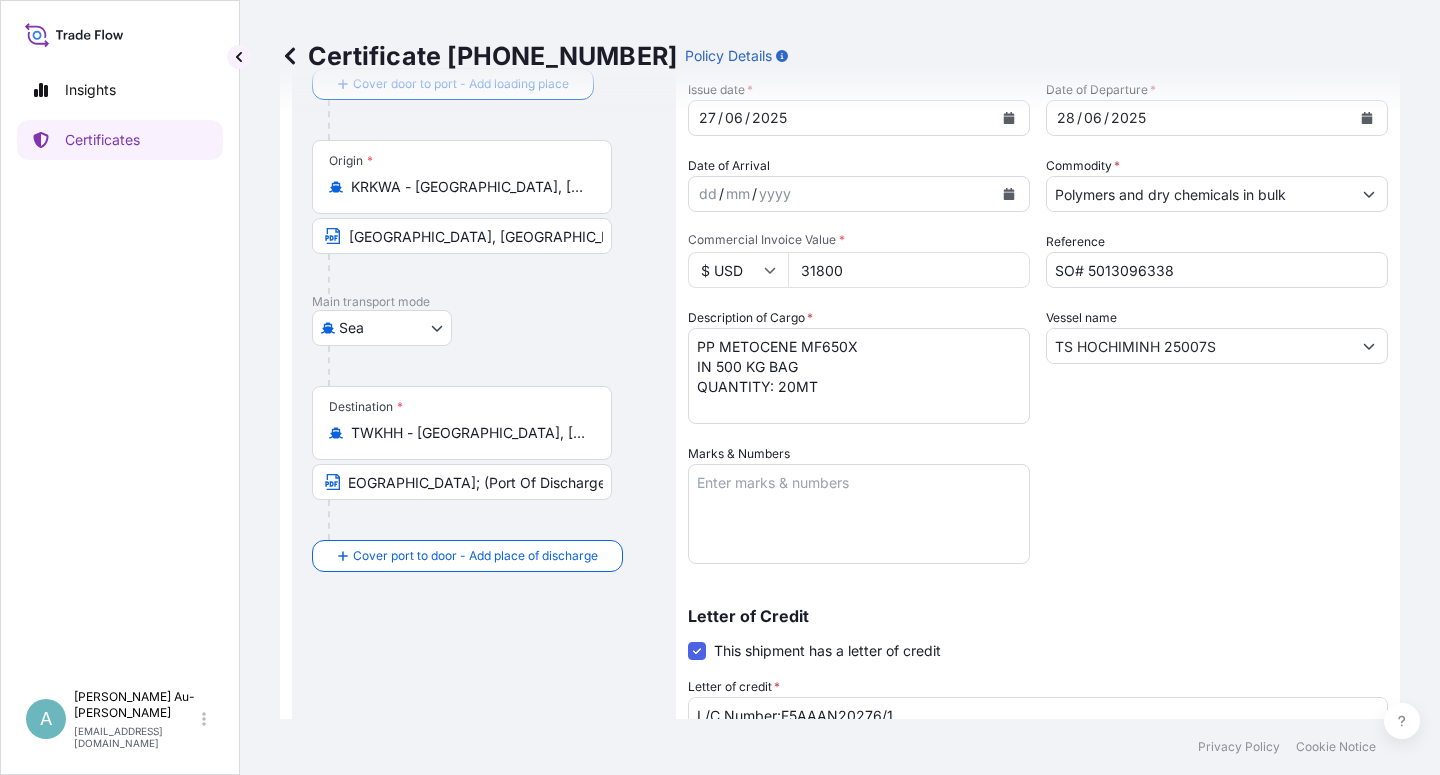 scroll, scrollTop: 490, scrollLeft: 0, axis: vertical 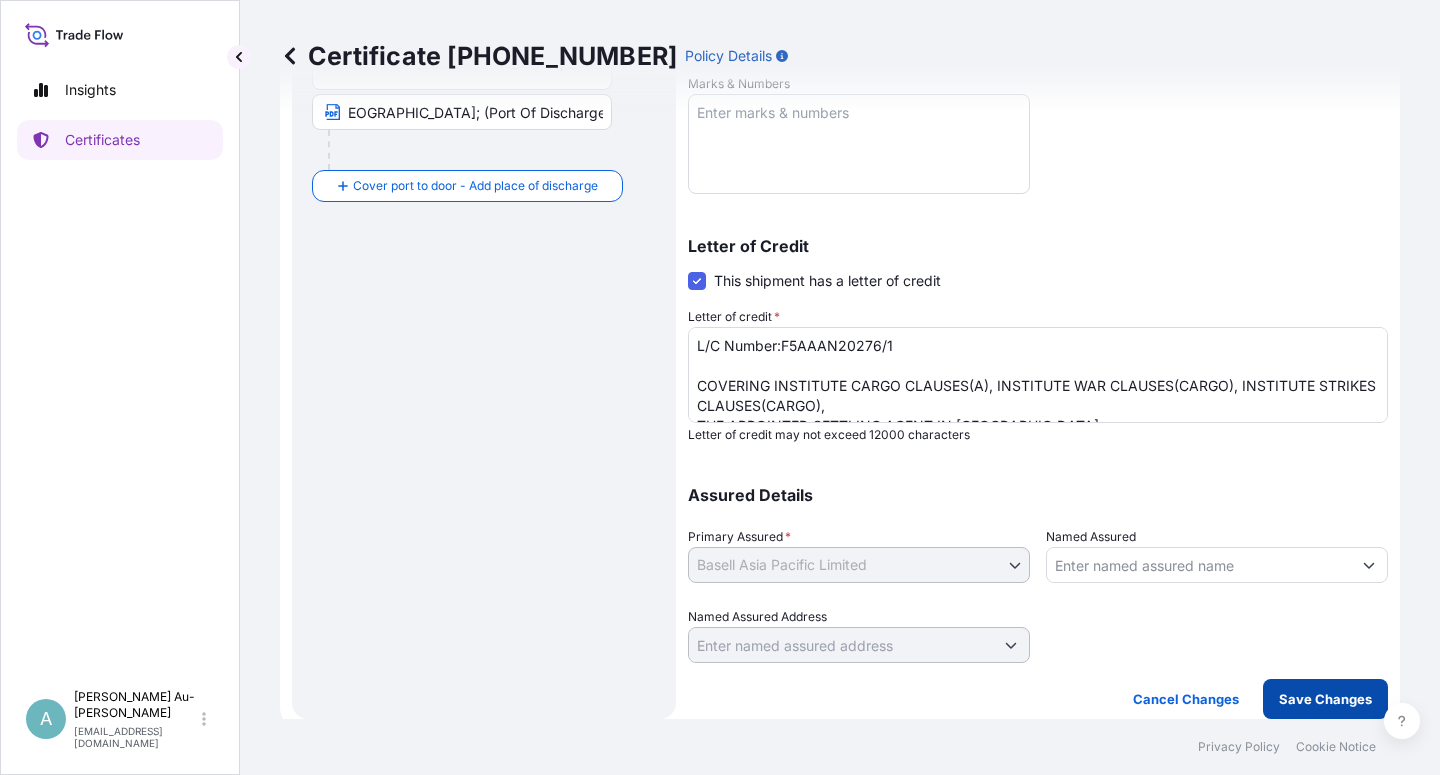 click on "Save Changes" at bounding box center (1325, 699) 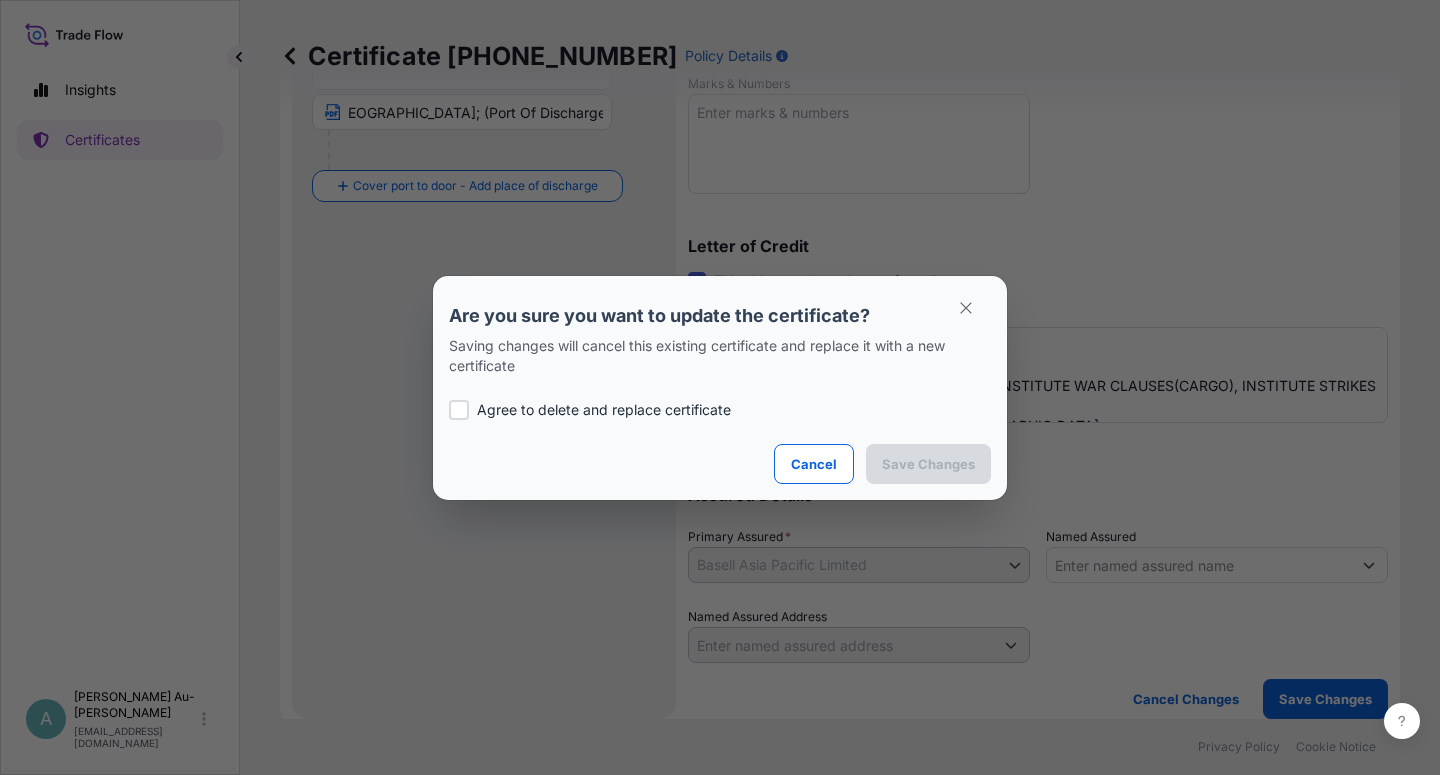 click on "Agree to delete and replace certificate" at bounding box center [604, 410] 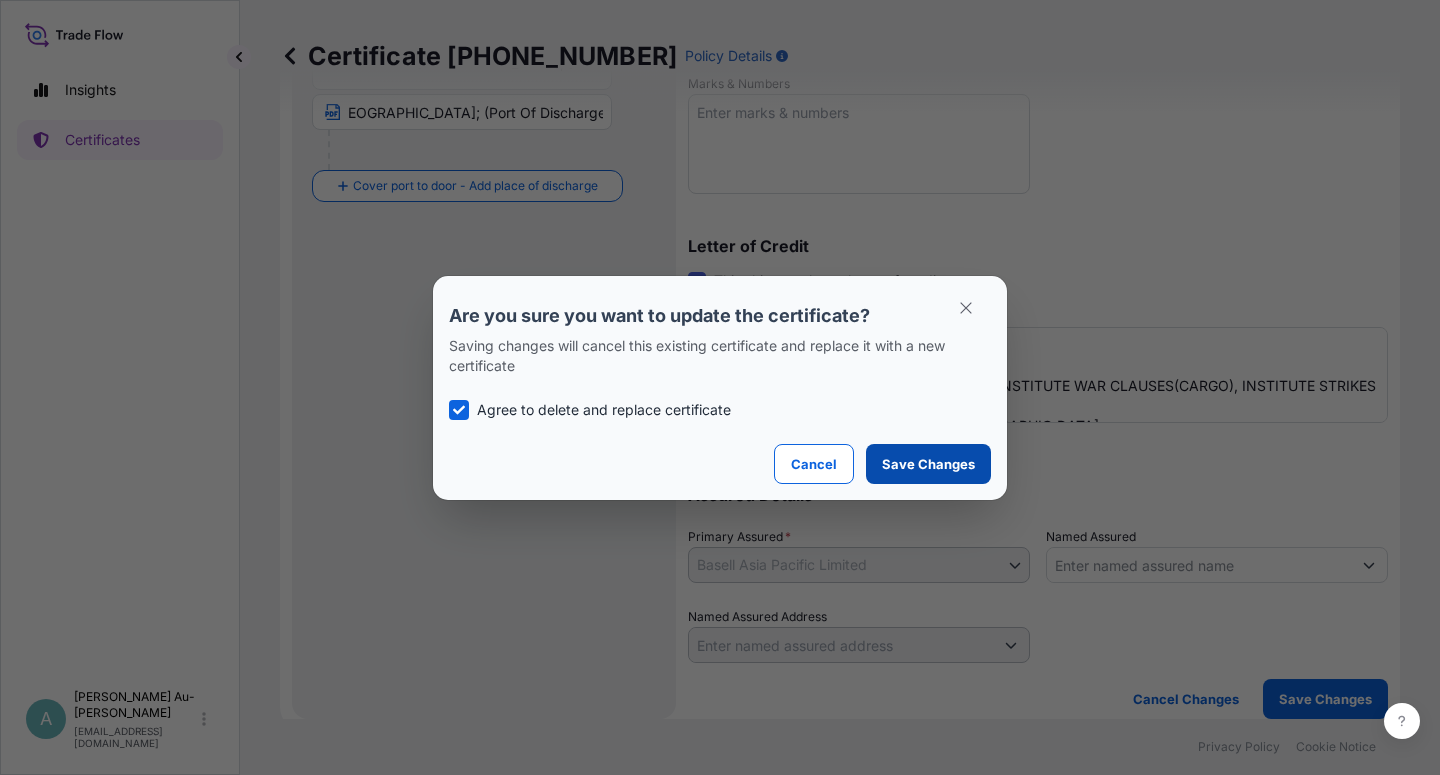 click on "Save Changes" at bounding box center (928, 464) 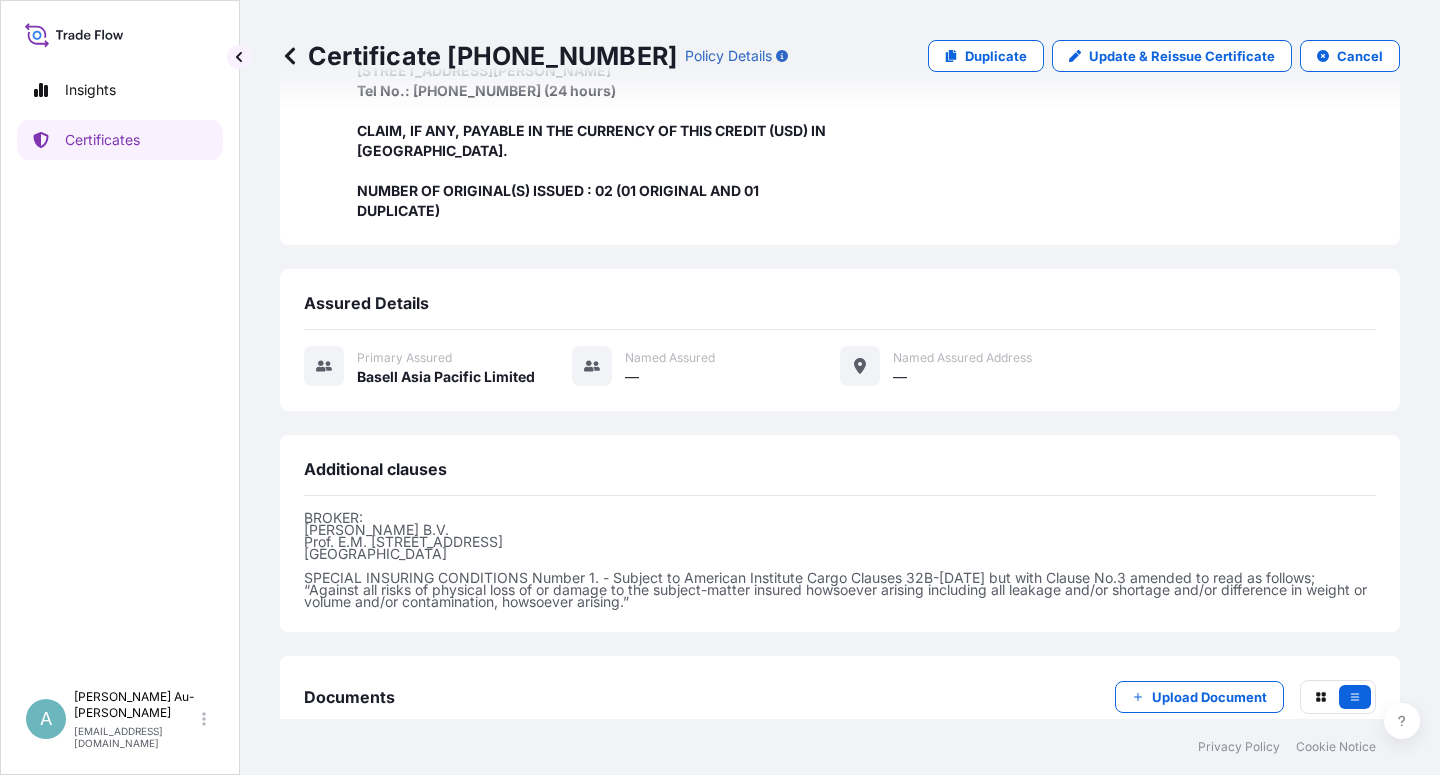 scroll, scrollTop: 694, scrollLeft: 0, axis: vertical 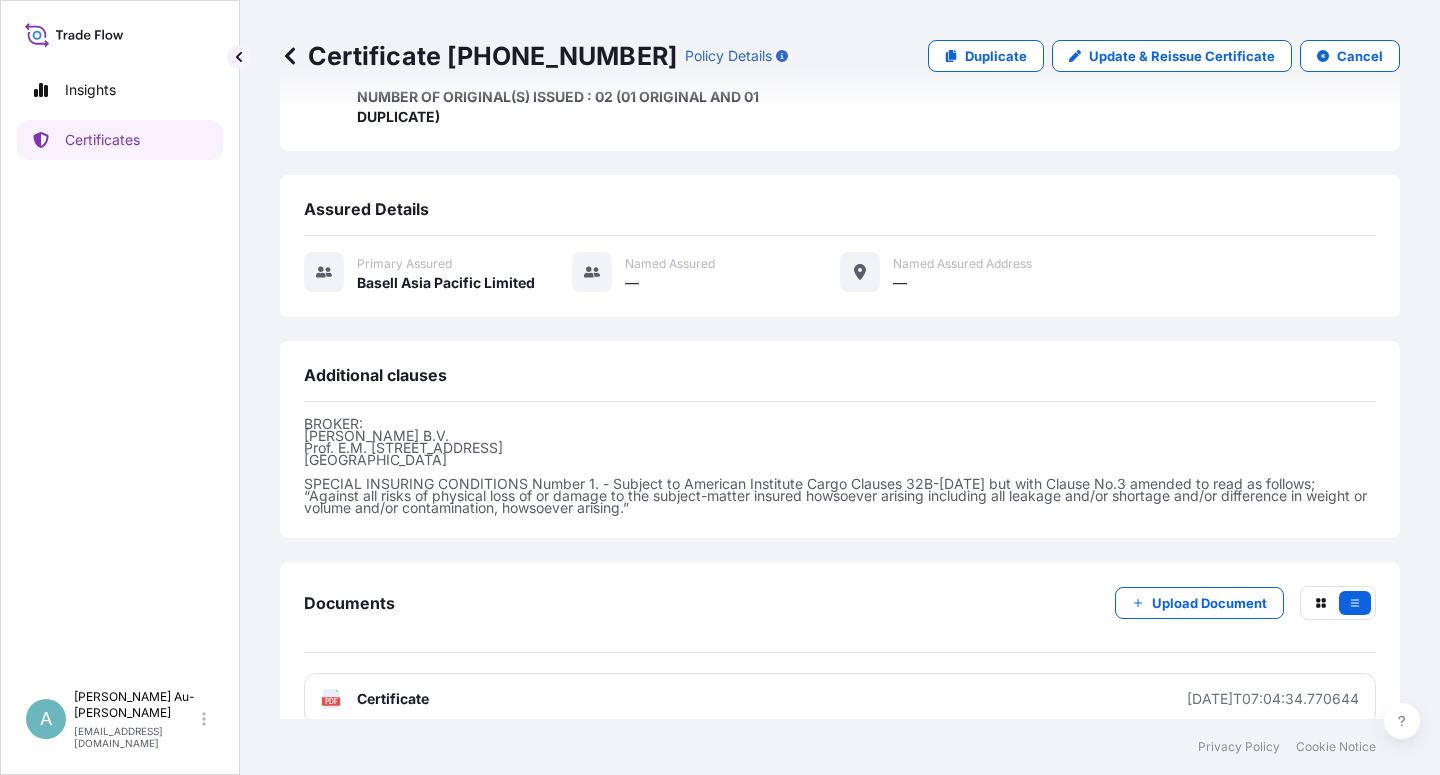 click on "Certificate" at bounding box center (393, 699) 